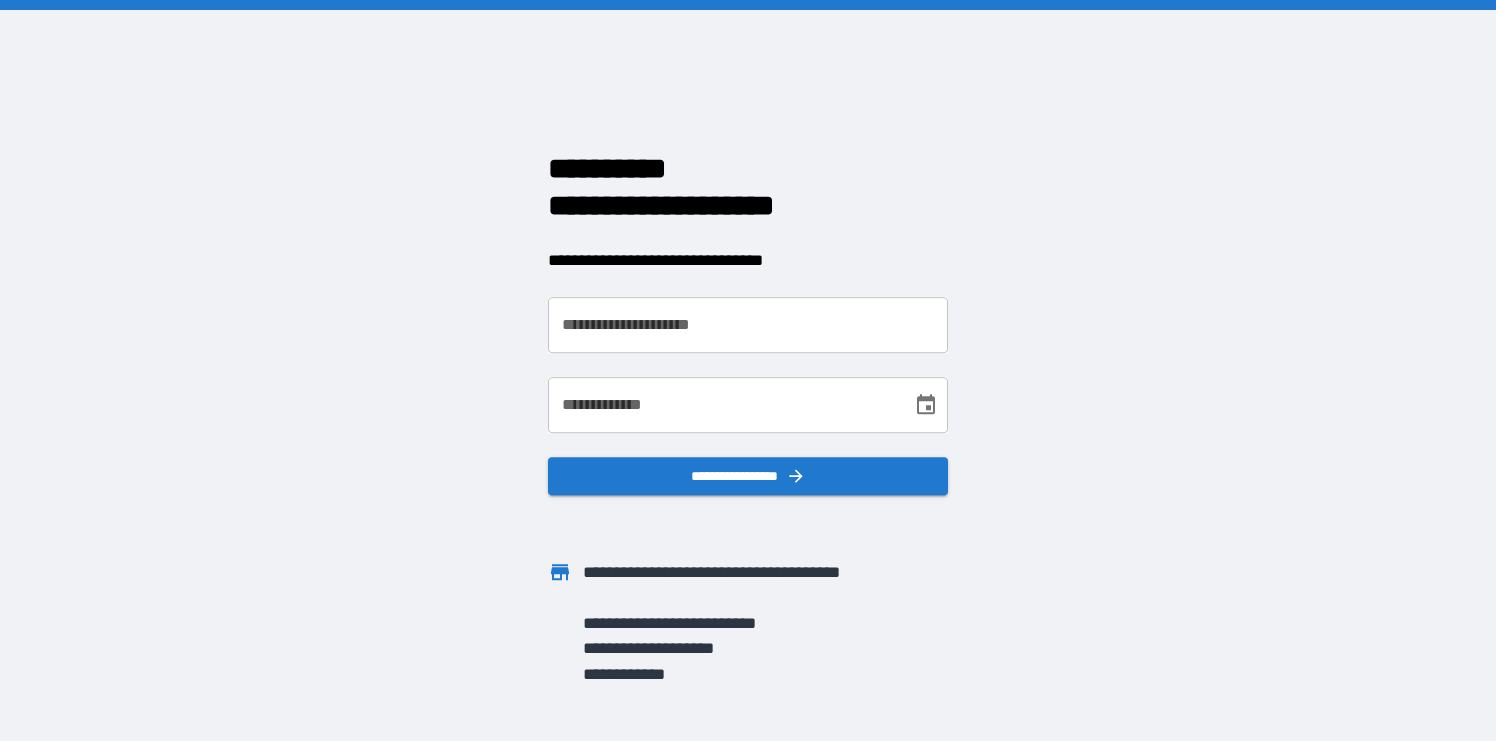 scroll, scrollTop: 0, scrollLeft: 0, axis: both 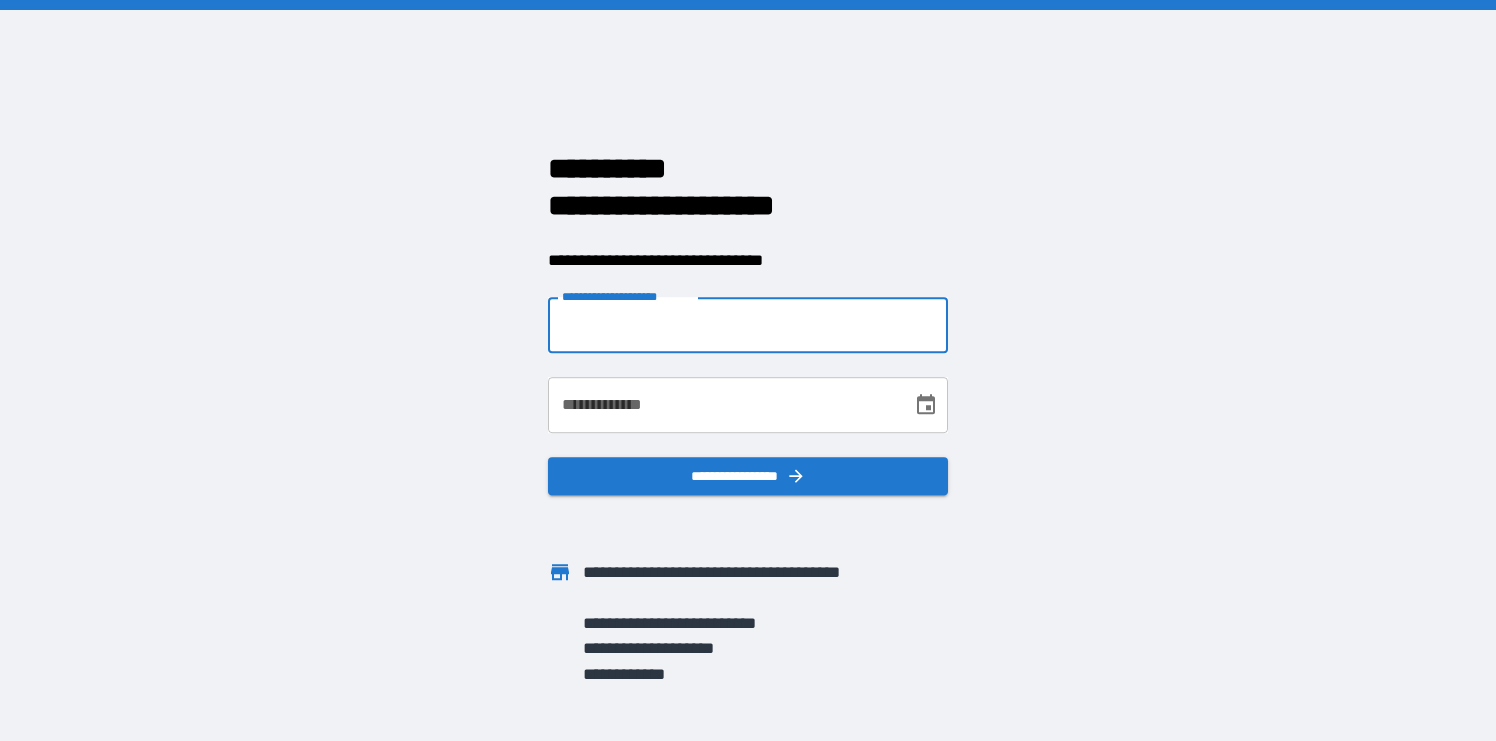 click on "**********" at bounding box center [748, 325] 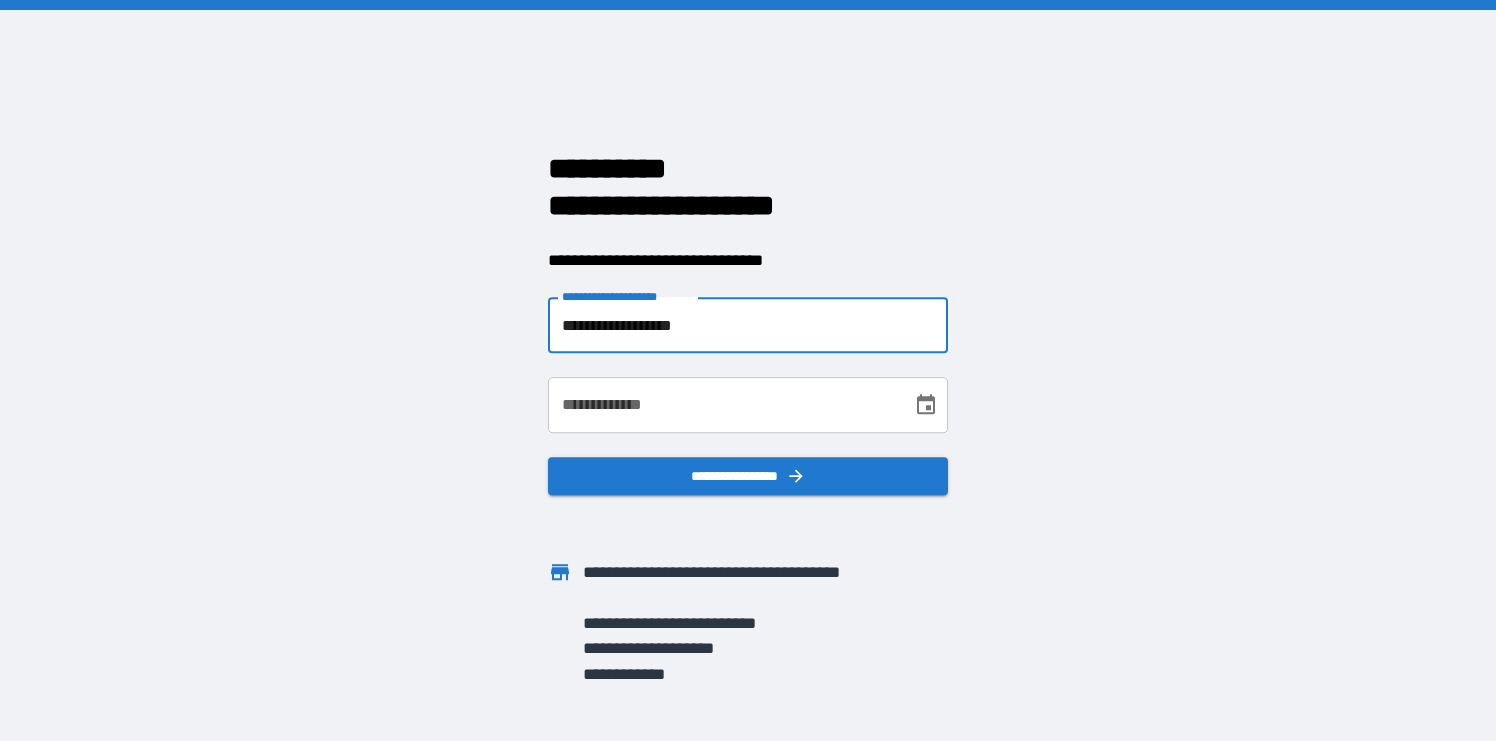 type on "**********" 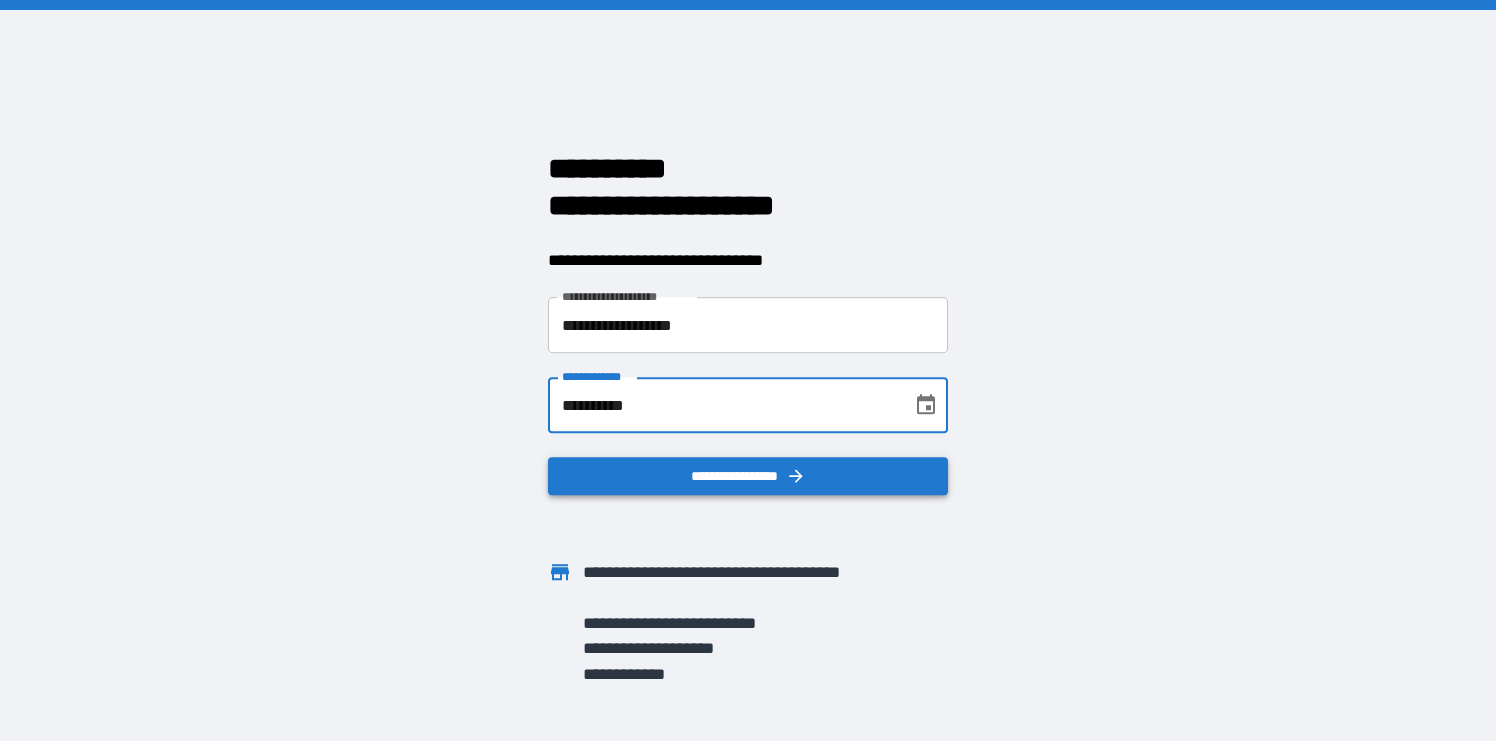click on "**********" at bounding box center (748, 476) 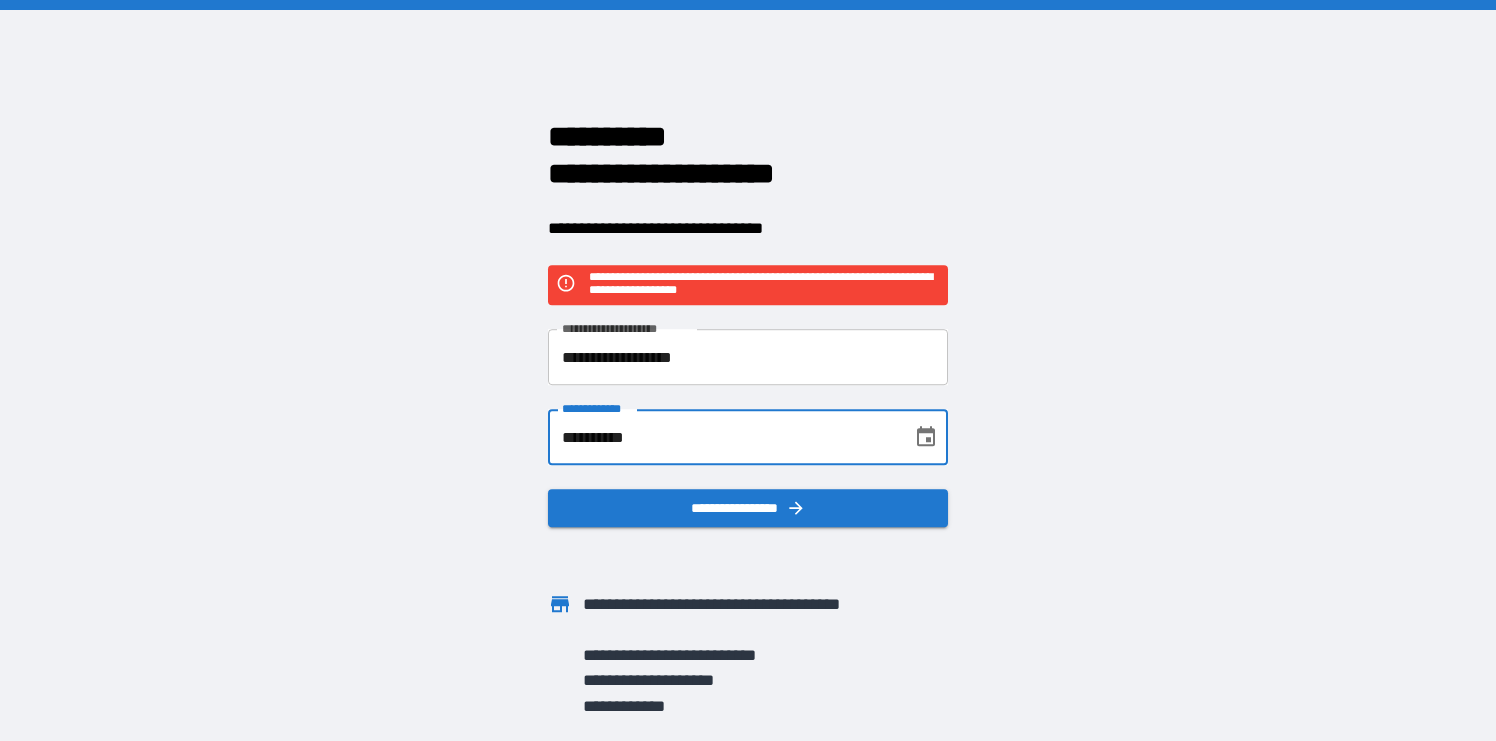 click on "**********" at bounding box center (723, 437) 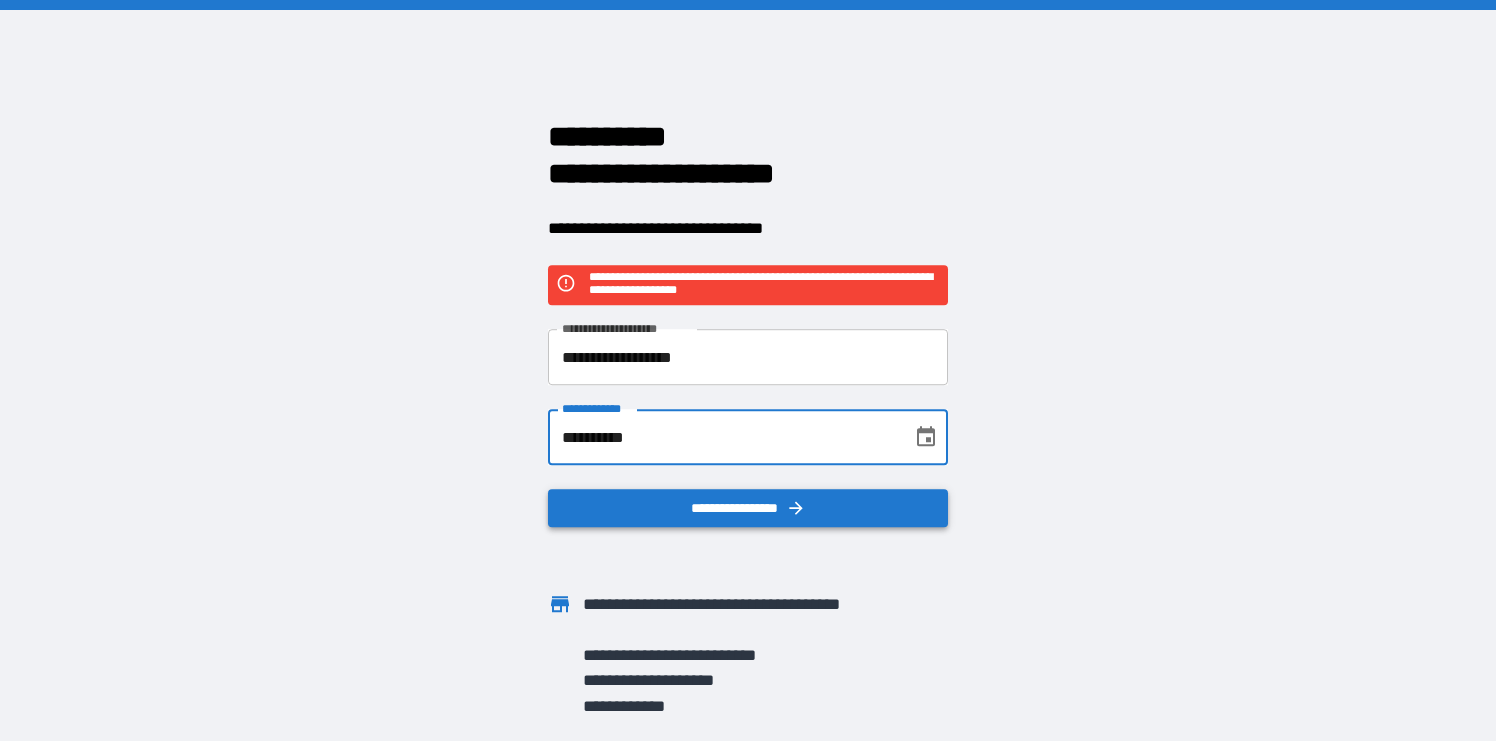 type on "**********" 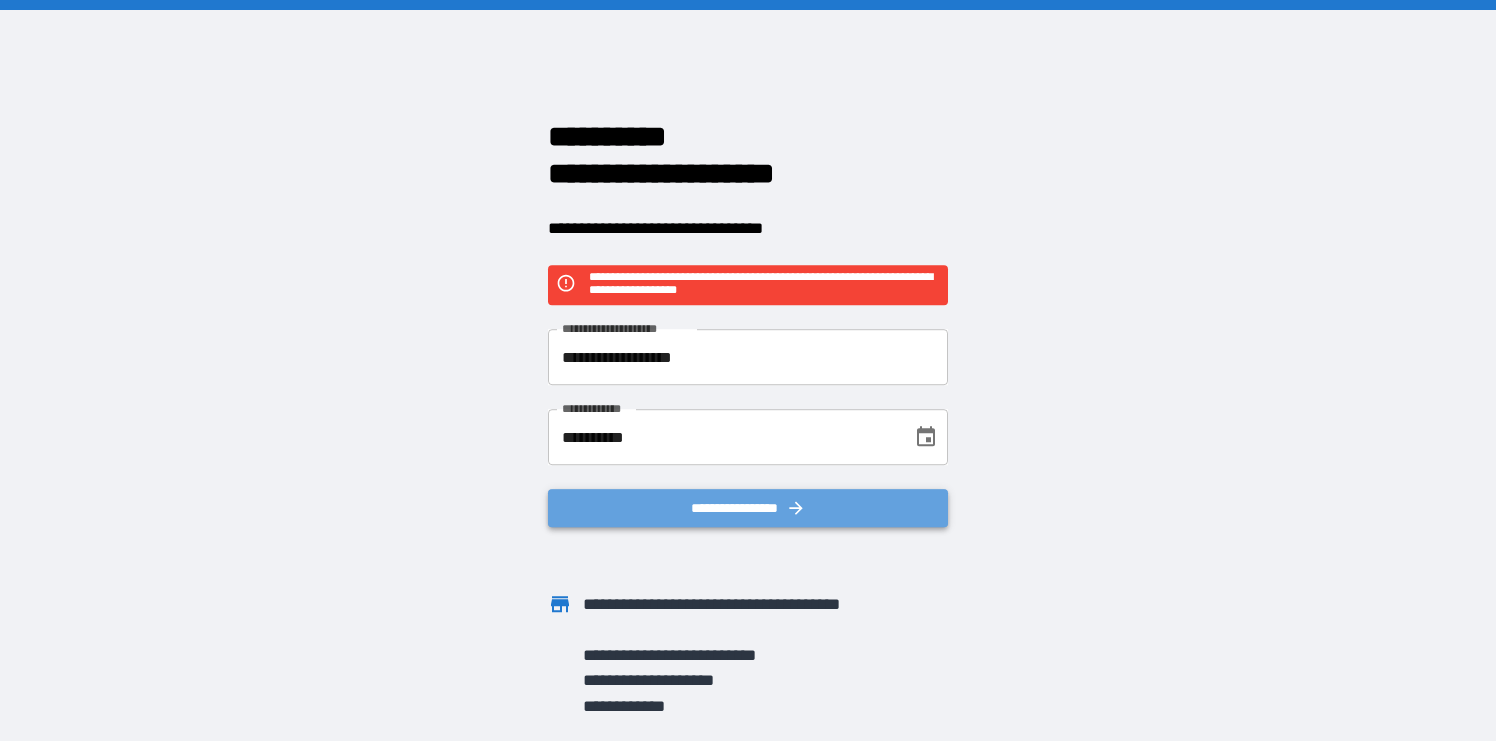 click on "**********" at bounding box center (748, 508) 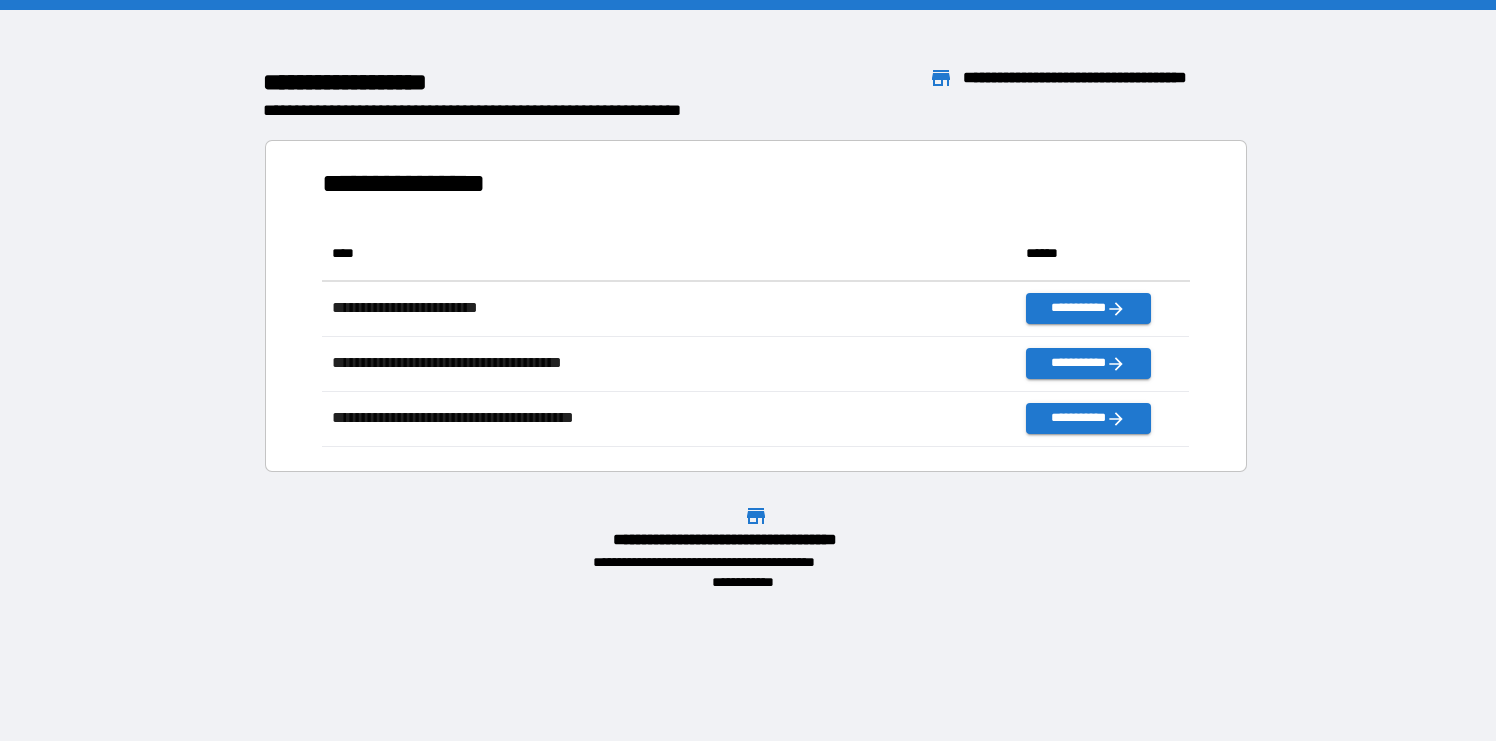 scroll, scrollTop: 16, scrollLeft: 15, axis: both 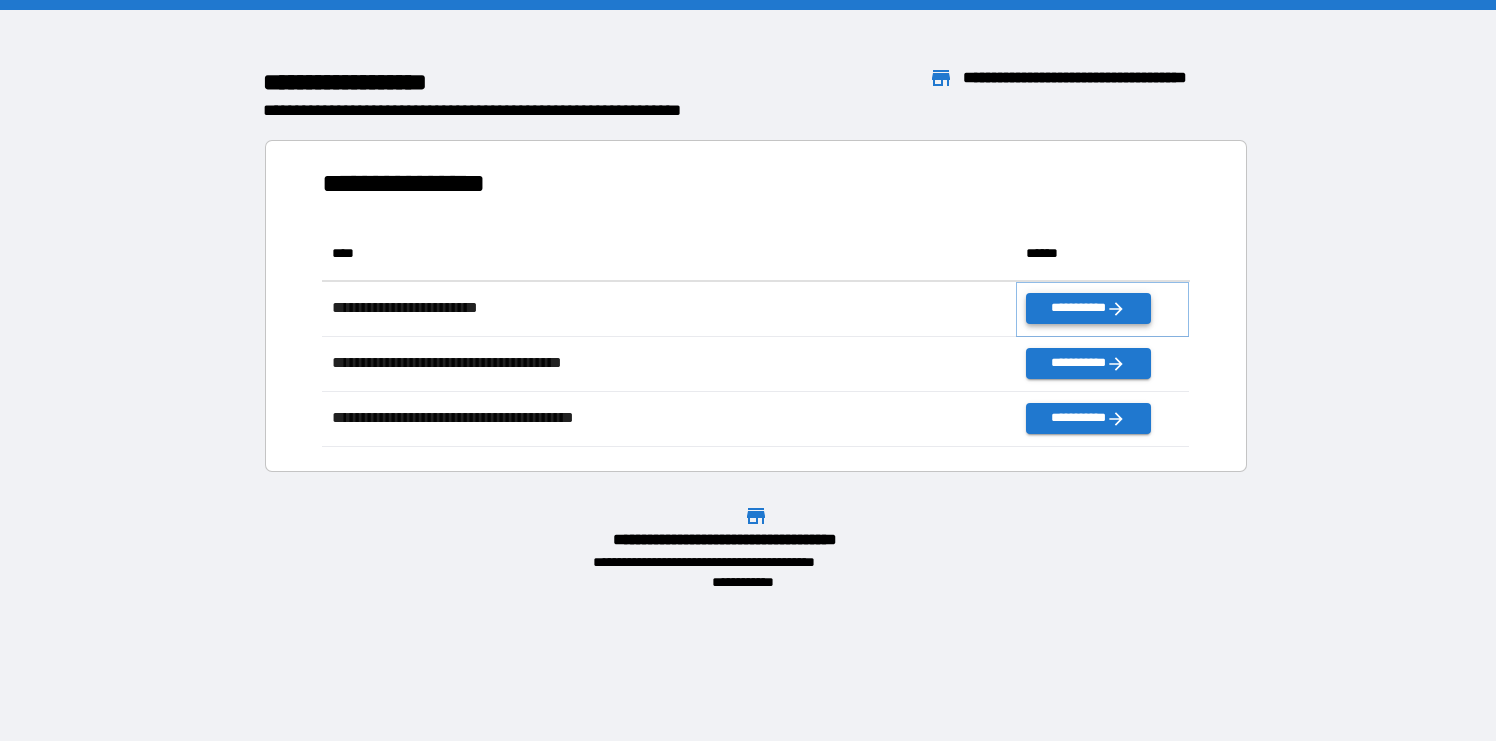 click on "**********" at bounding box center (1088, 308) 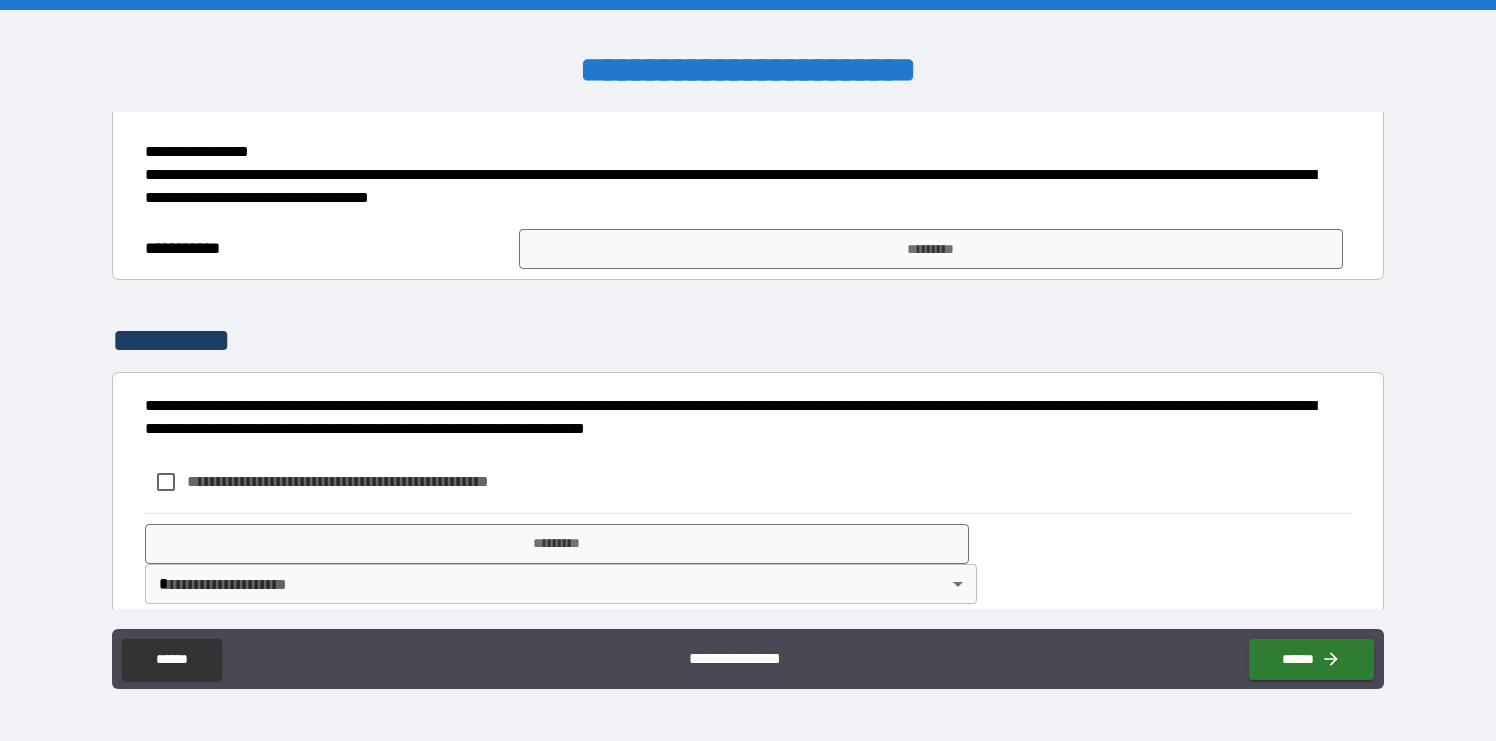scroll, scrollTop: 563, scrollLeft: 0, axis: vertical 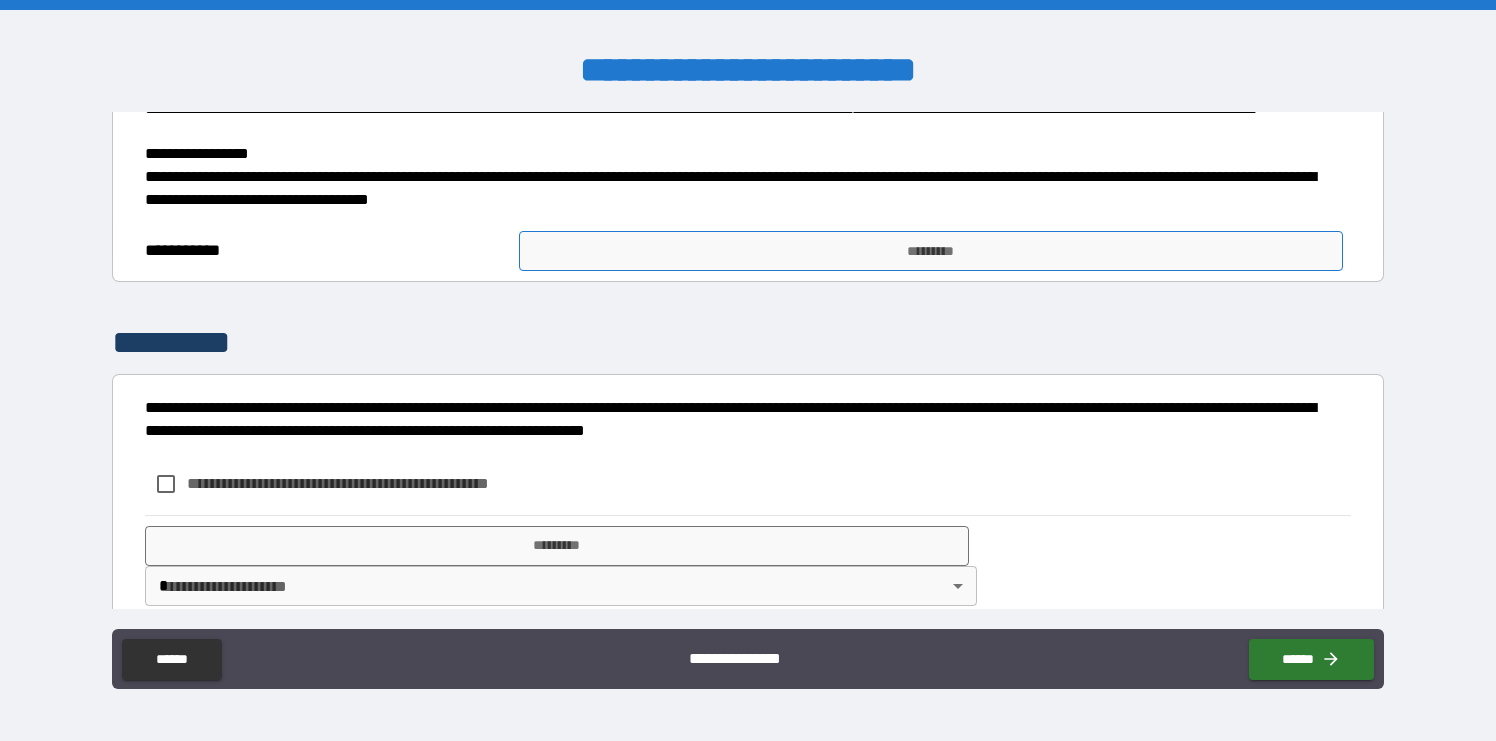 click on "*********" at bounding box center [931, 251] 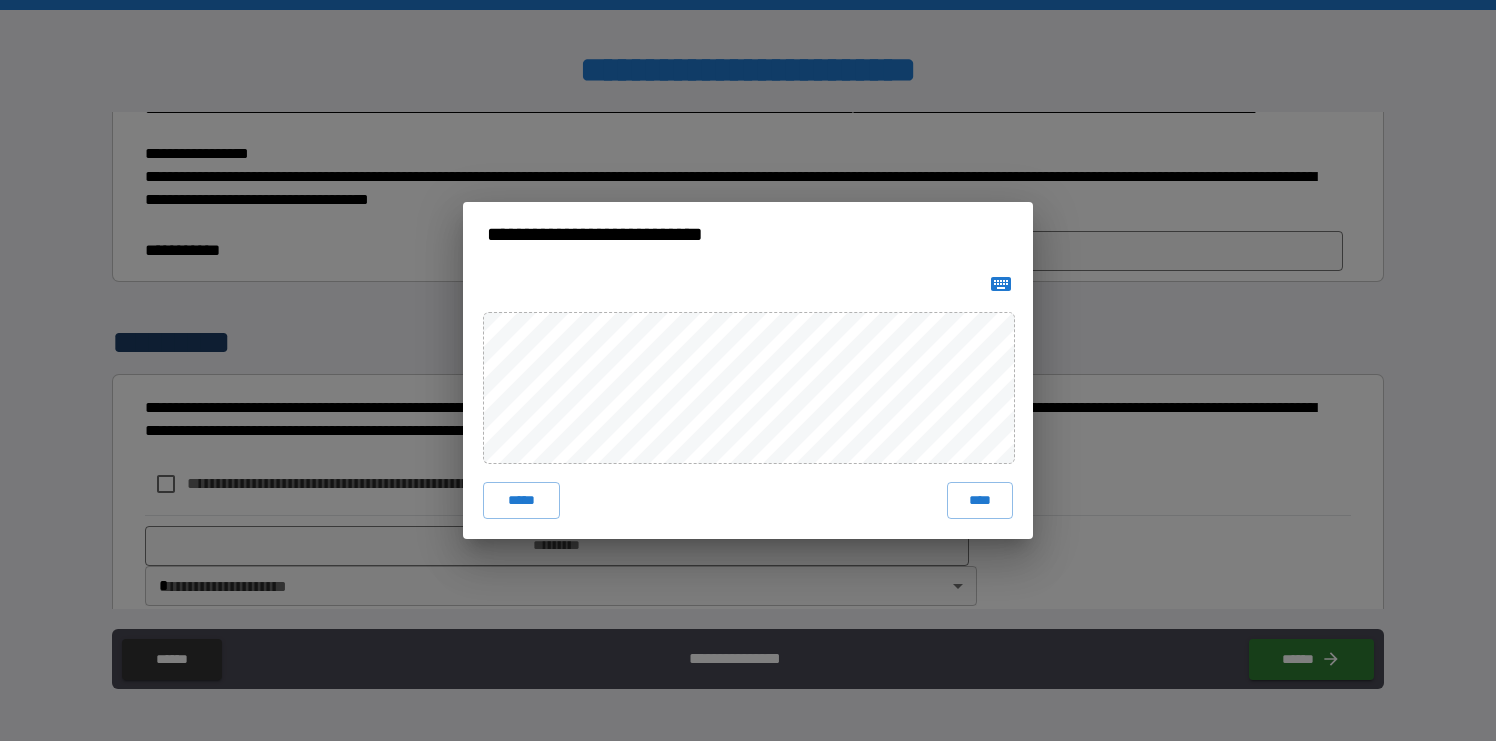 click 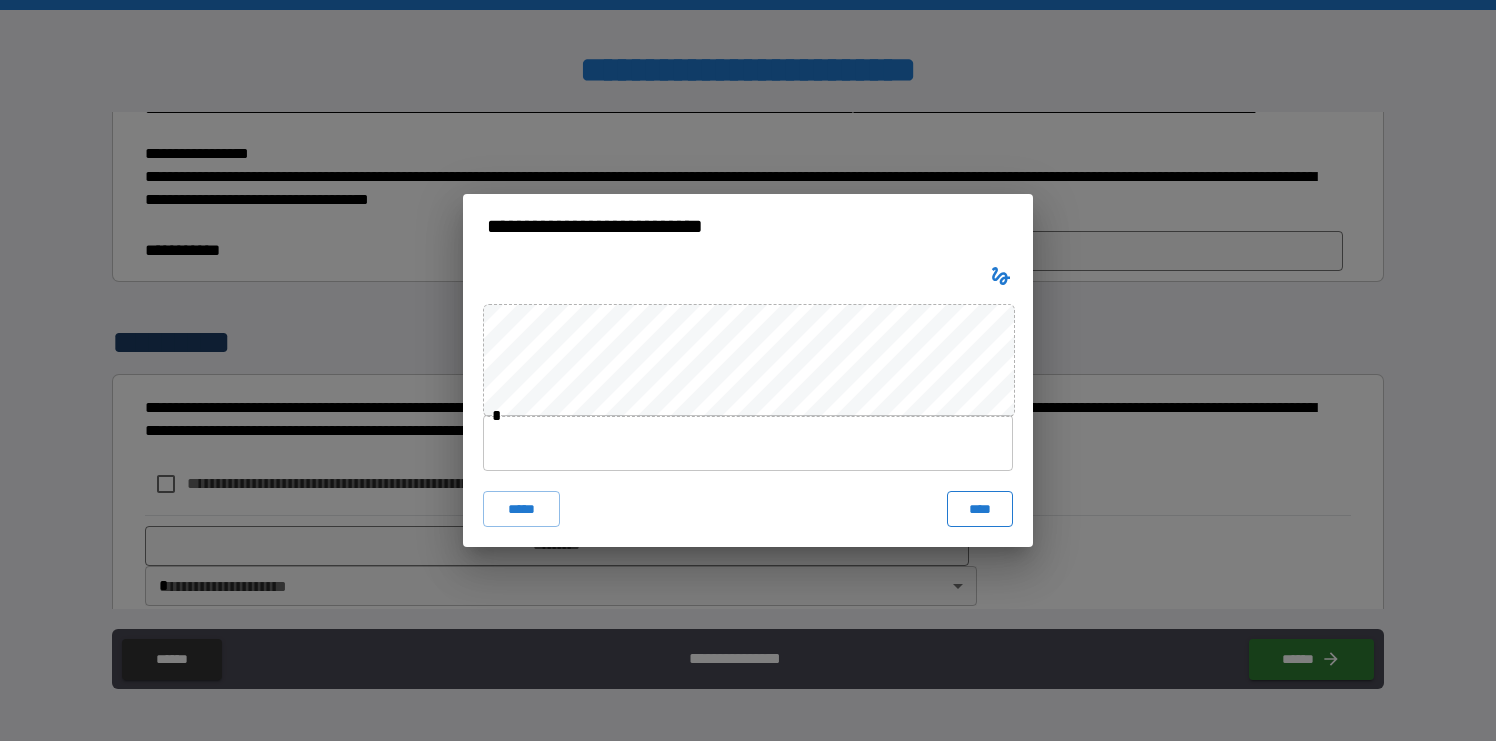 click on "****" at bounding box center (980, 509) 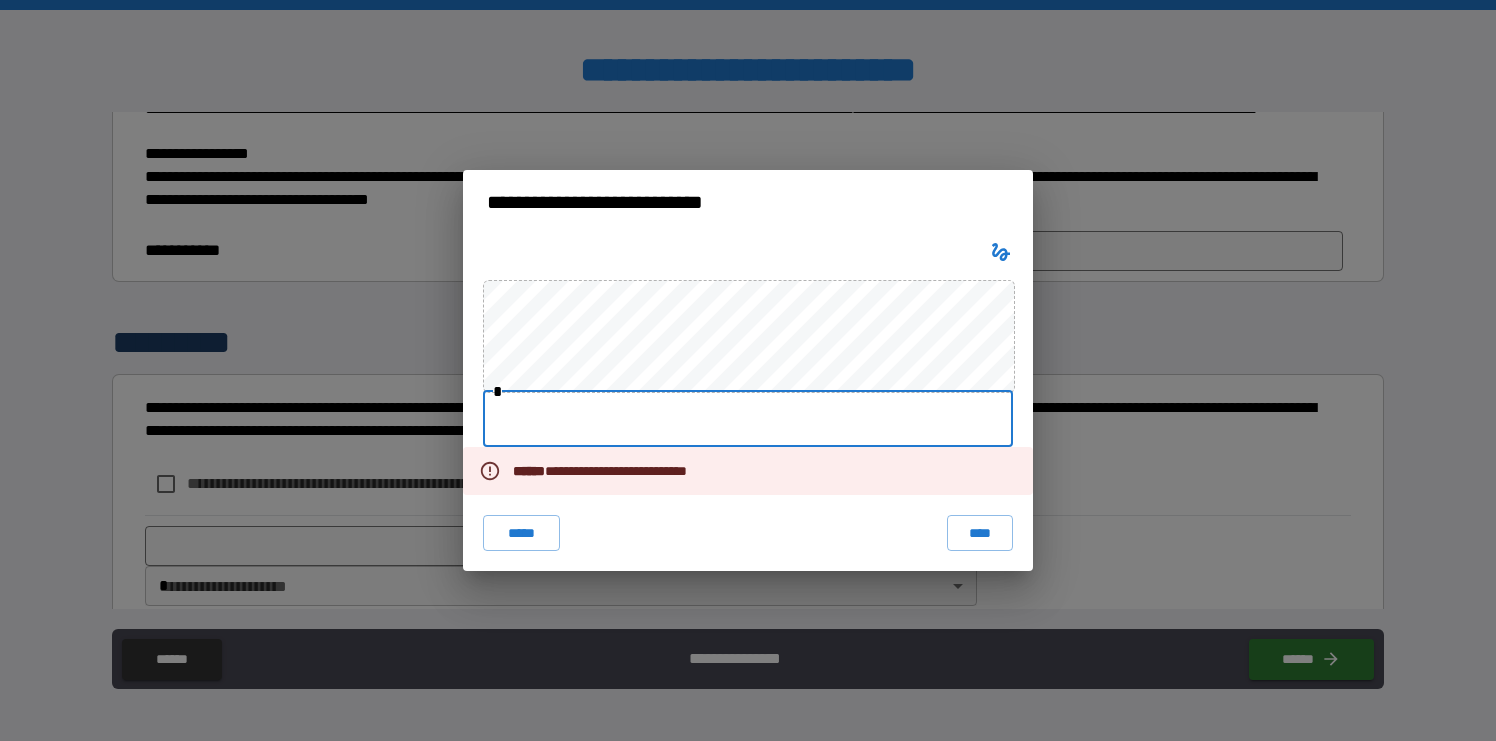 click at bounding box center (748, 419) 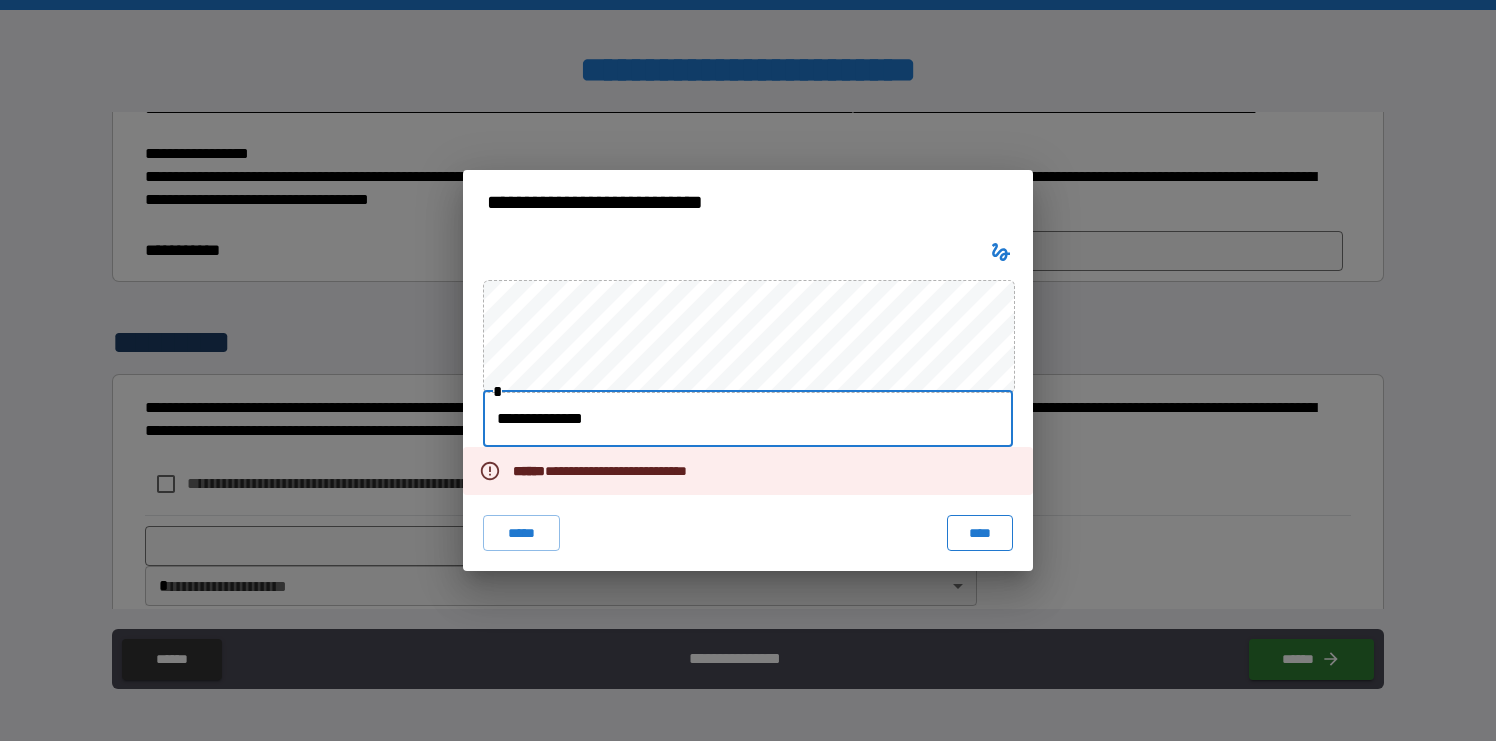 type on "**********" 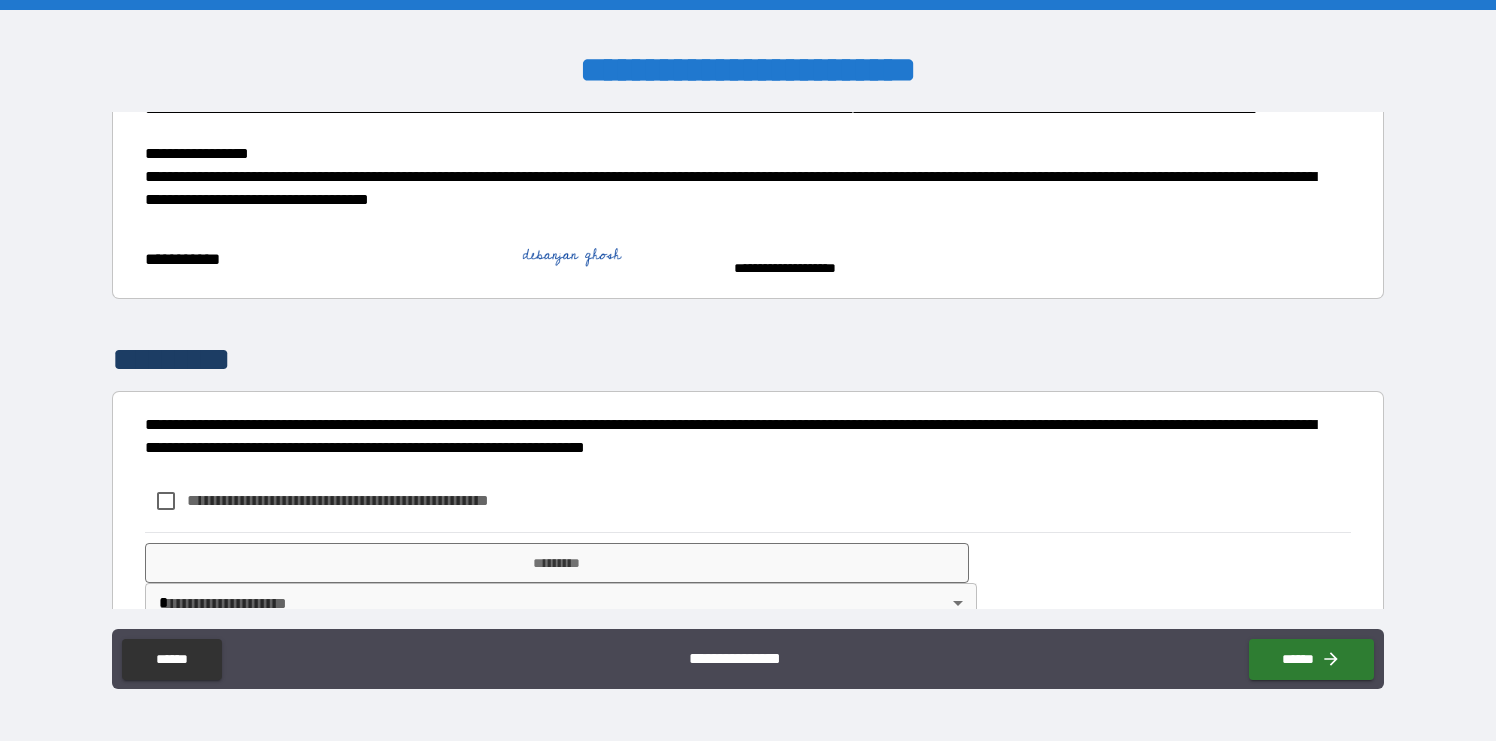 click on "**********" at bounding box center (371, 500) 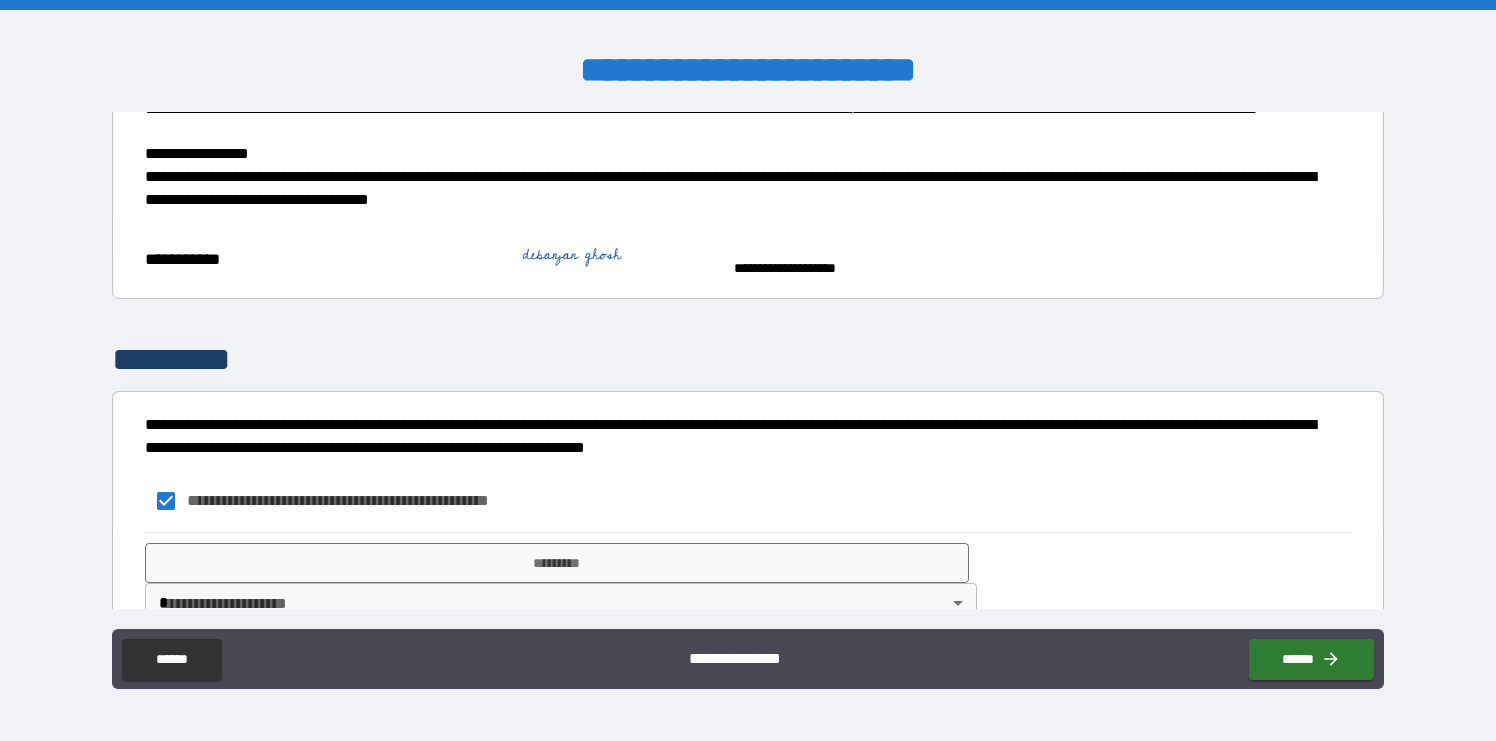 scroll, scrollTop: 630, scrollLeft: 0, axis: vertical 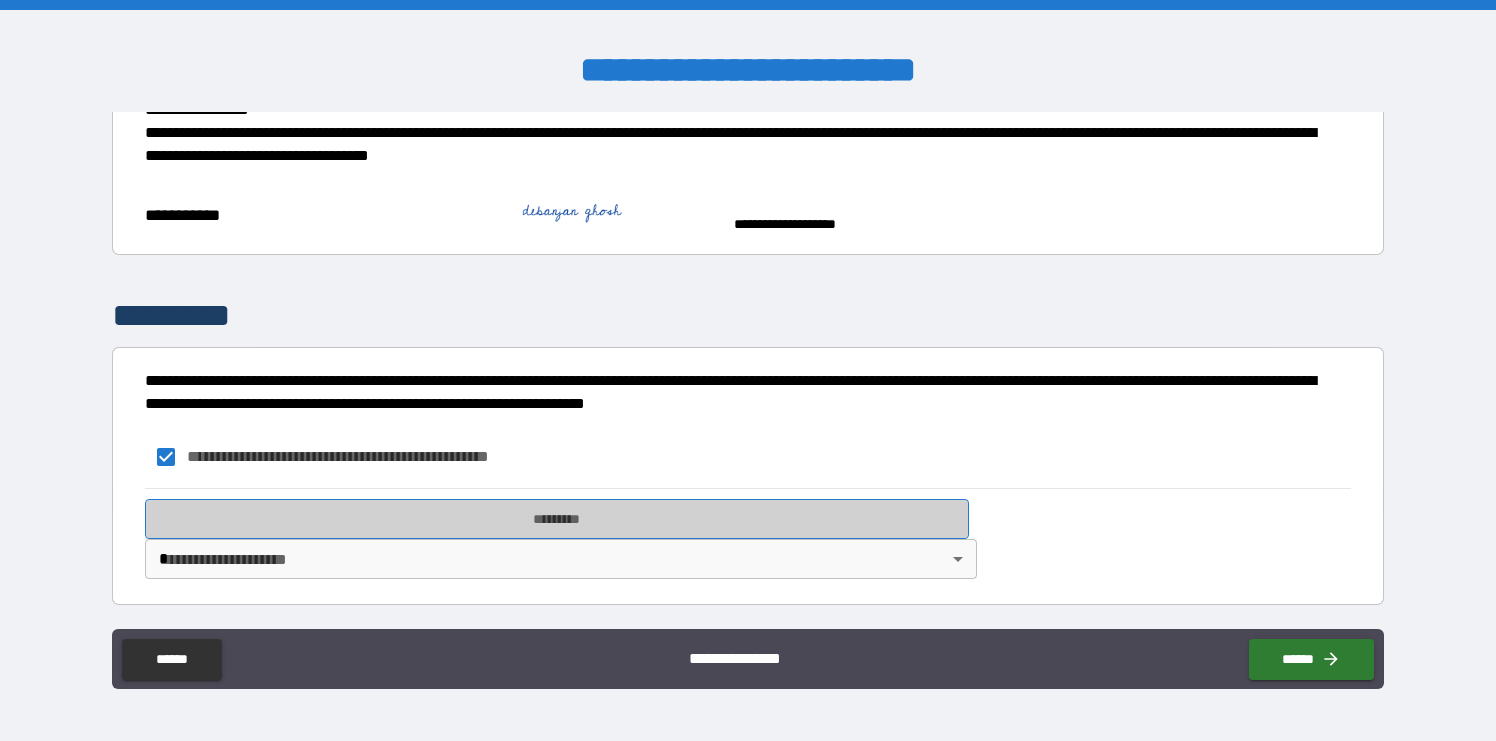 click on "*********" at bounding box center [557, 519] 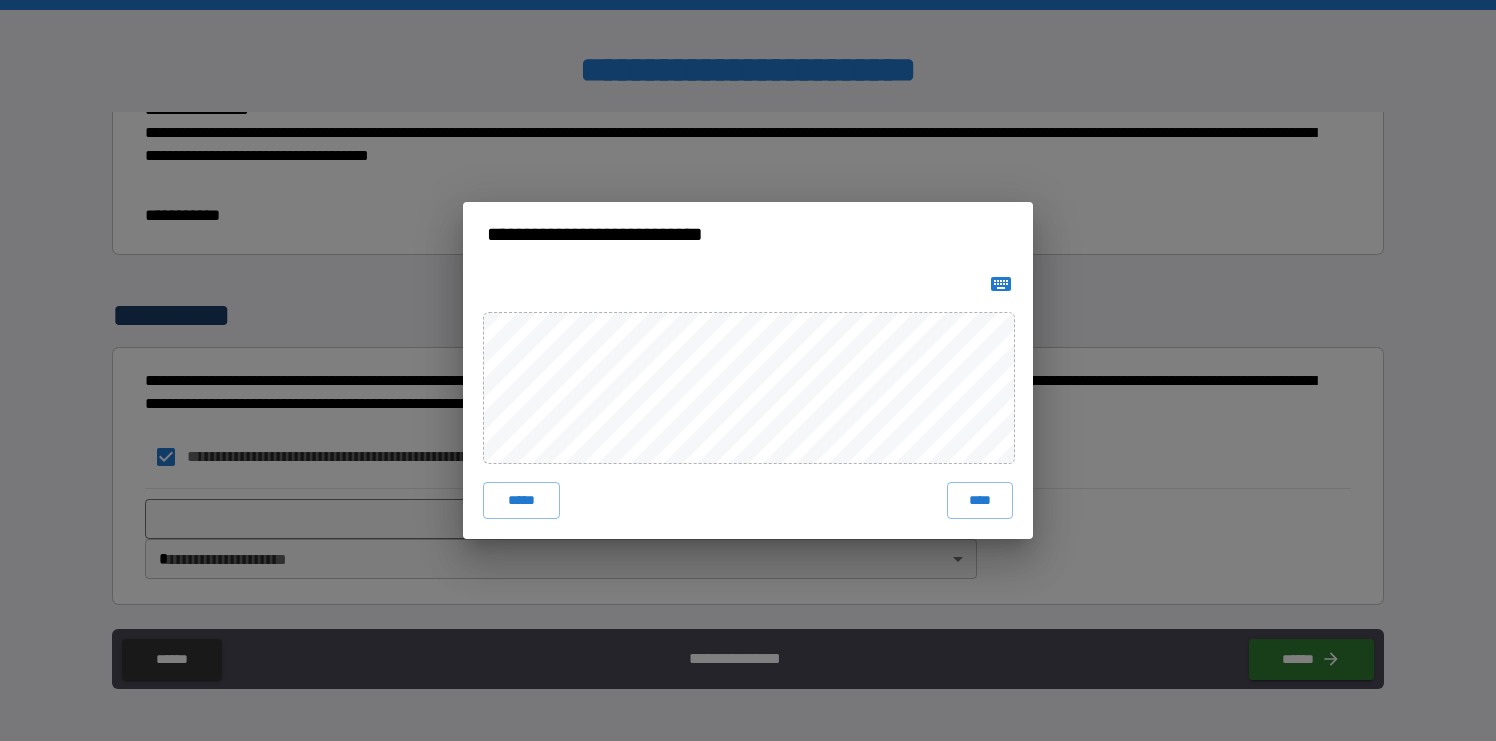 click 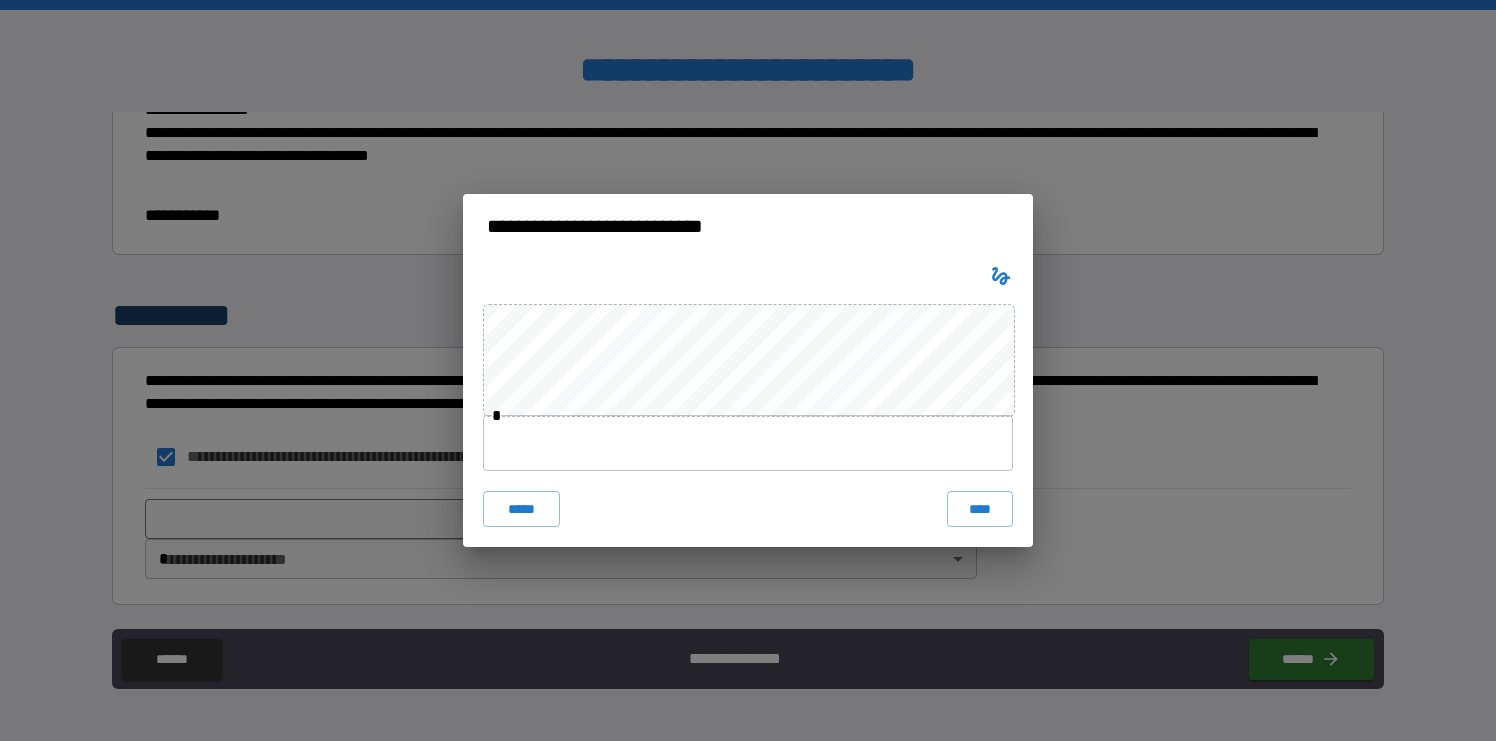click at bounding box center (748, 443) 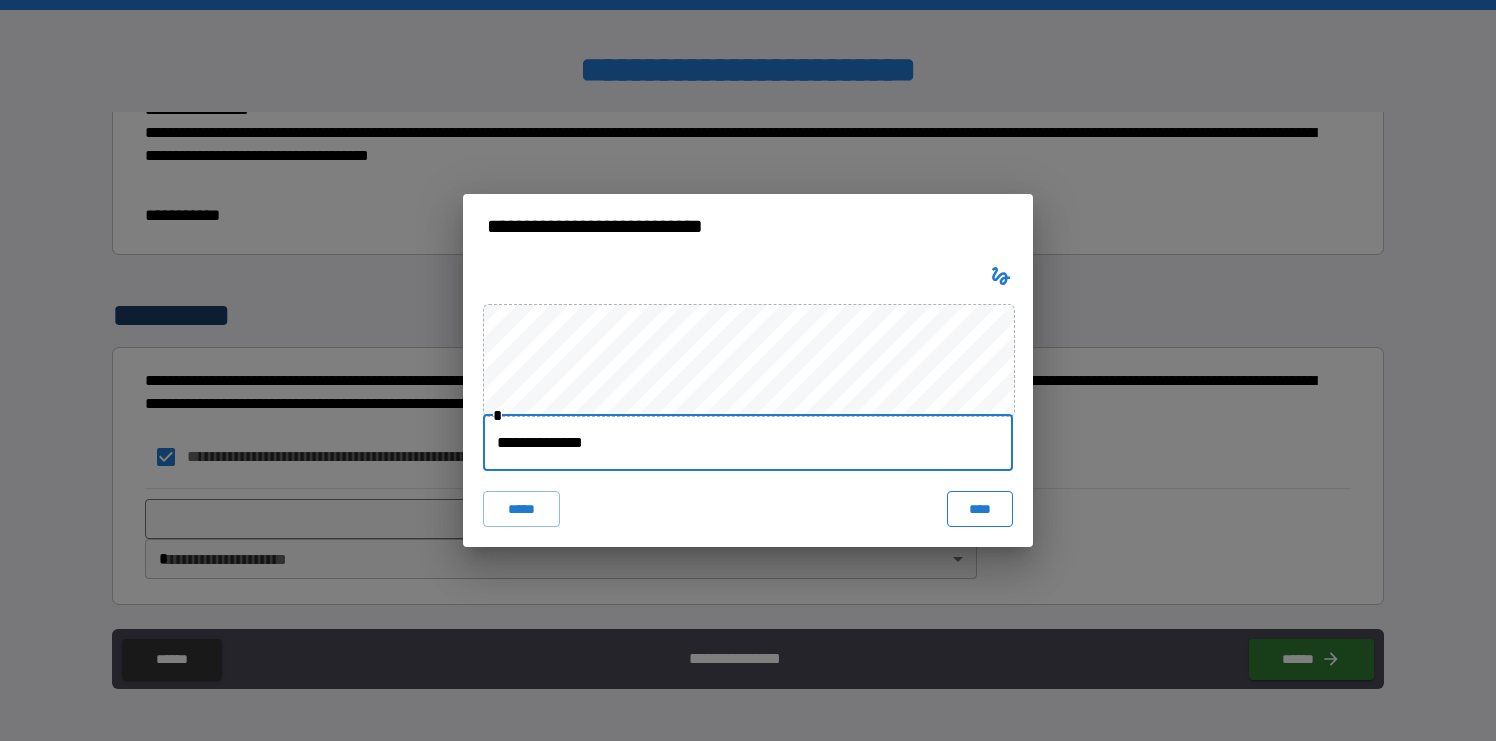 type on "**********" 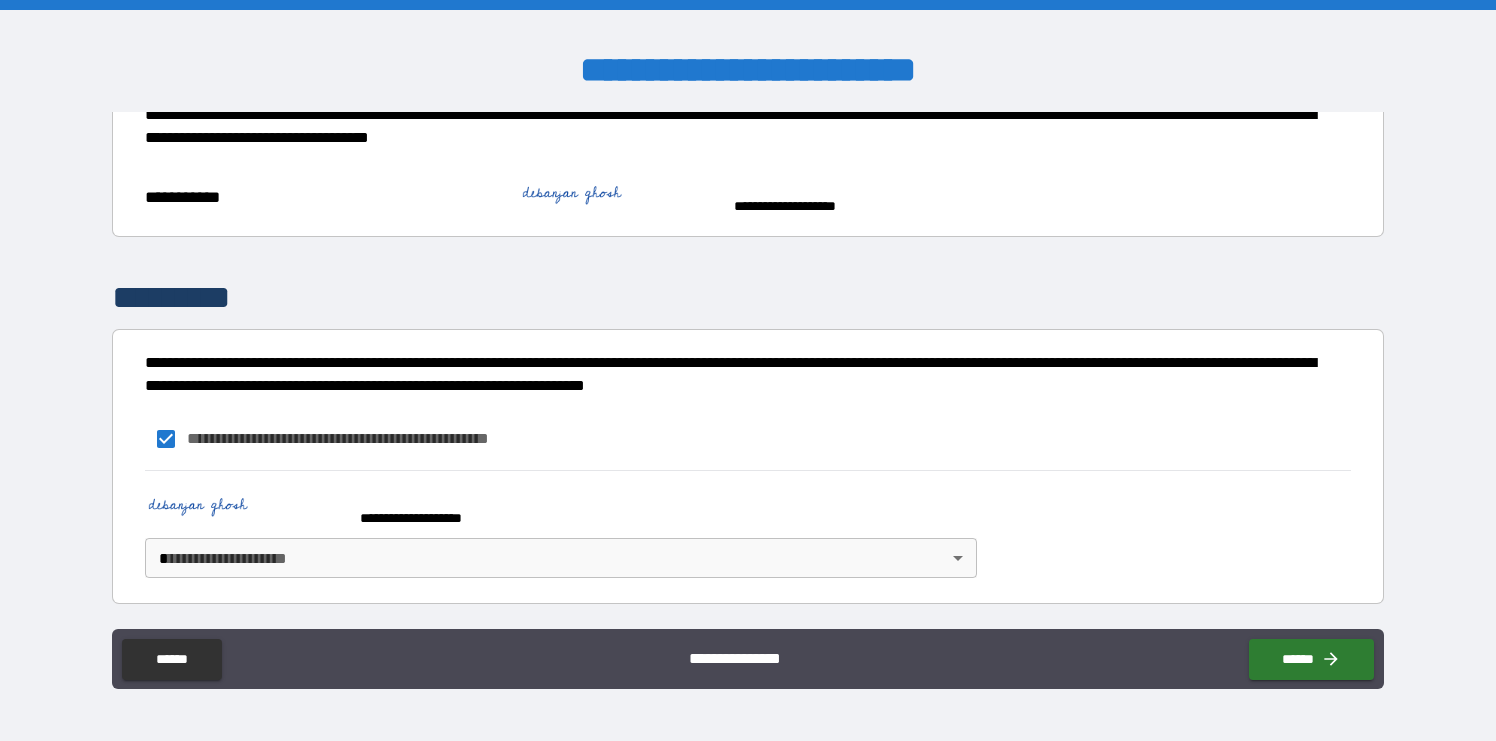 click on "[FIRST] [LAST] [STREET] [CITY] [STATE] [ZIP] [COUNTRY] [PHONE] [EMAIL] [CREDITCARD] [SSN] [PASSPORT] [DRIVERLICENSE] [DOB] [AGE] [ADDRESS] [COORDINATES] [POSTALCODE] [HOMEADDRESS] [PERSONALGEO] [TIME] [BIRTHDATE]" at bounding box center (748, 370) 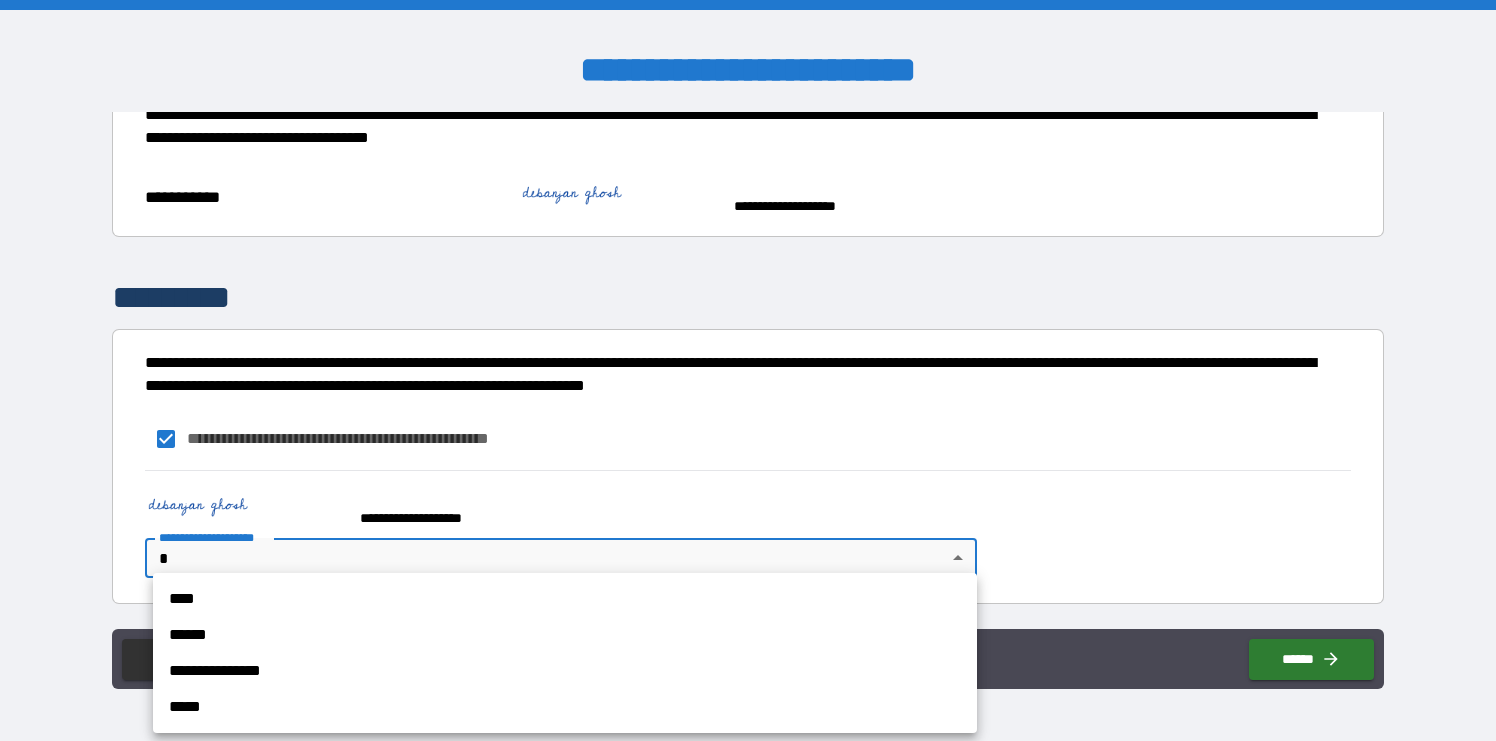 click on "**********" at bounding box center (565, 671) 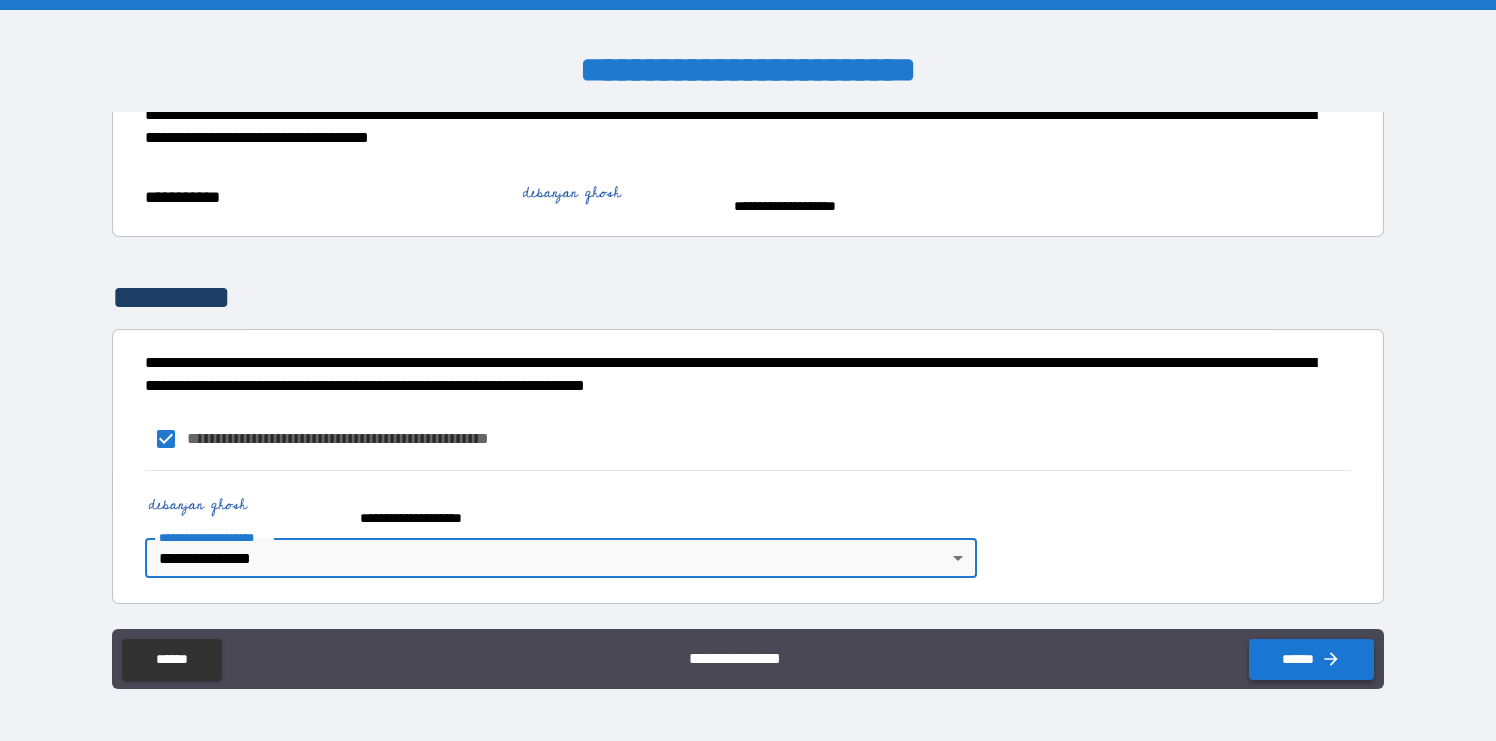 click on "******" at bounding box center (1311, 659) 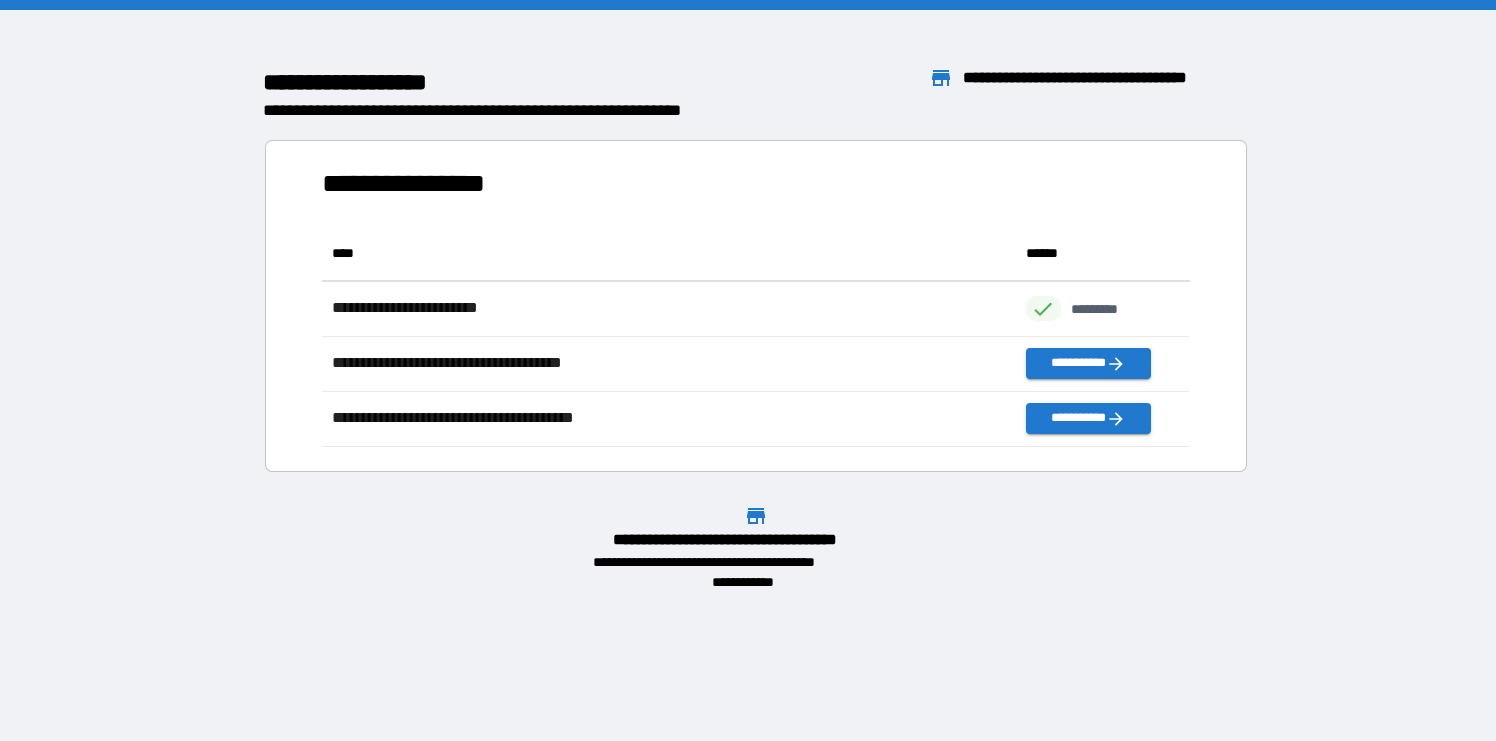 scroll, scrollTop: 16, scrollLeft: 15, axis: both 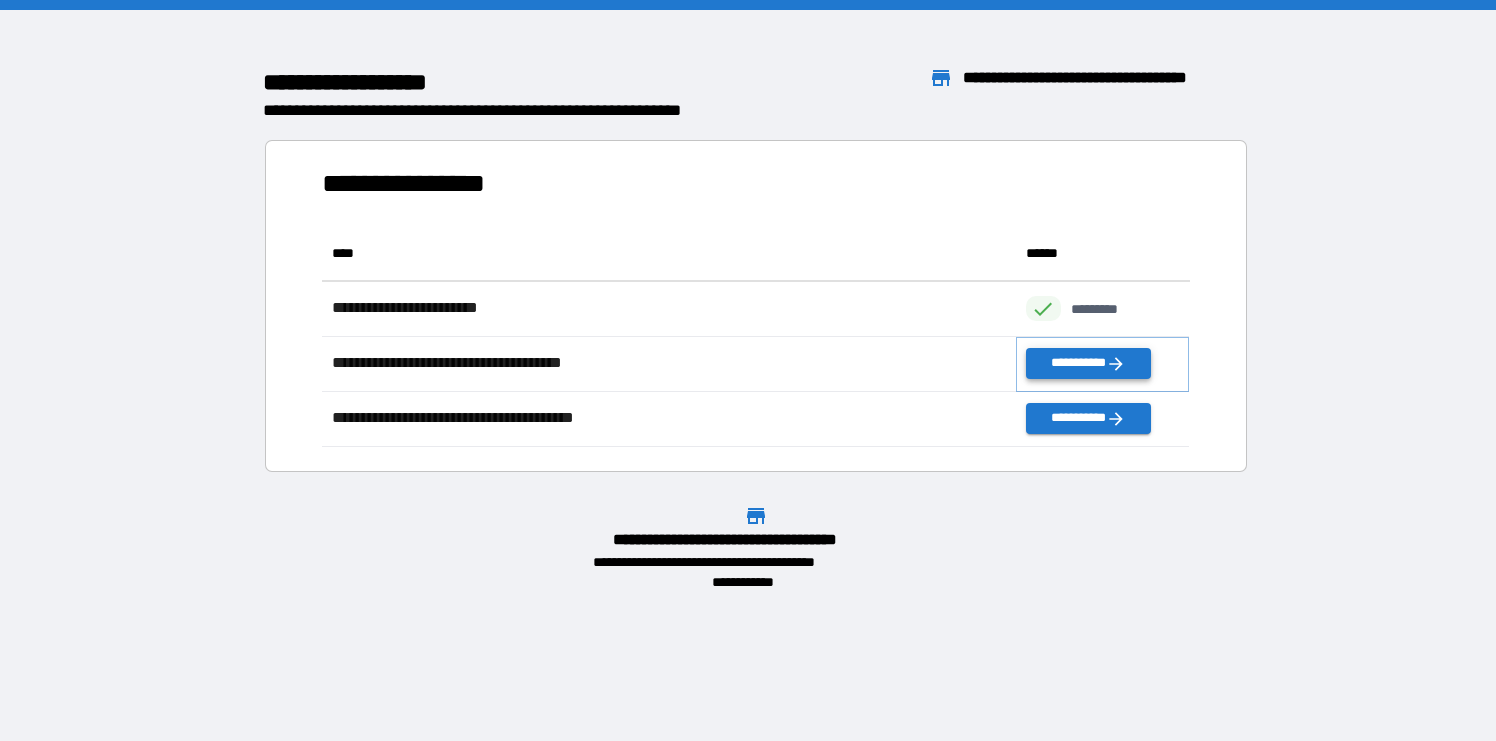 click on "**********" at bounding box center [1088, 363] 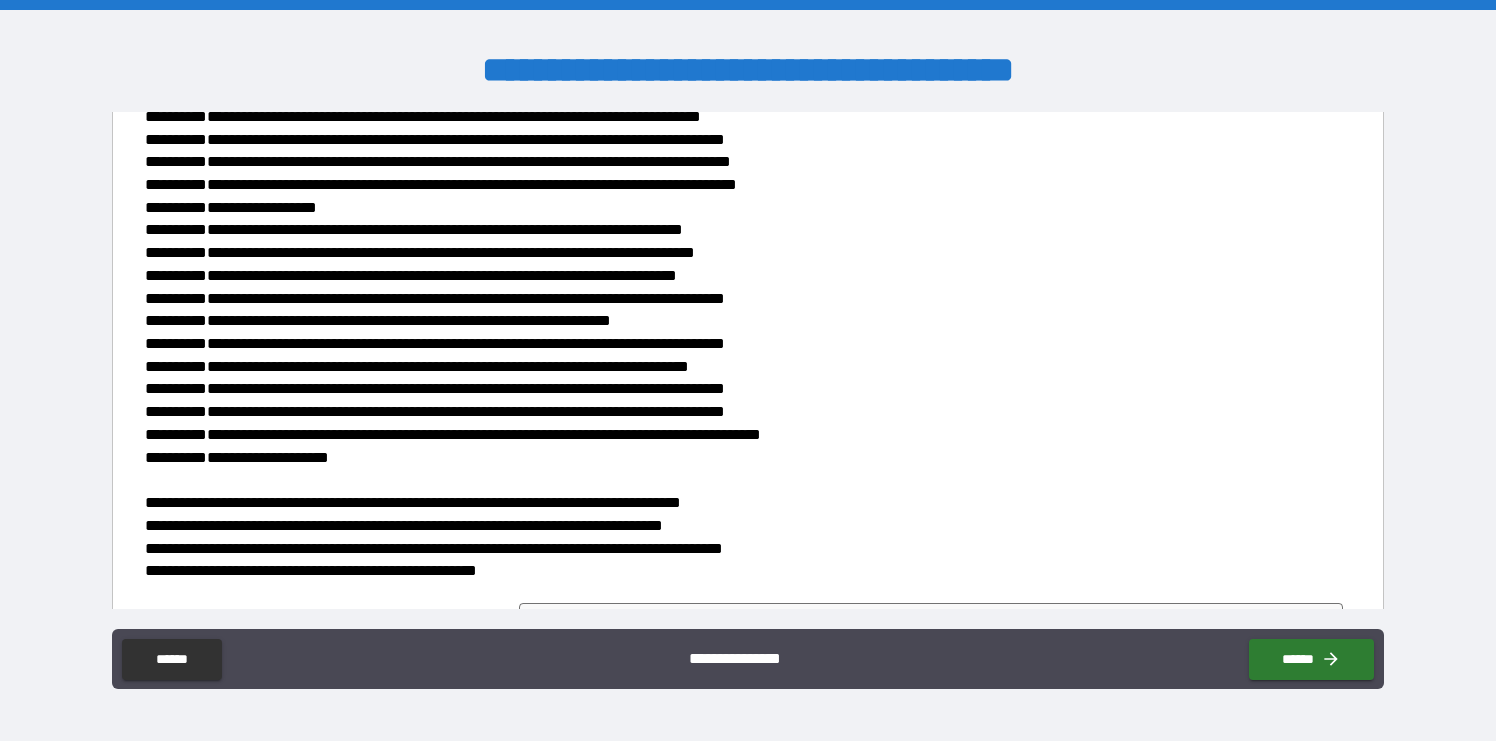 scroll, scrollTop: 1256, scrollLeft: 0, axis: vertical 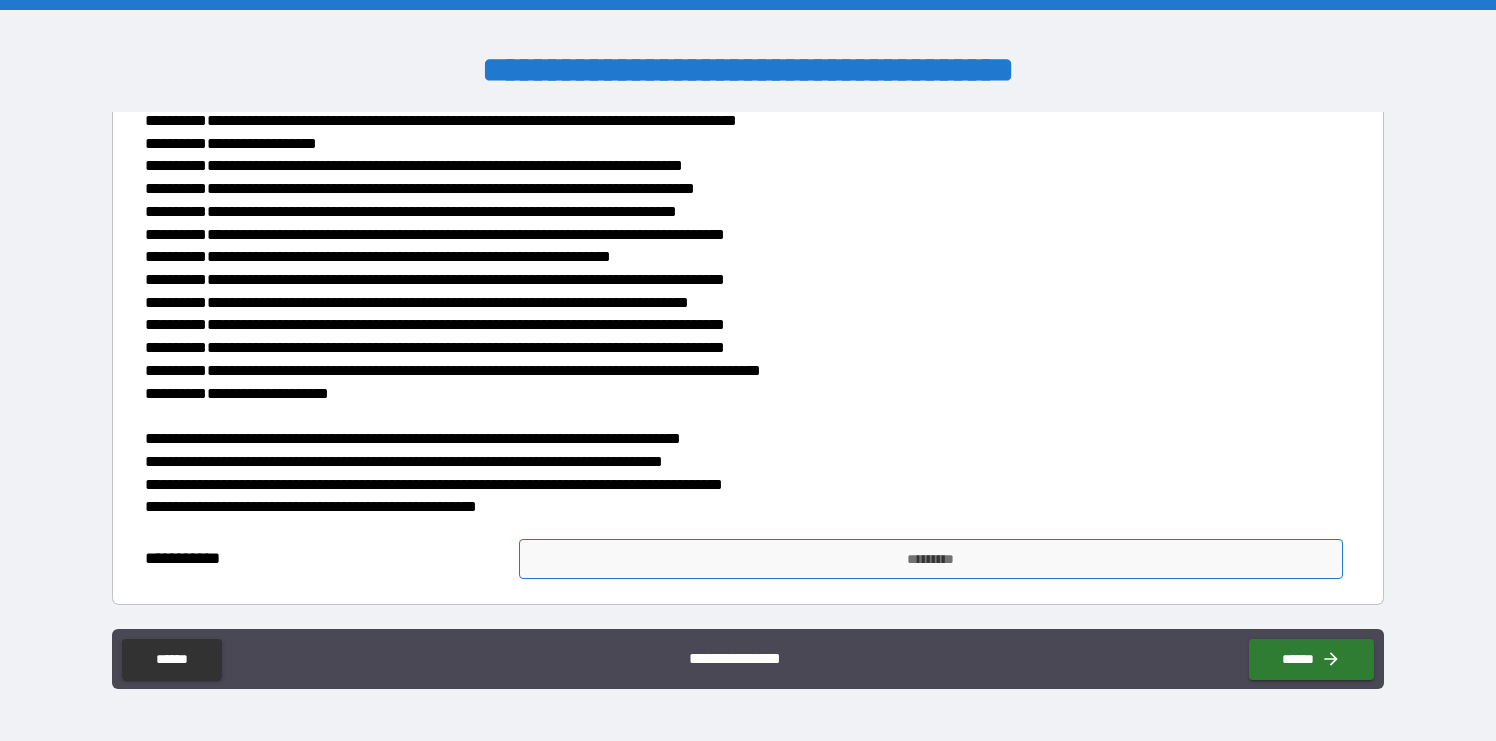 click on "*********" at bounding box center (931, 559) 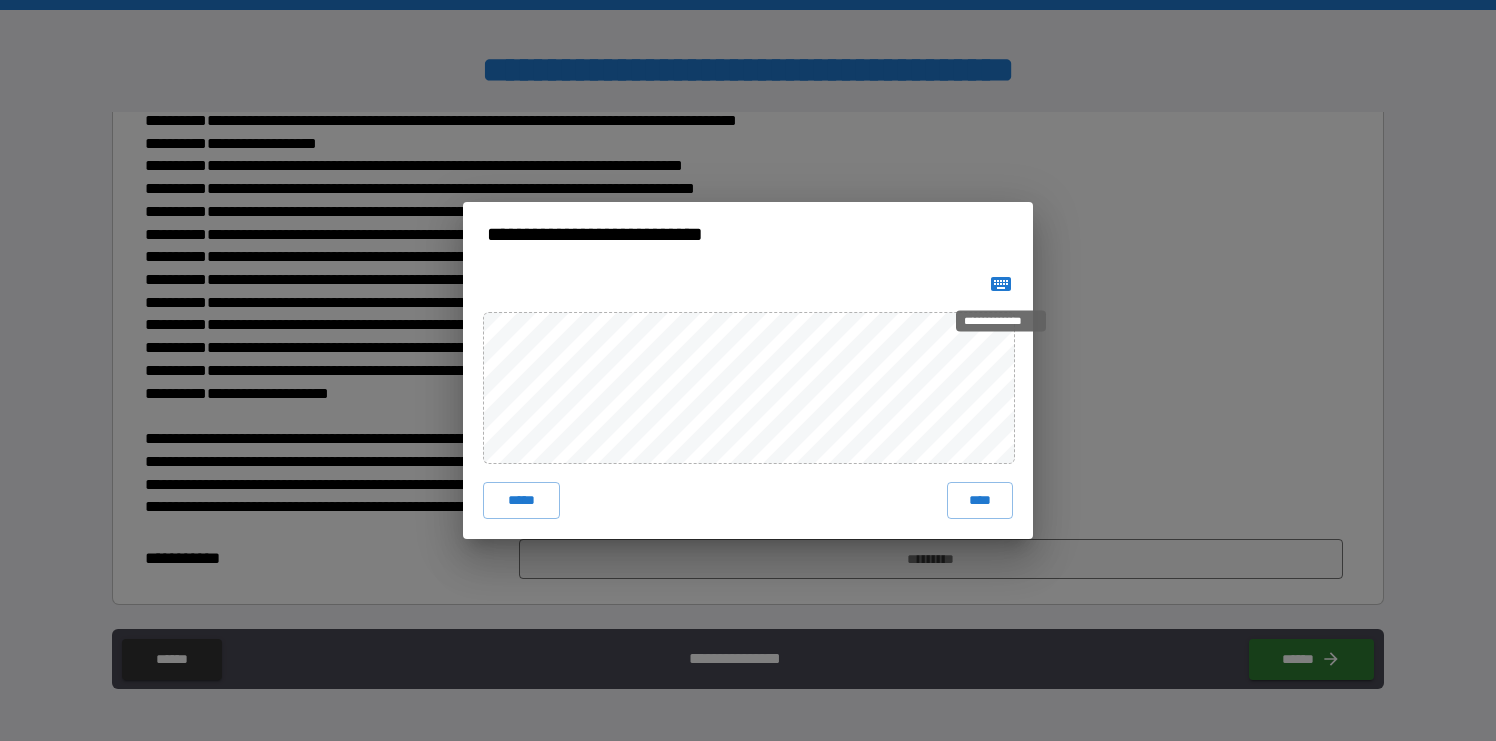 click 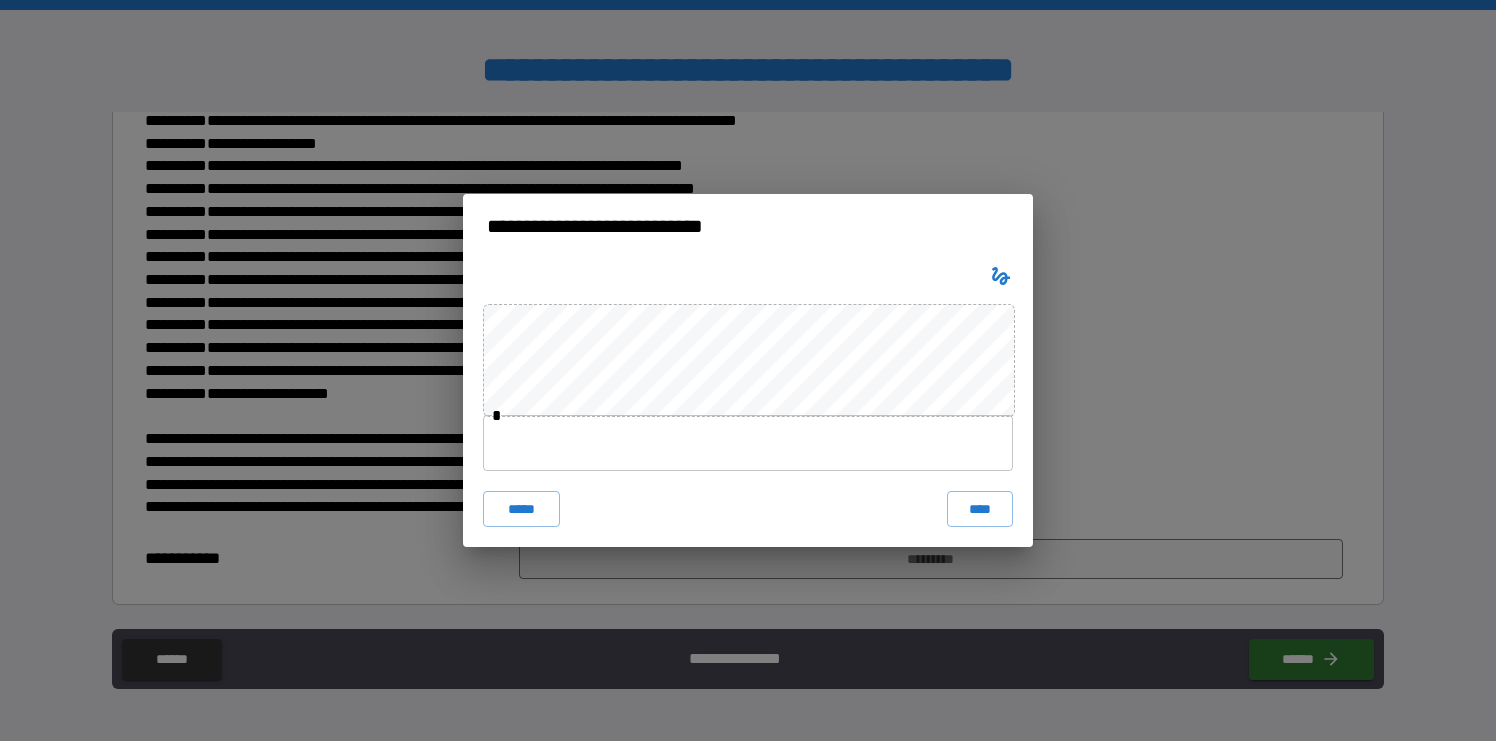 click at bounding box center [748, 443] 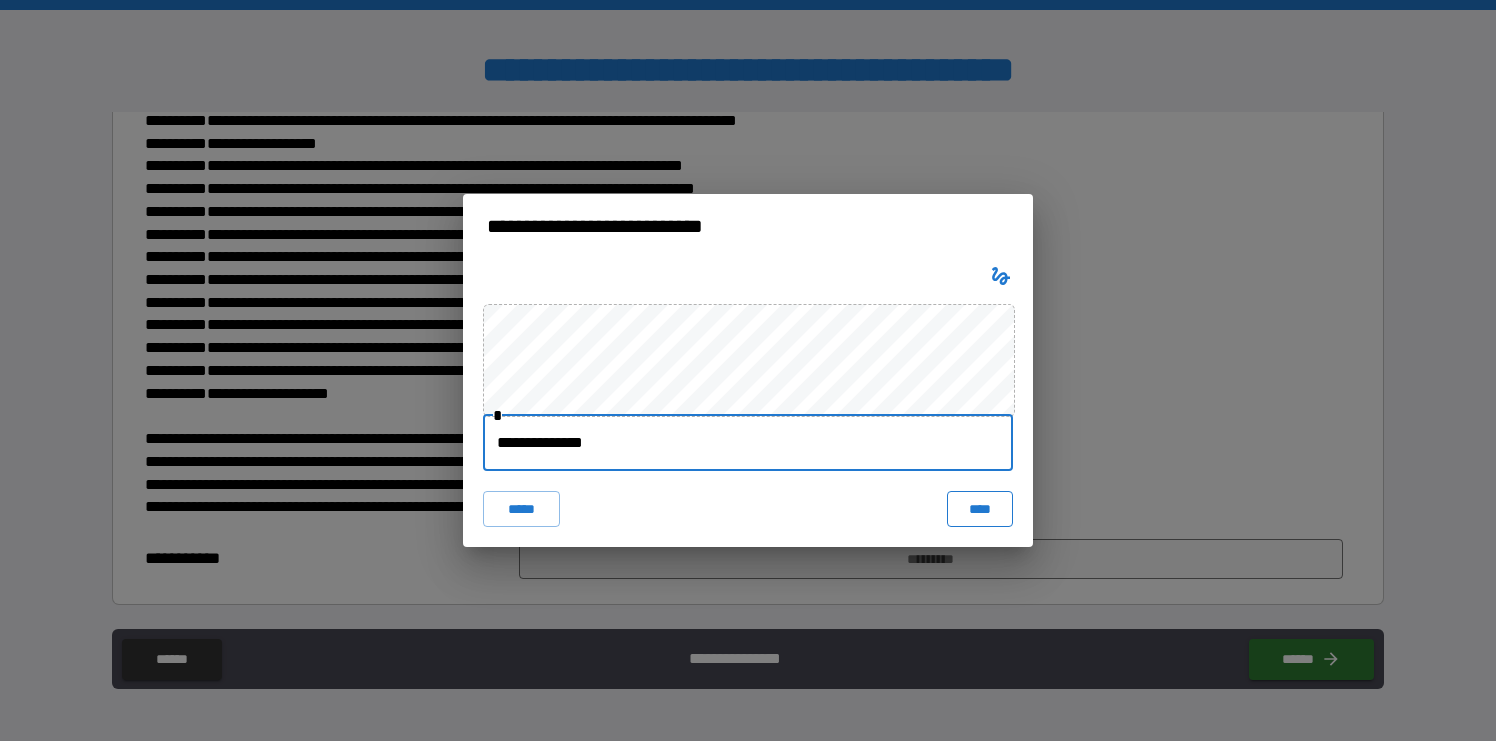 type on "**********" 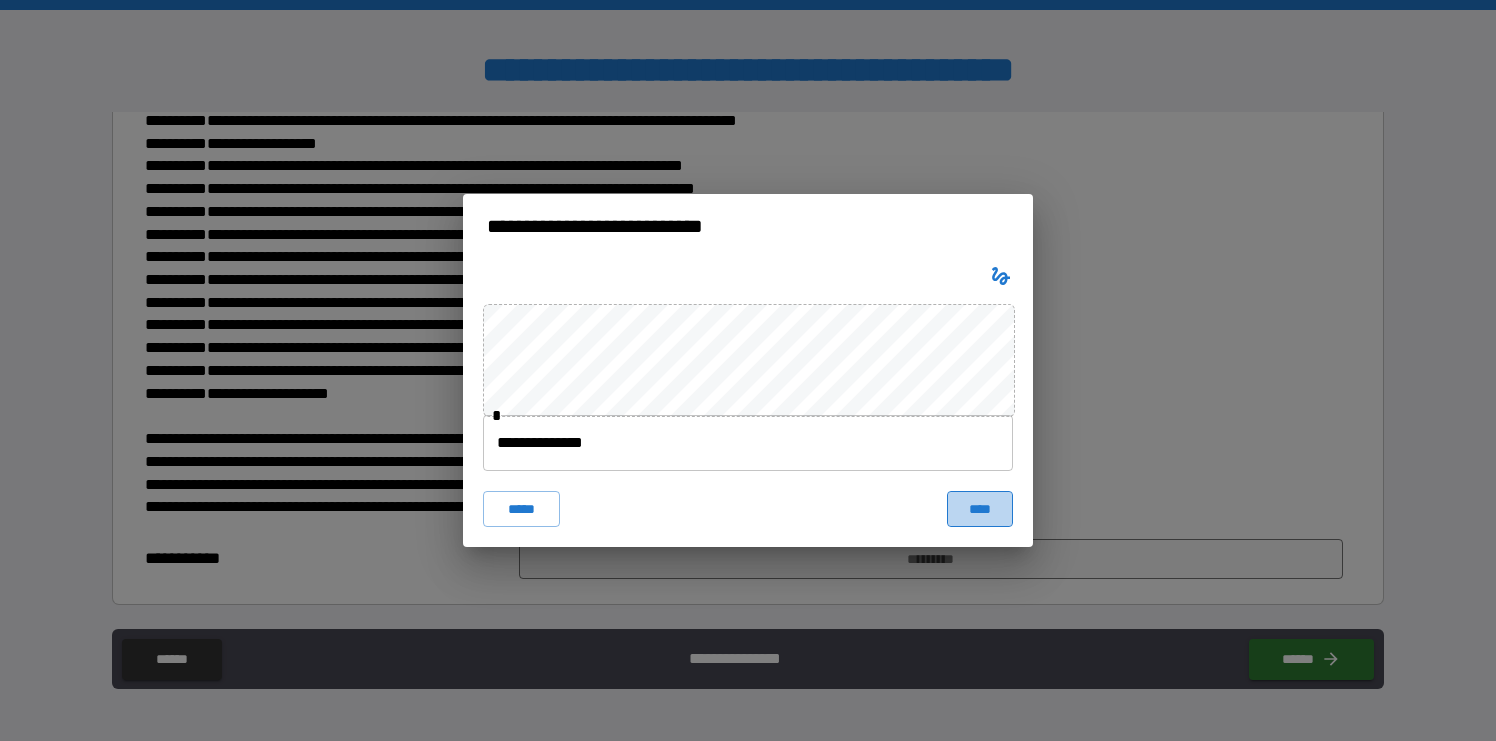 click on "****" at bounding box center [980, 509] 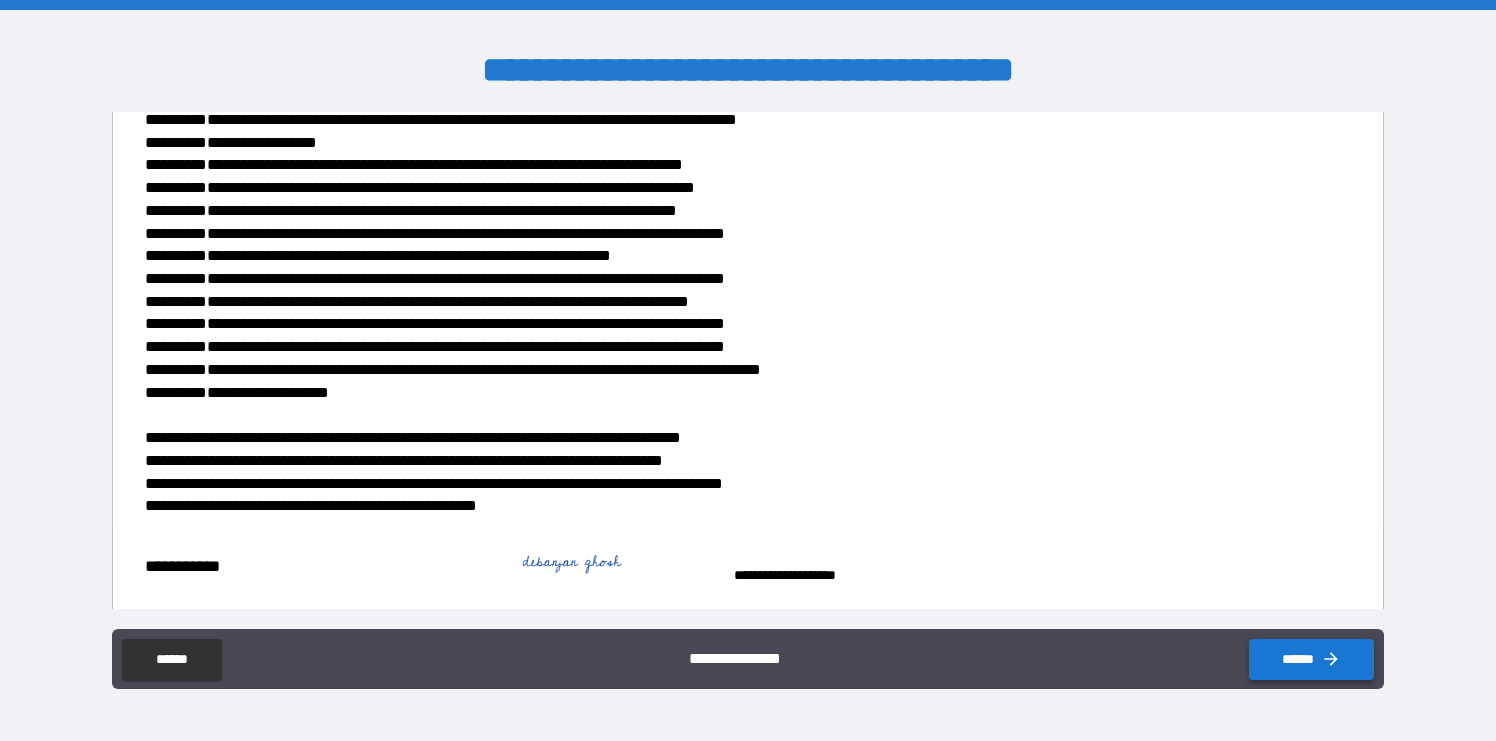 click on "******" at bounding box center (1311, 659) 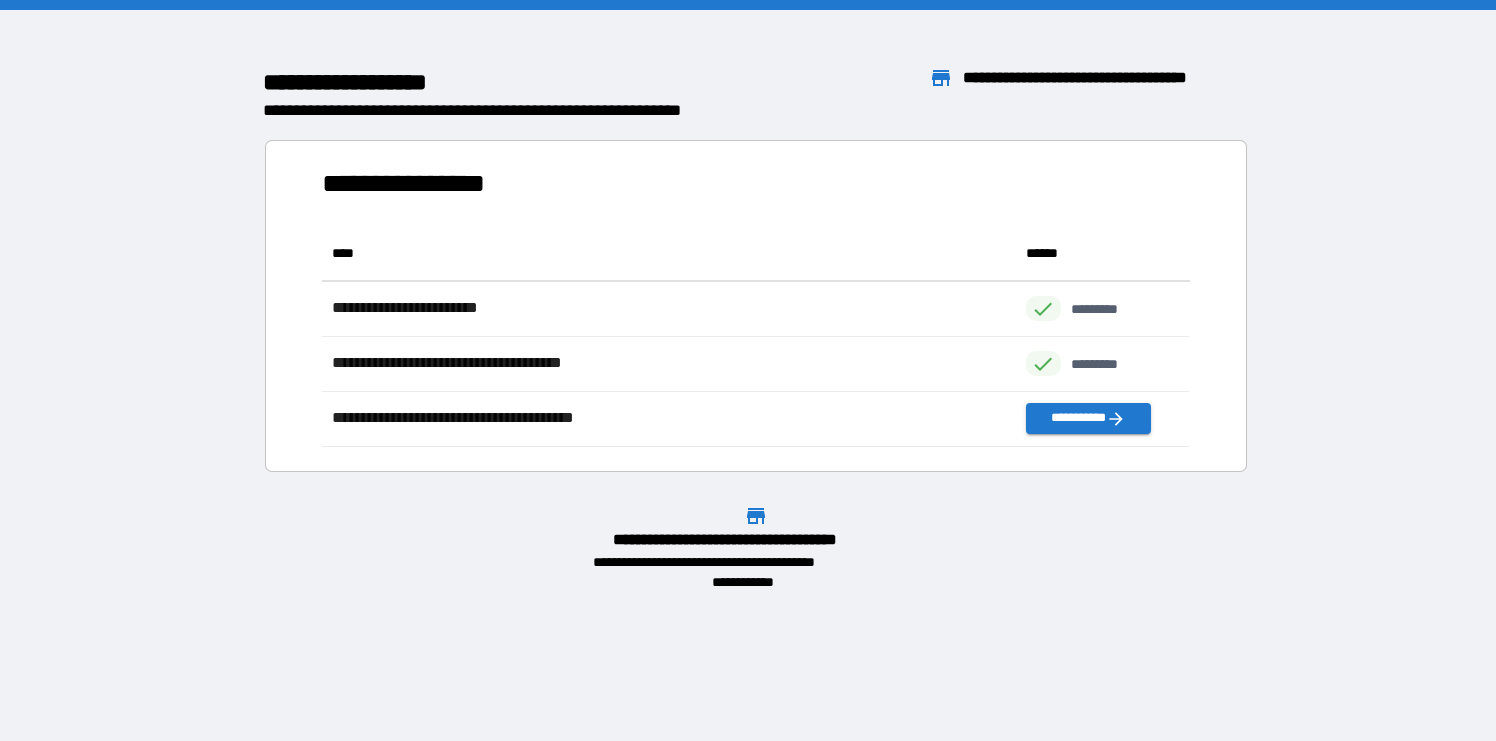 scroll, scrollTop: 16, scrollLeft: 15, axis: both 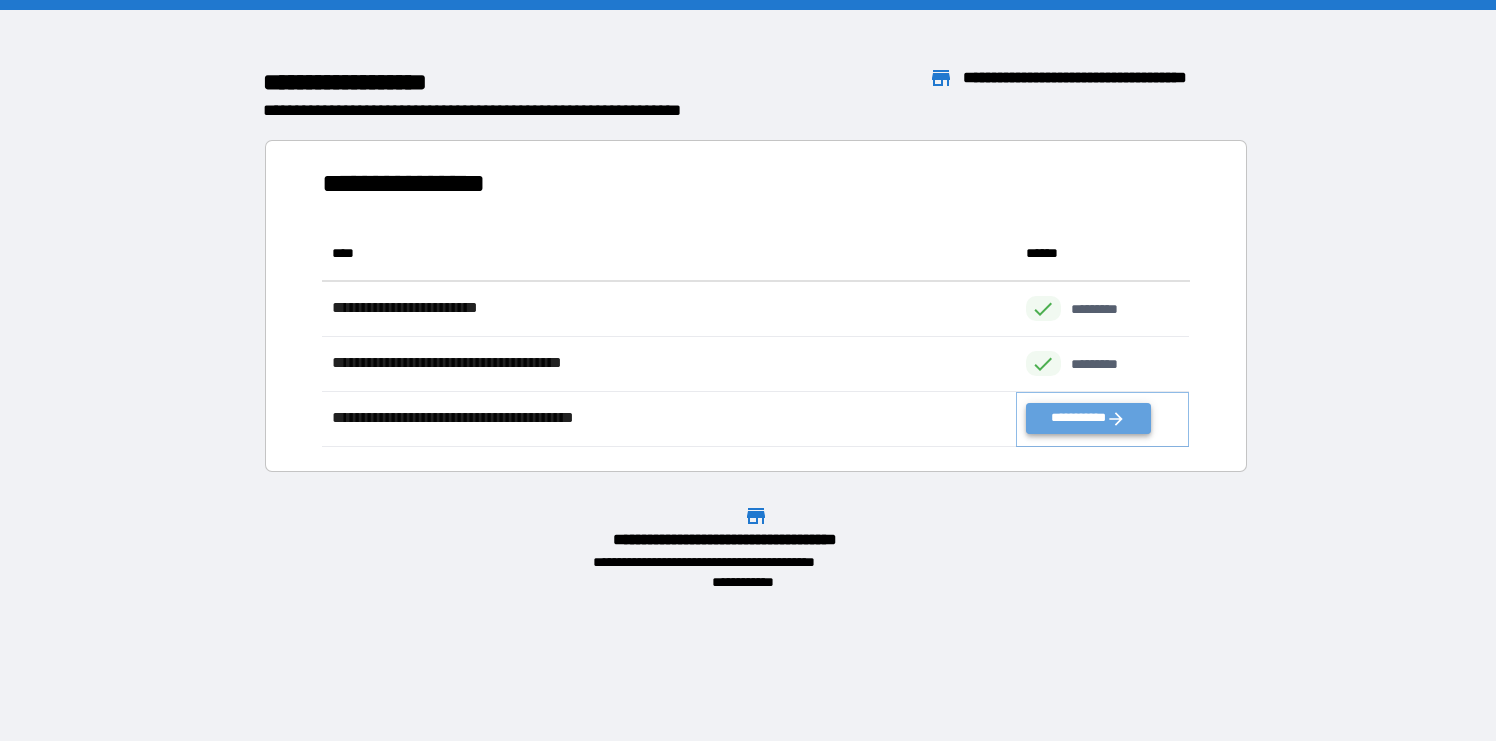 click on "**********" at bounding box center (1088, 418) 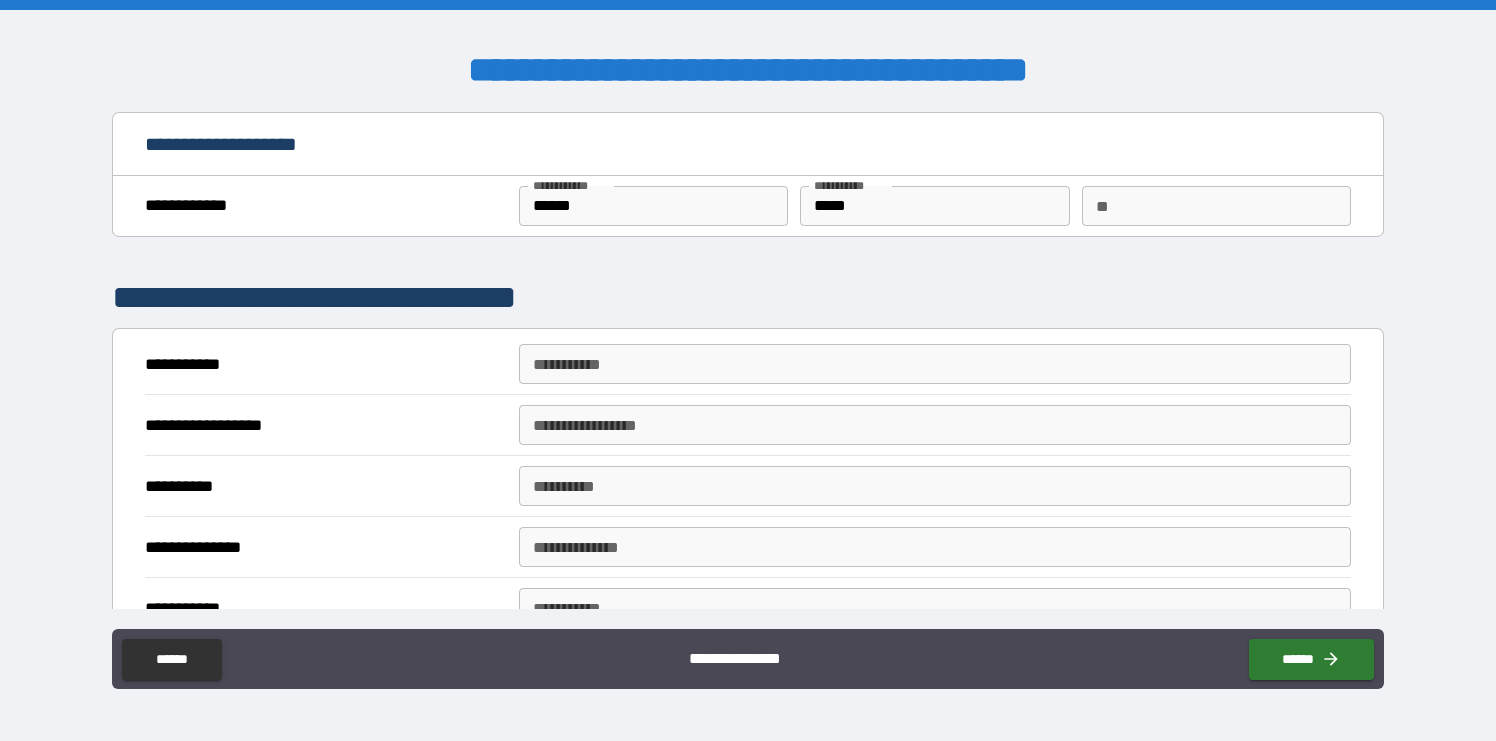 click on "**********" at bounding box center (935, 364) 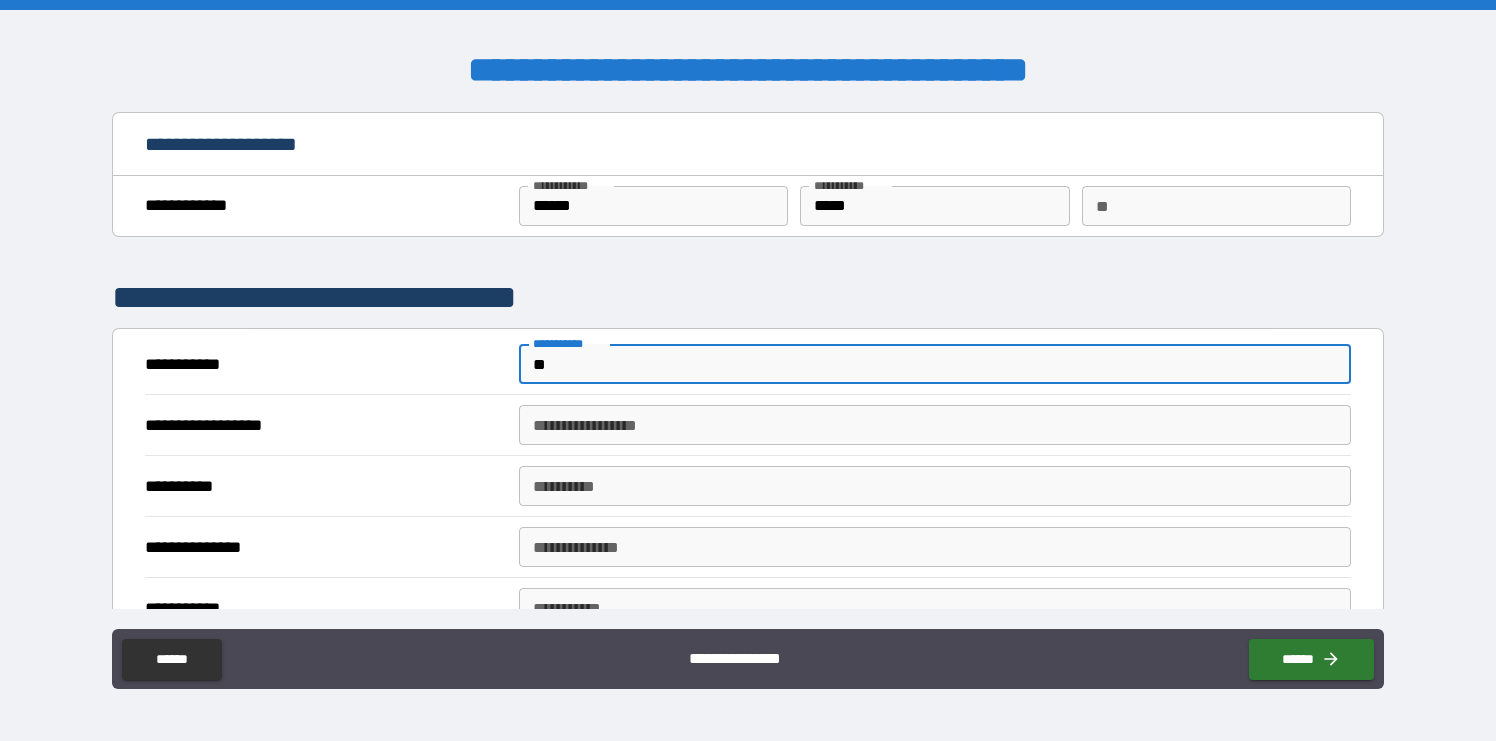 type on "*" 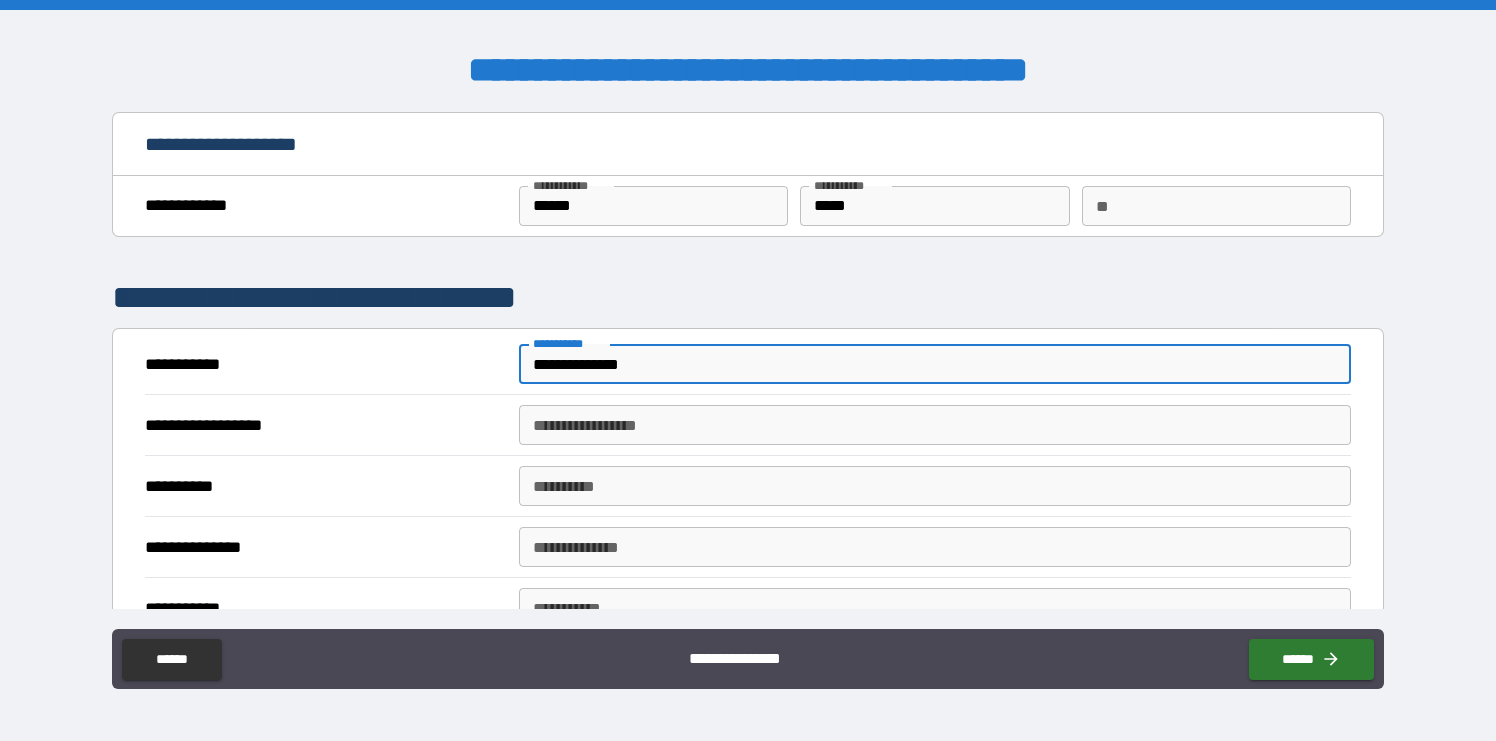 type on "**********" 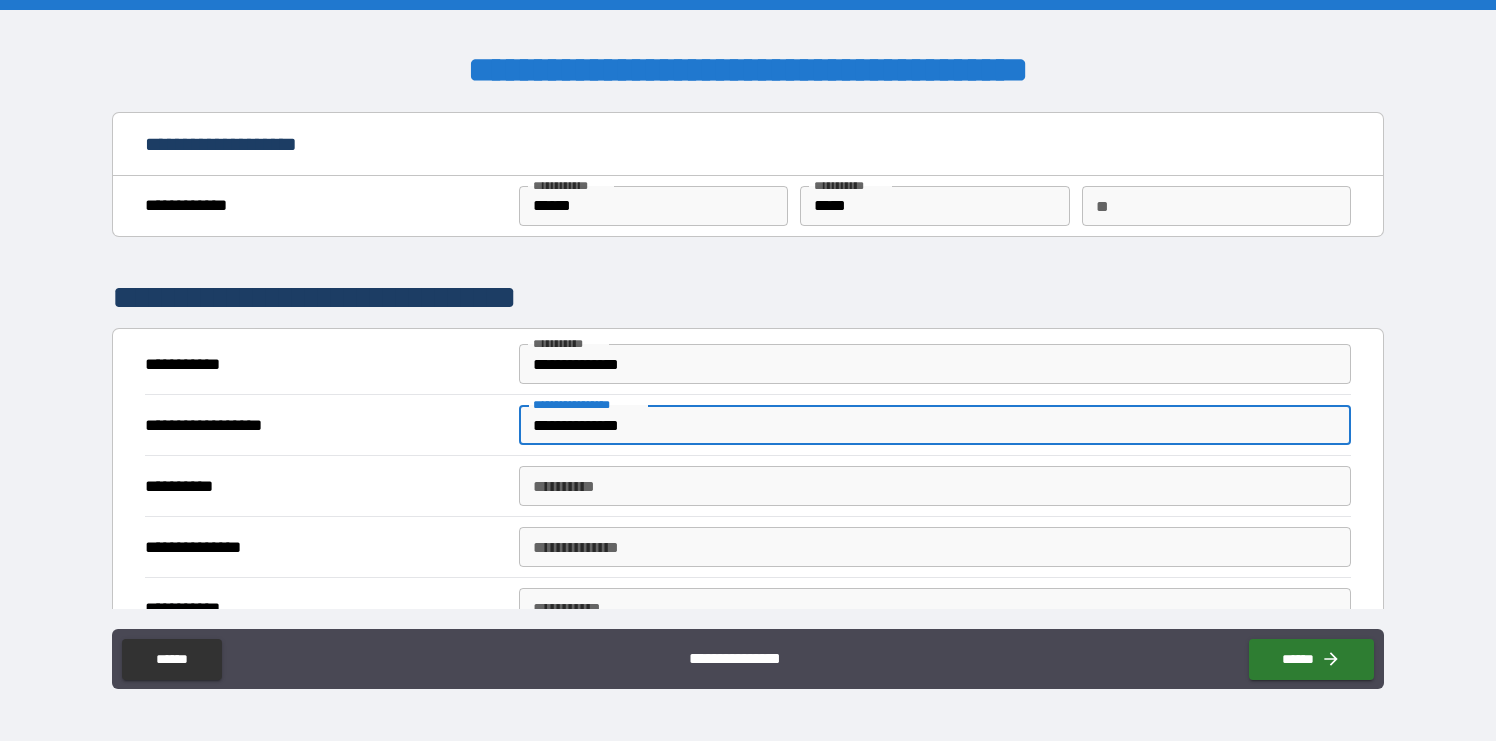 type on "**********" 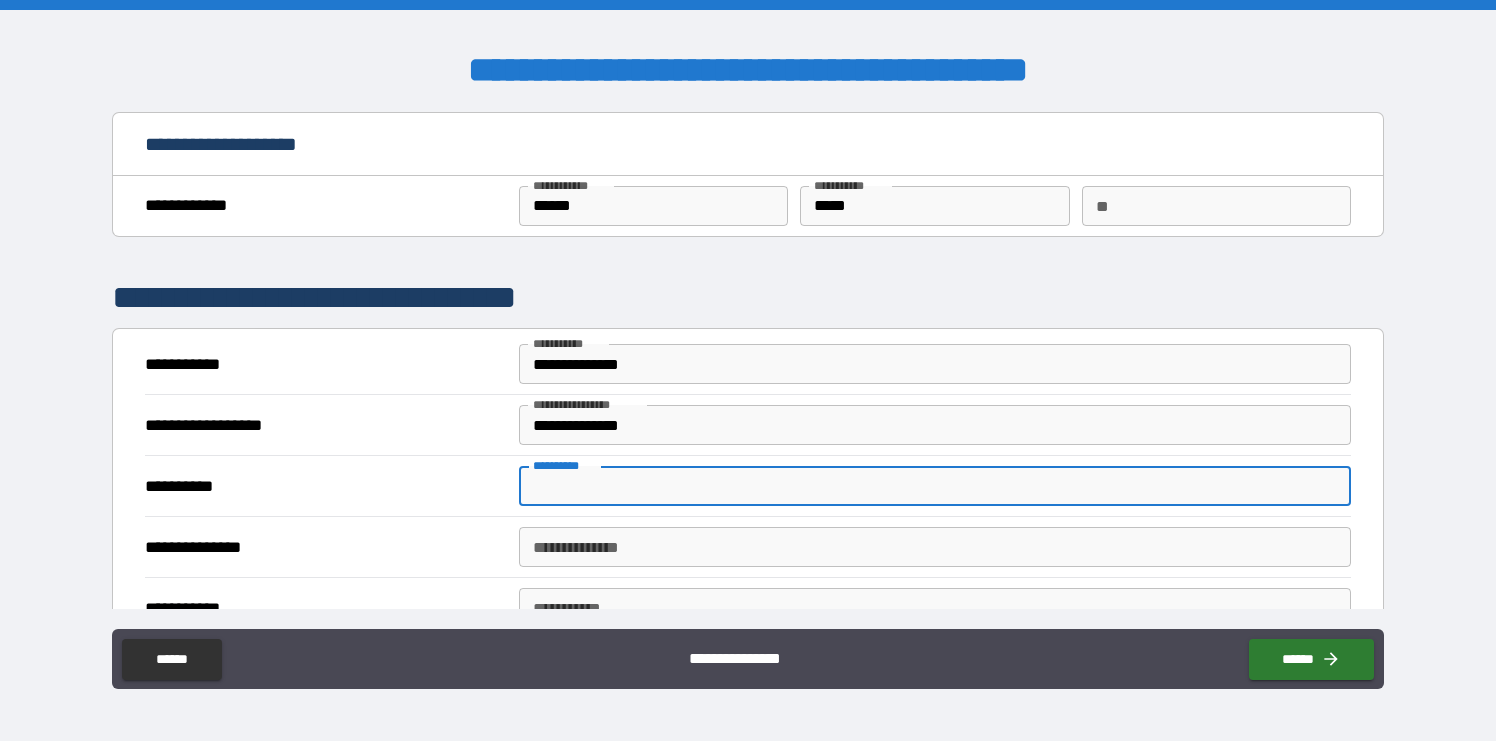 click on "**********" at bounding box center [935, 486] 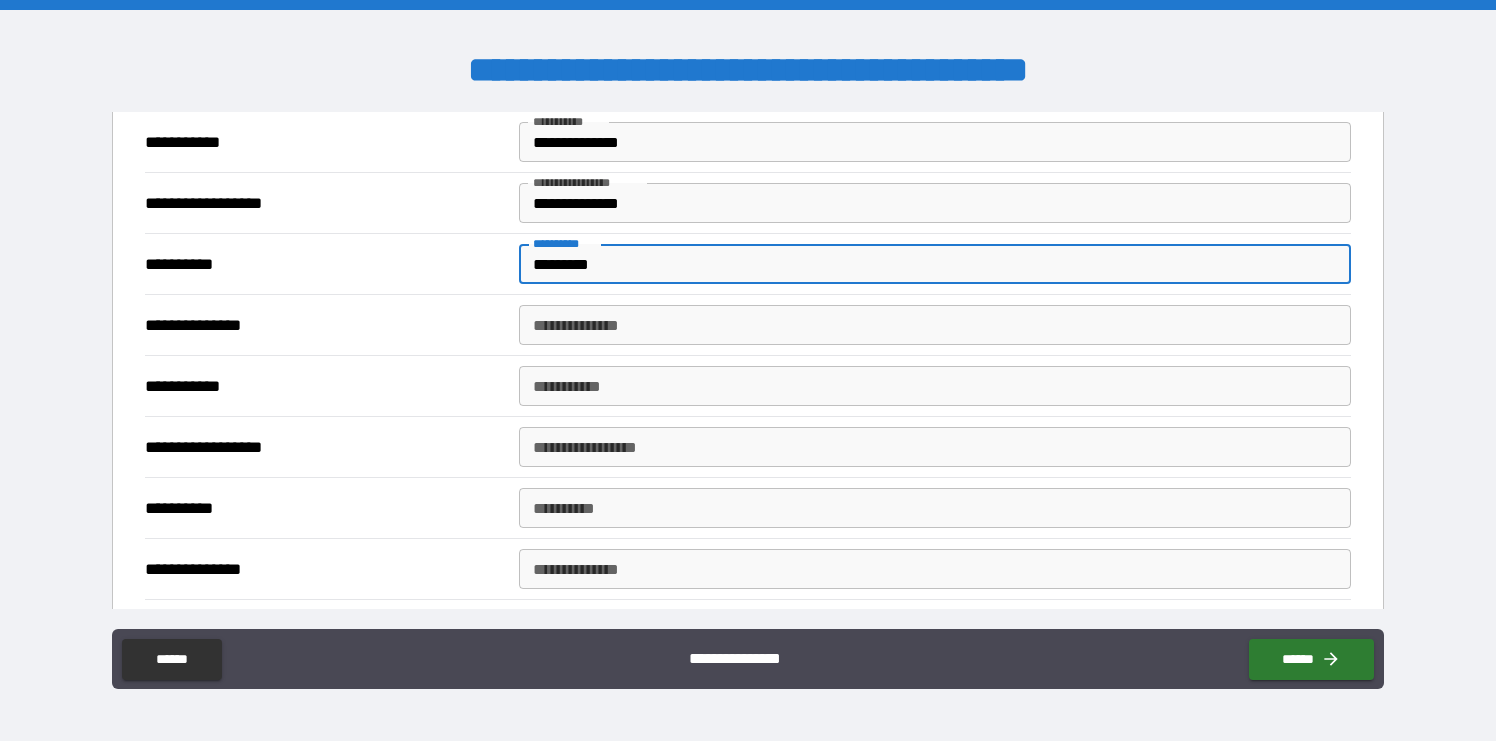 scroll, scrollTop: 264, scrollLeft: 0, axis: vertical 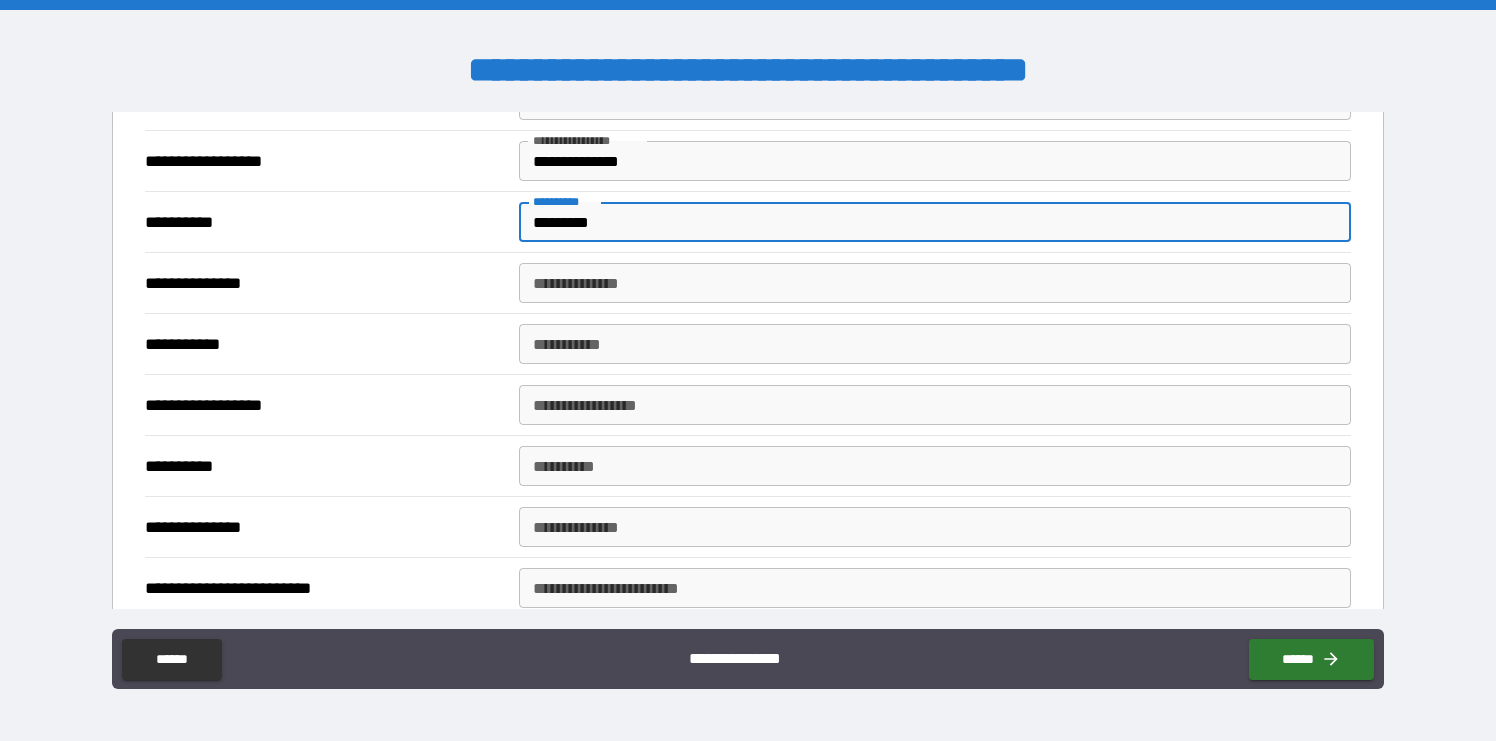 type on "*********" 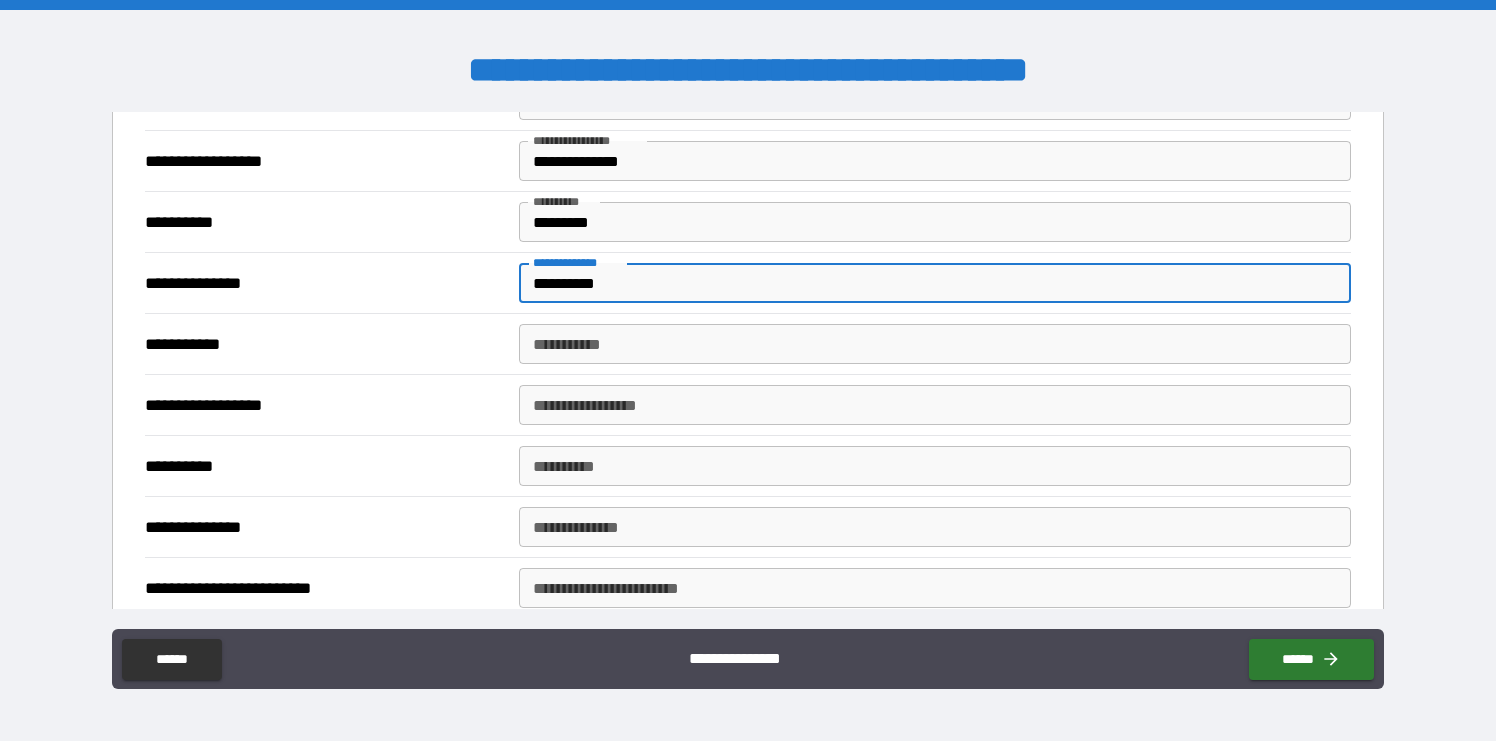 type on "**********" 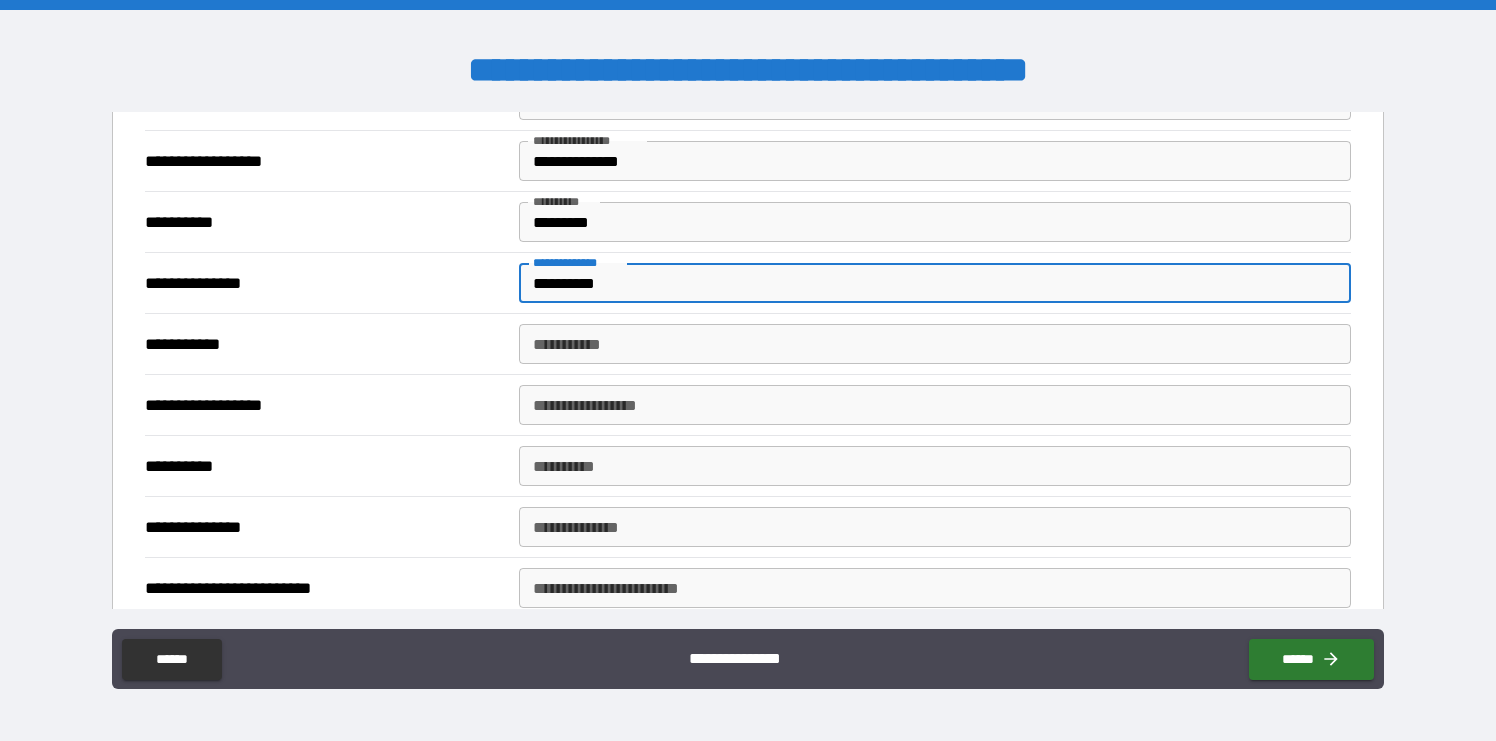 click on "**********" at bounding box center (935, 344) 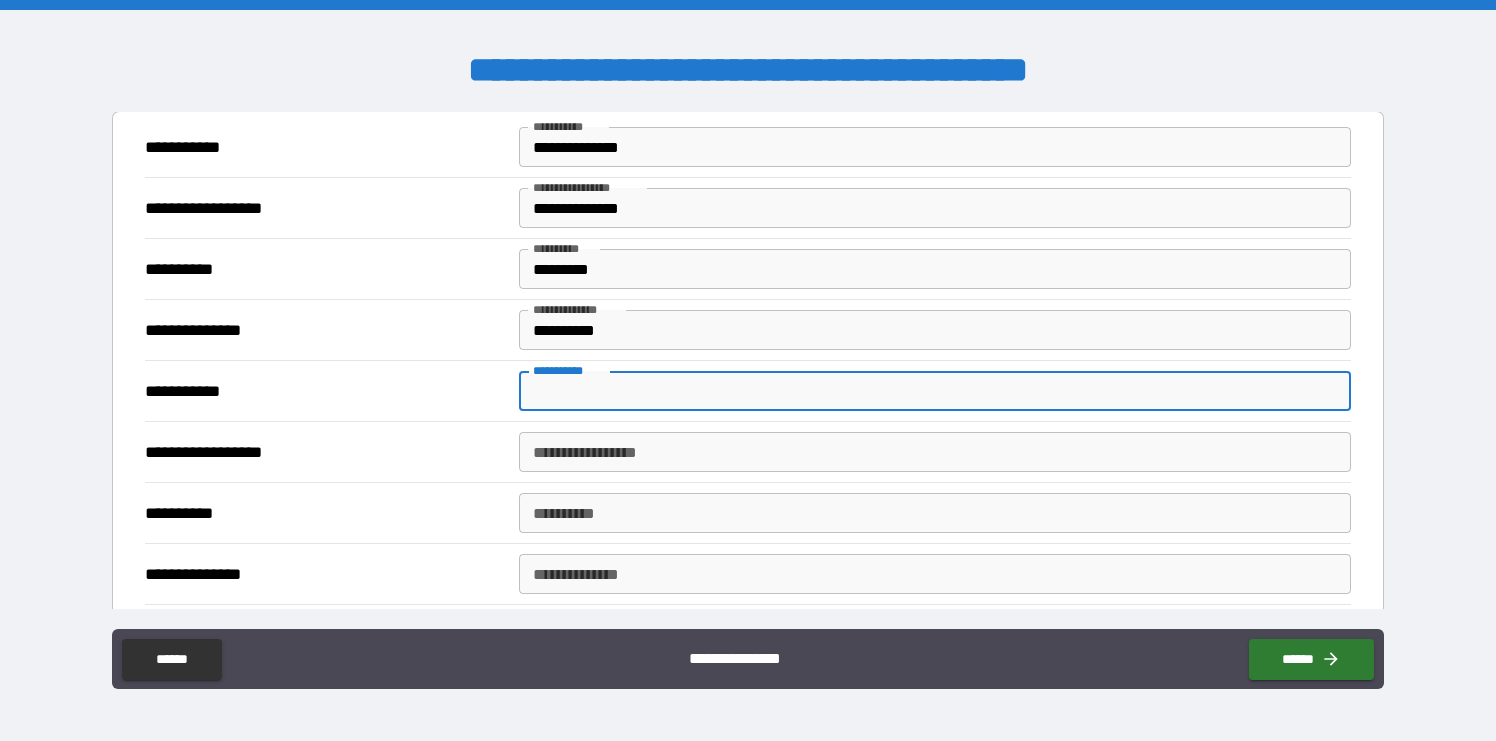 scroll, scrollTop: 243, scrollLeft: 0, axis: vertical 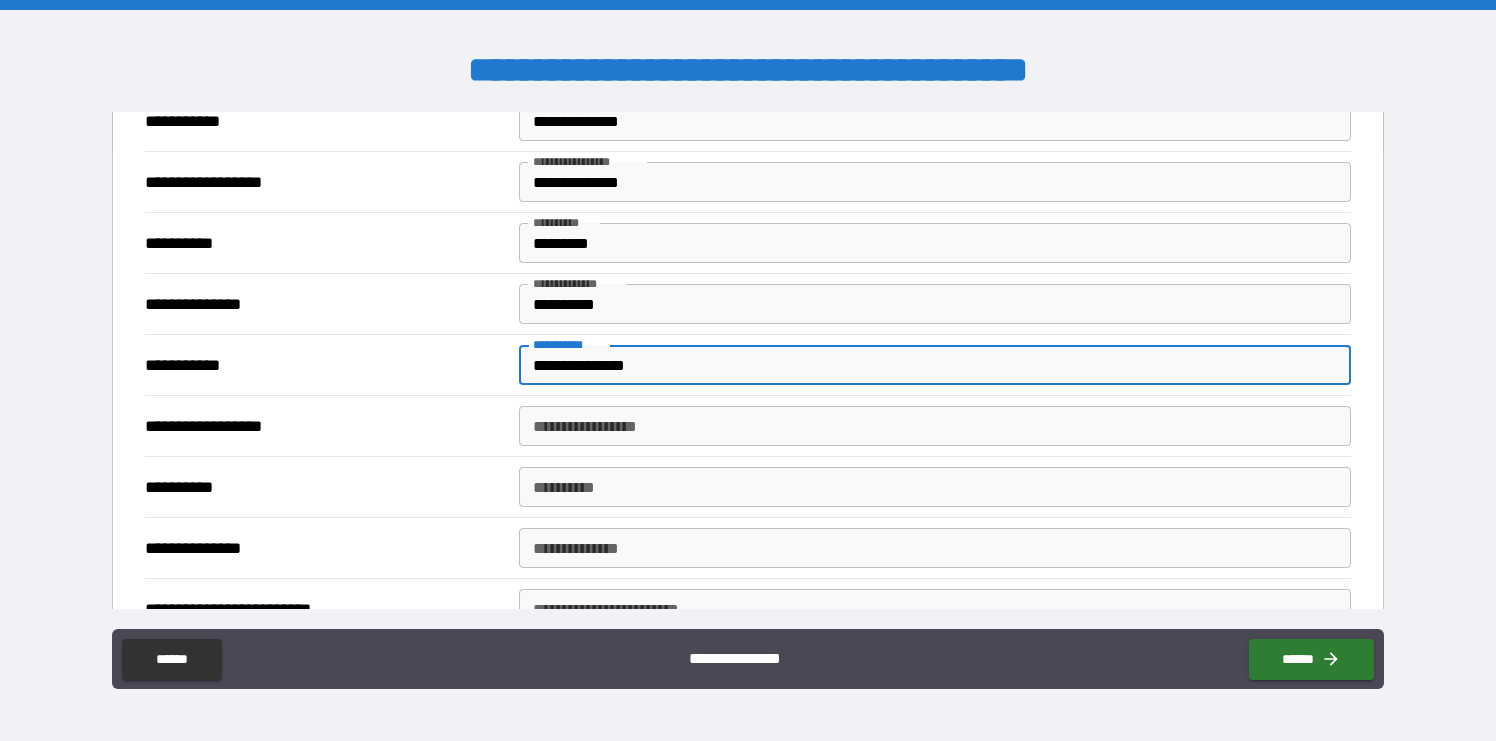 type on "**********" 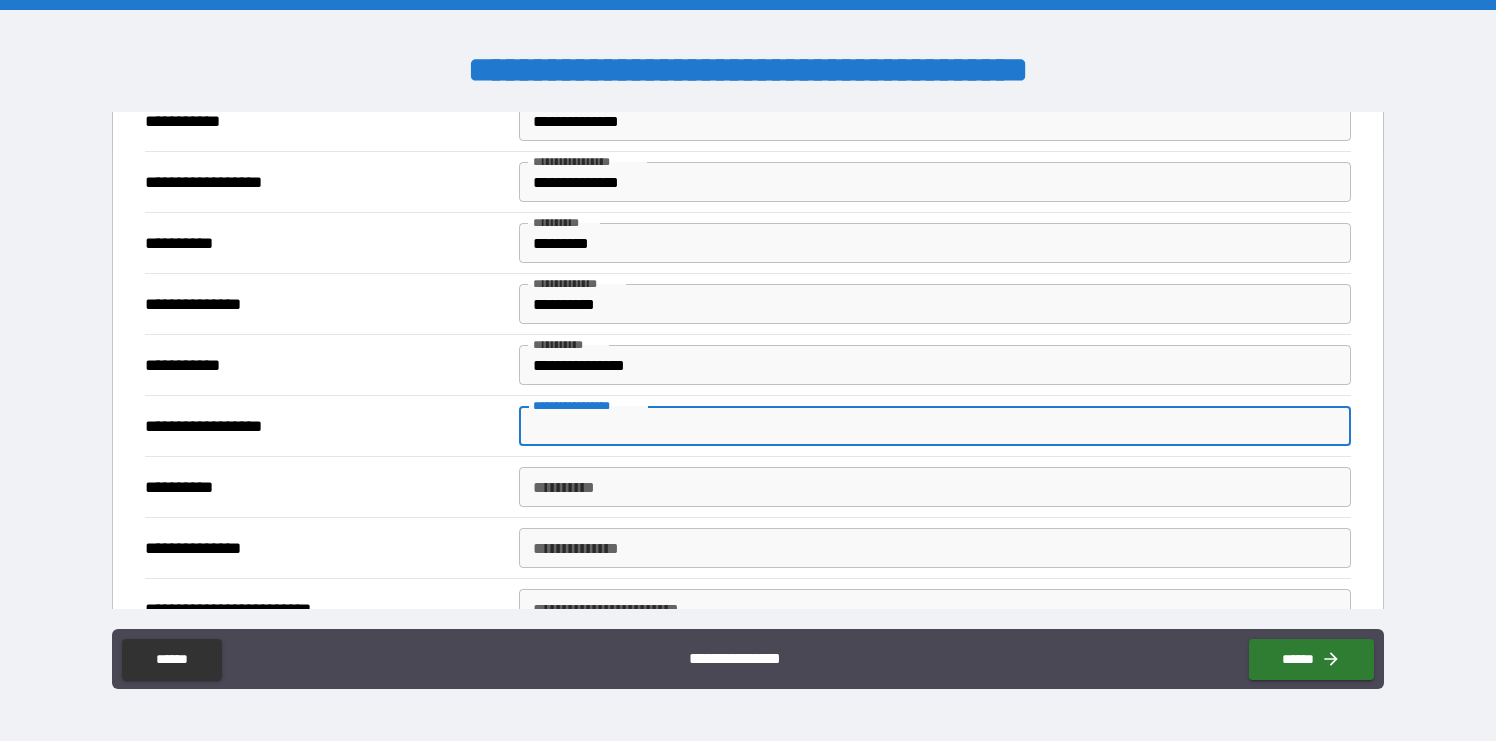 type on "*" 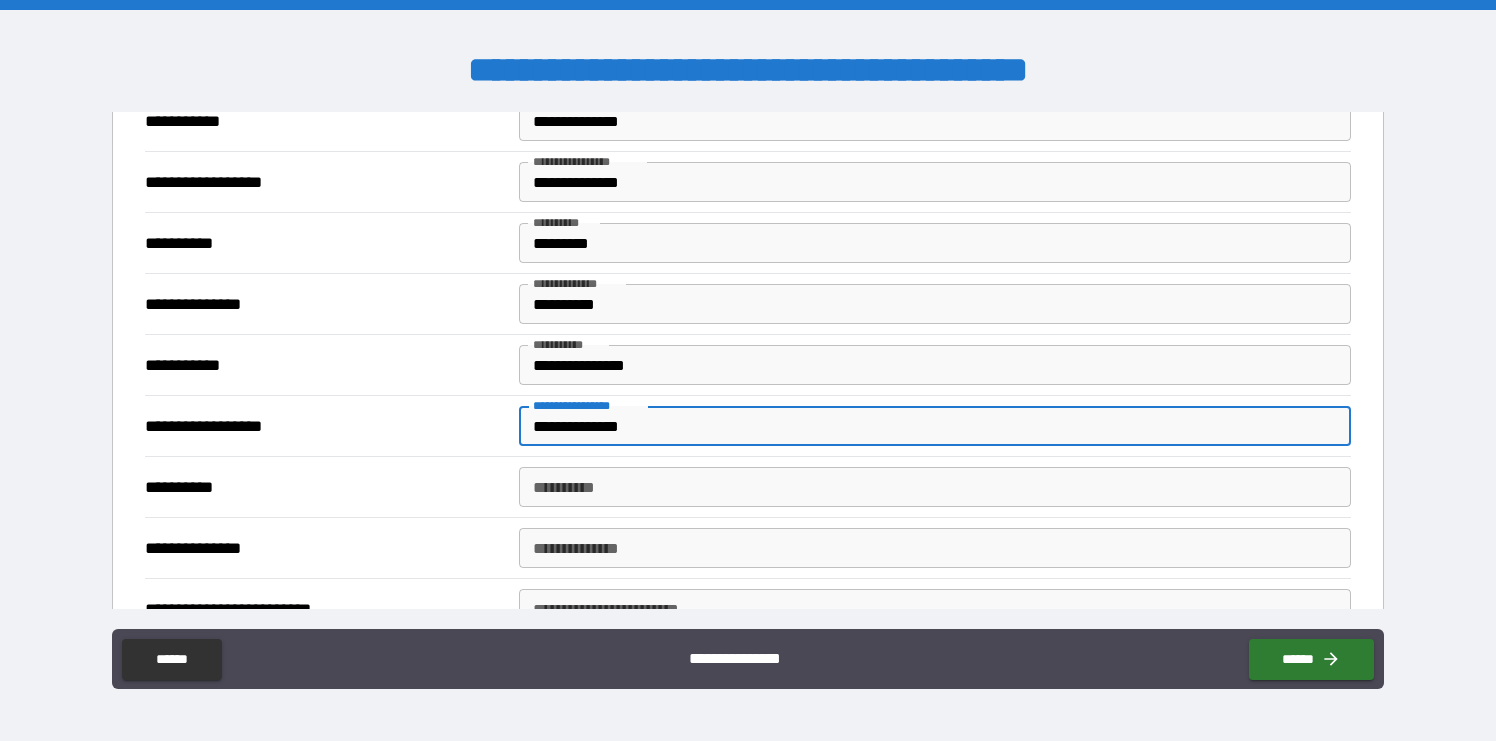 type on "**********" 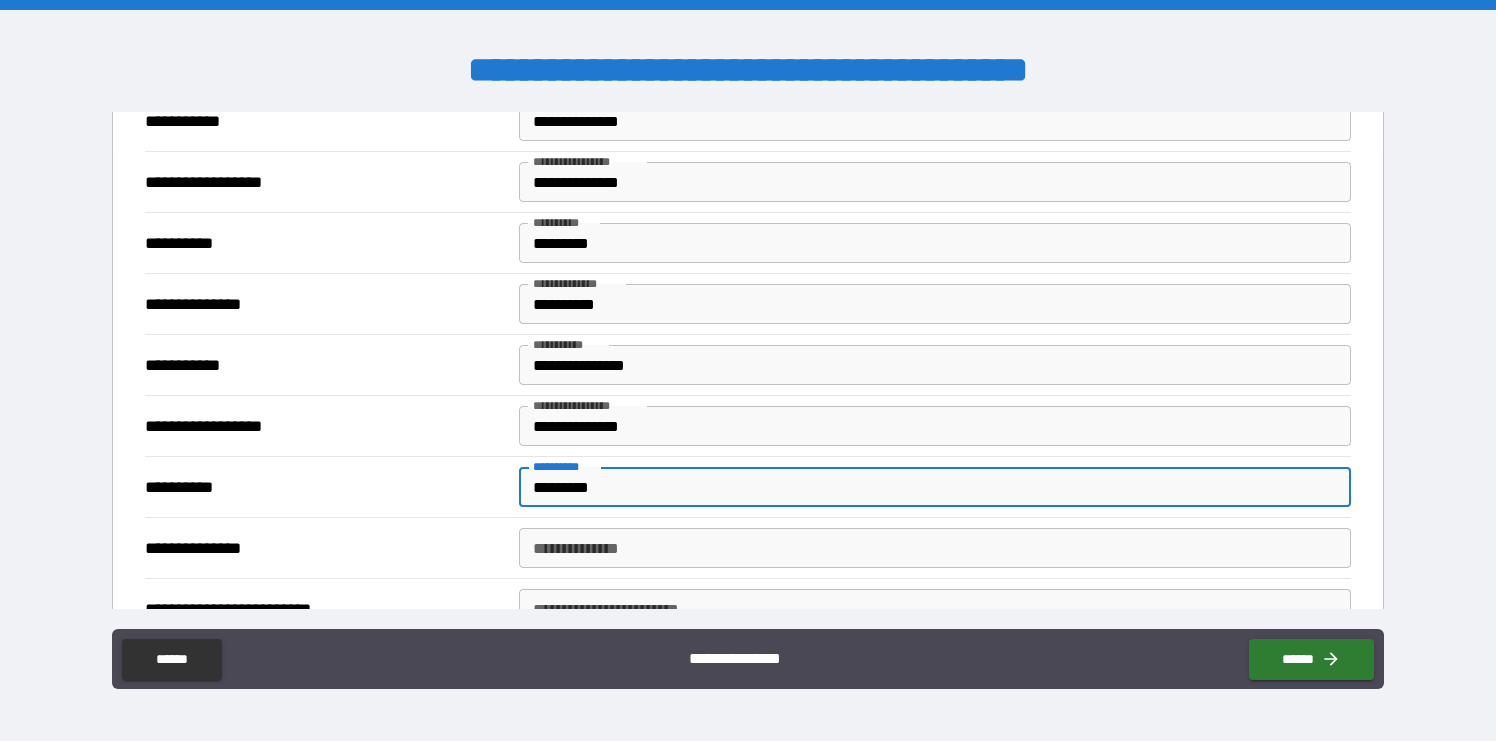 type on "*********" 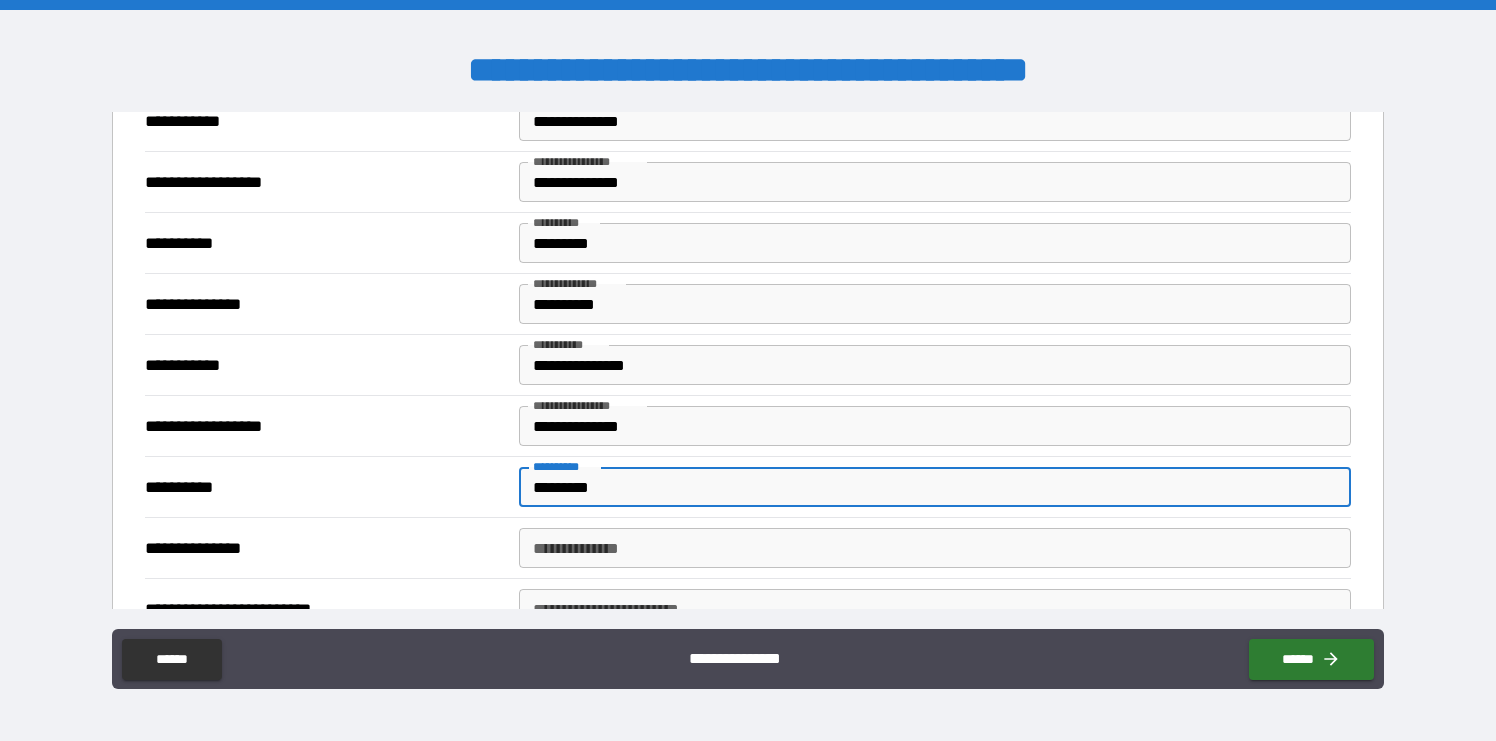 click on "**********" at bounding box center (935, 548) 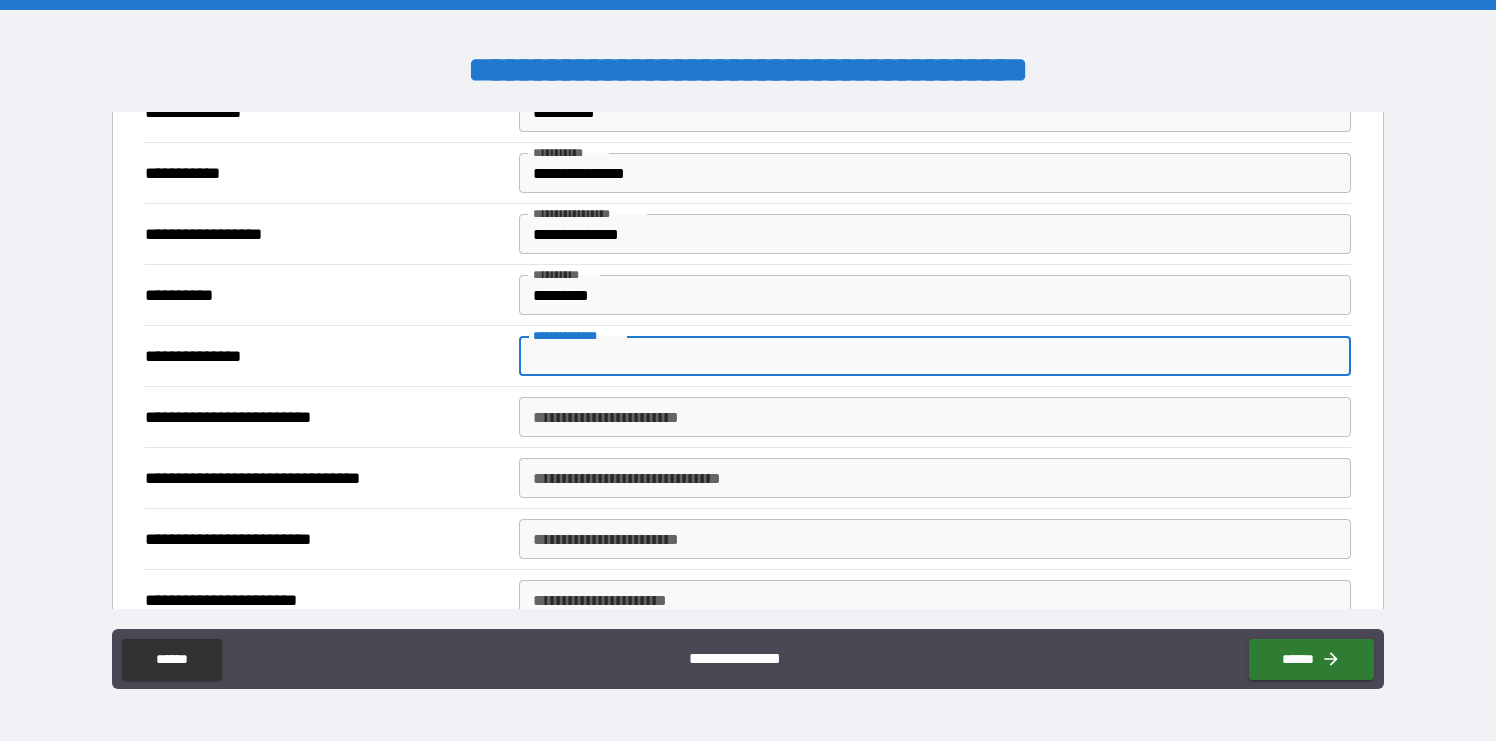 scroll, scrollTop: 461, scrollLeft: 0, axis: vertical 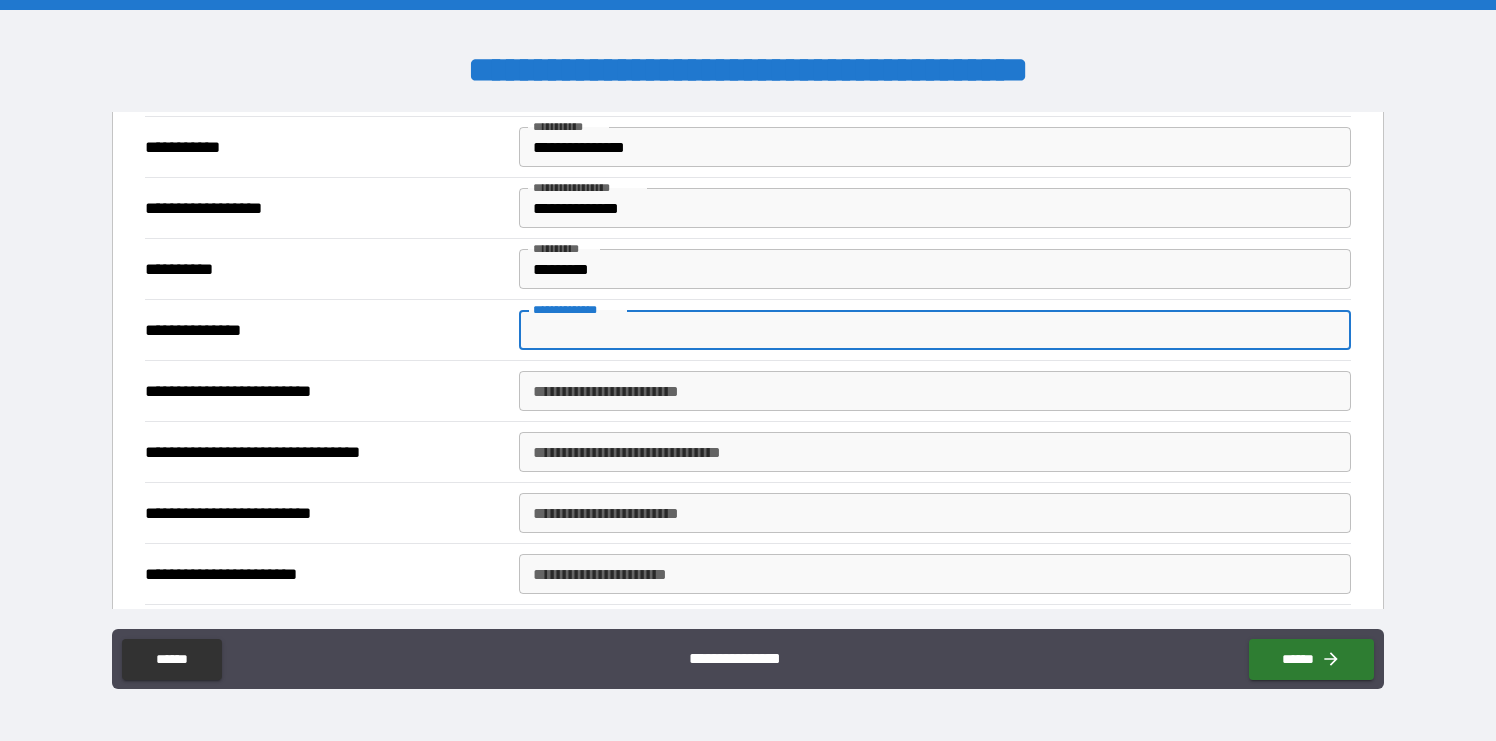 click on "**********" at bounding box center [935, 330] 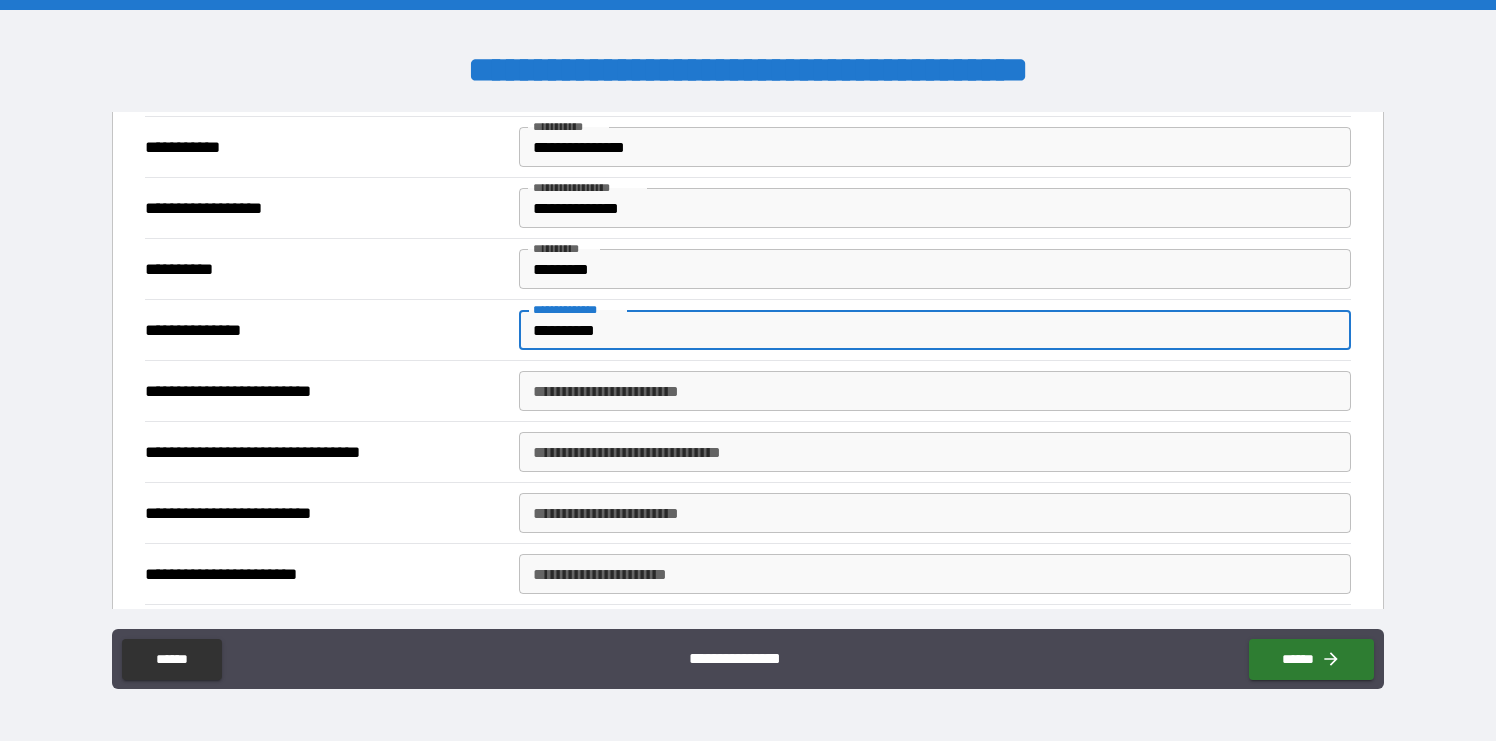 type on "**********" 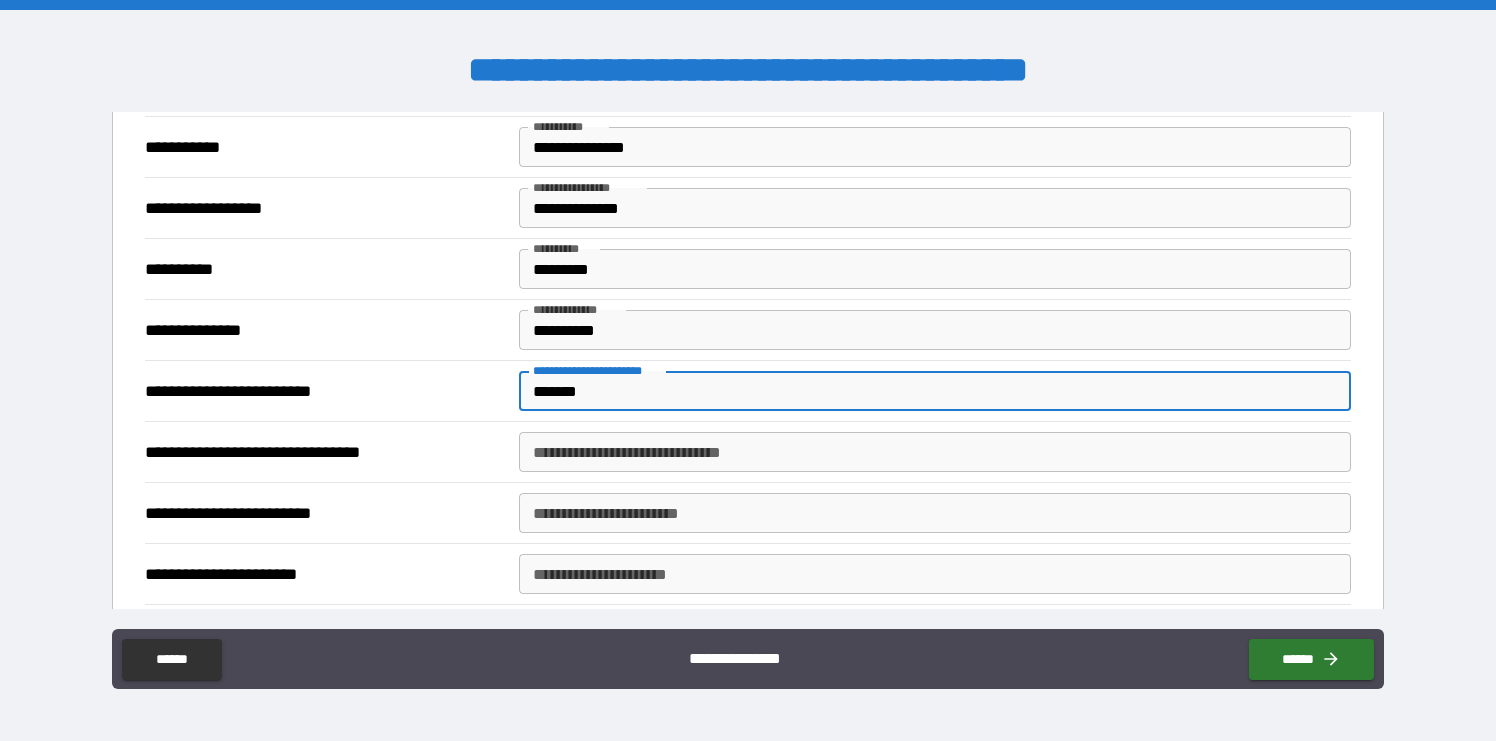 type on "*******" 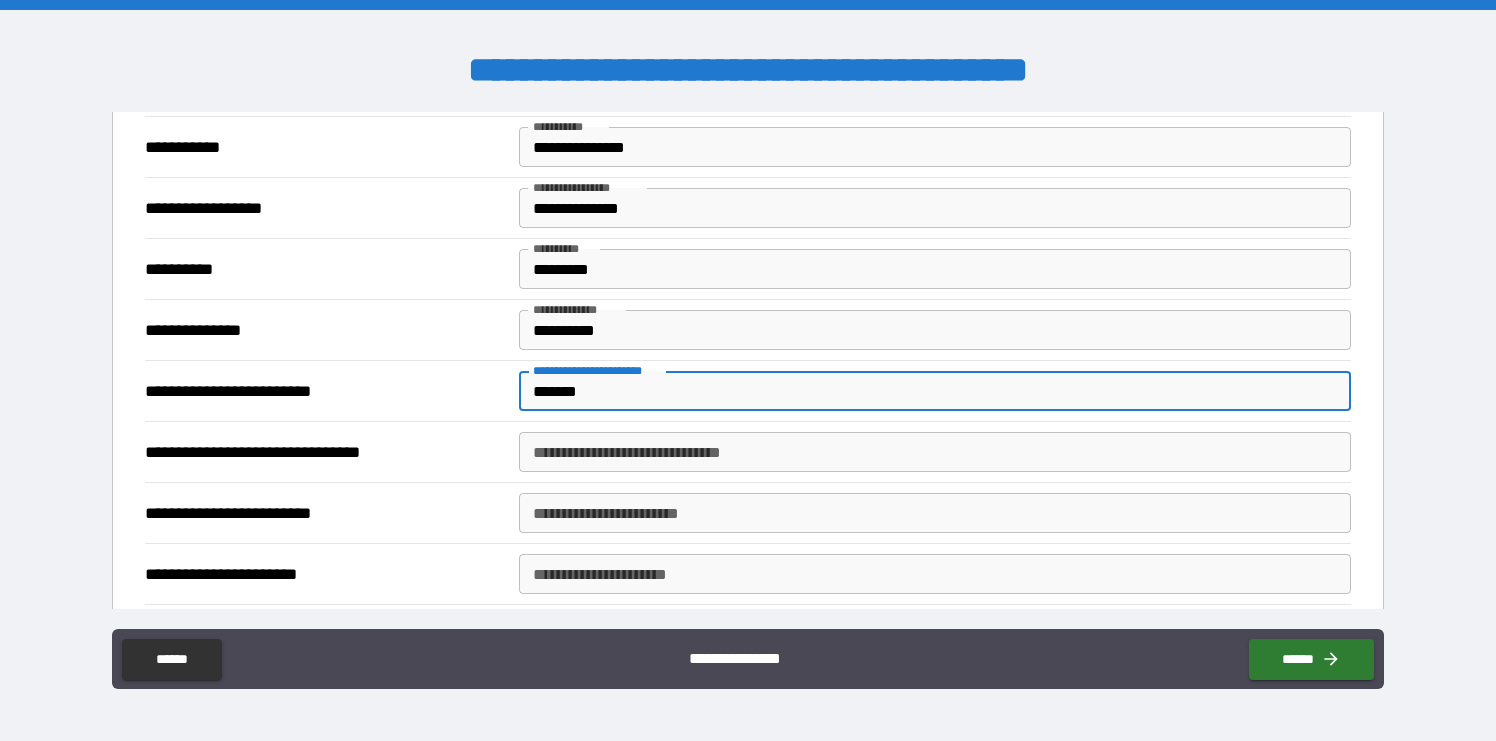 click on "**********" at bounding box center [935, 452] 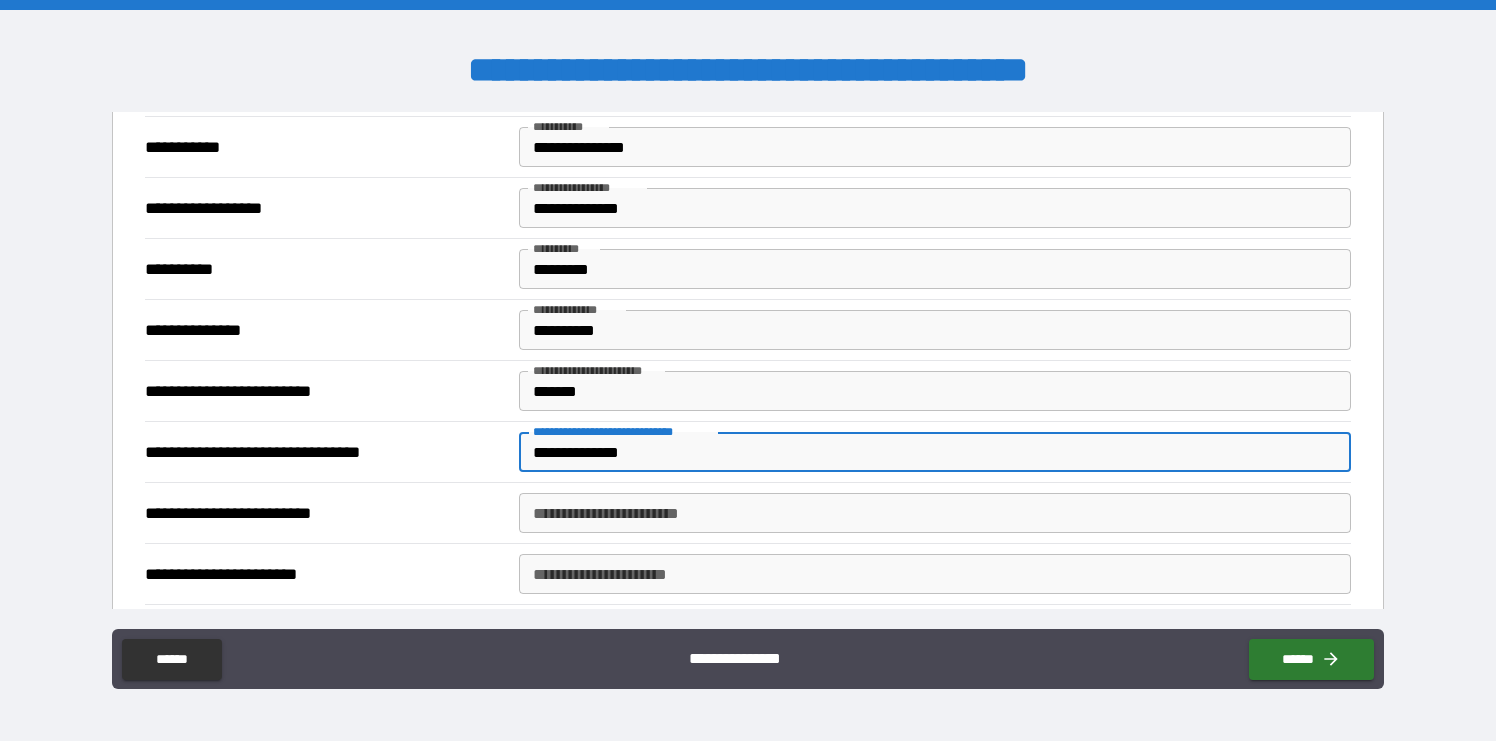type on "**********" 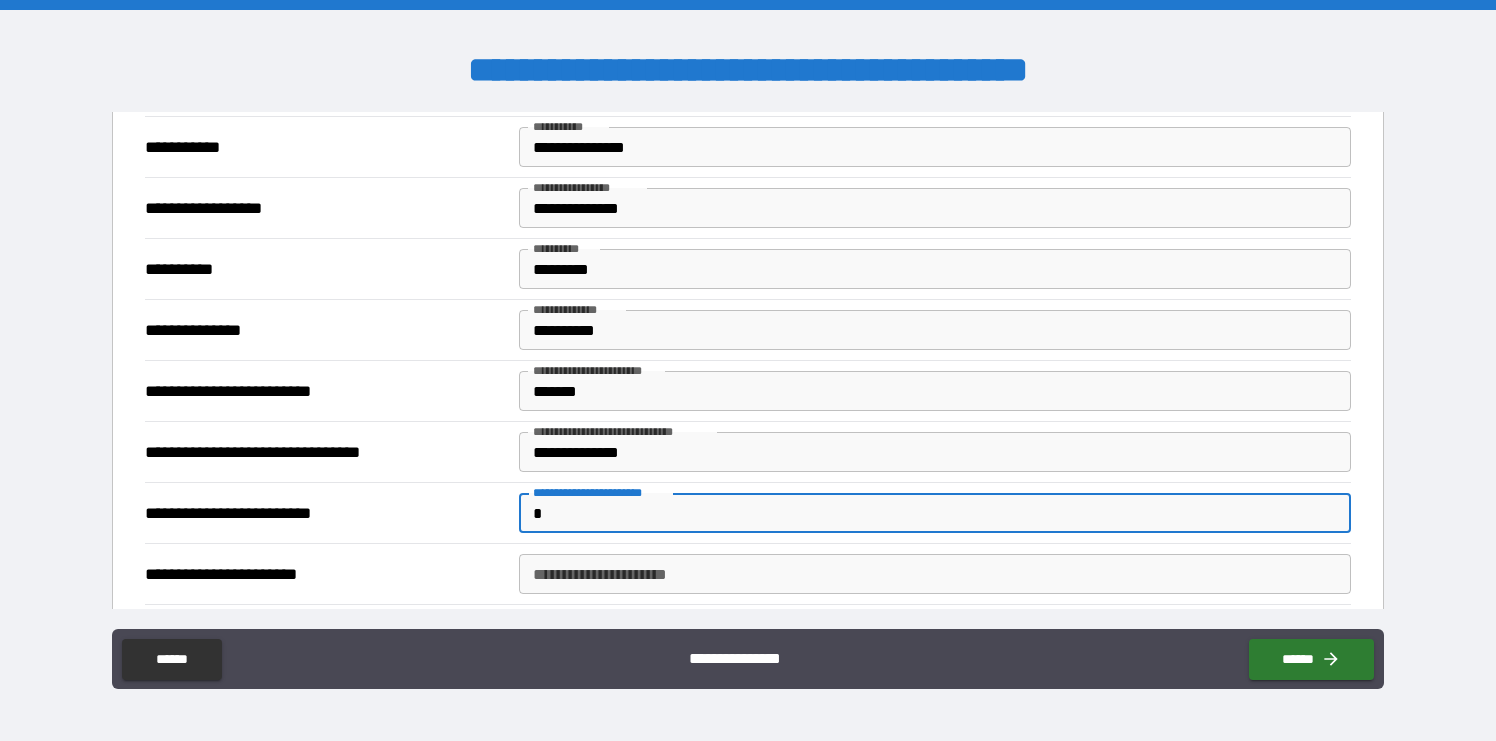 type on "*" 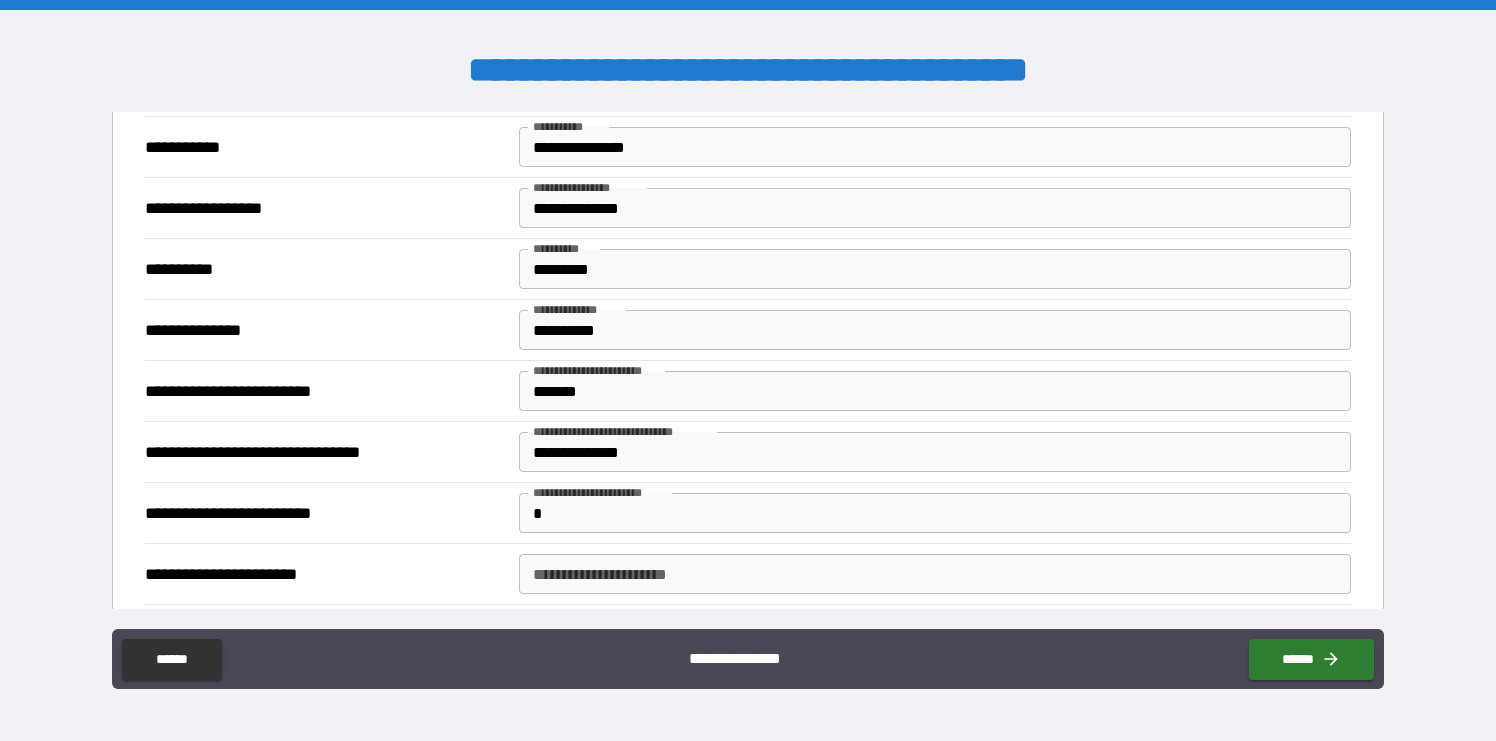 click on "**********" at bounding box center [622, 431] 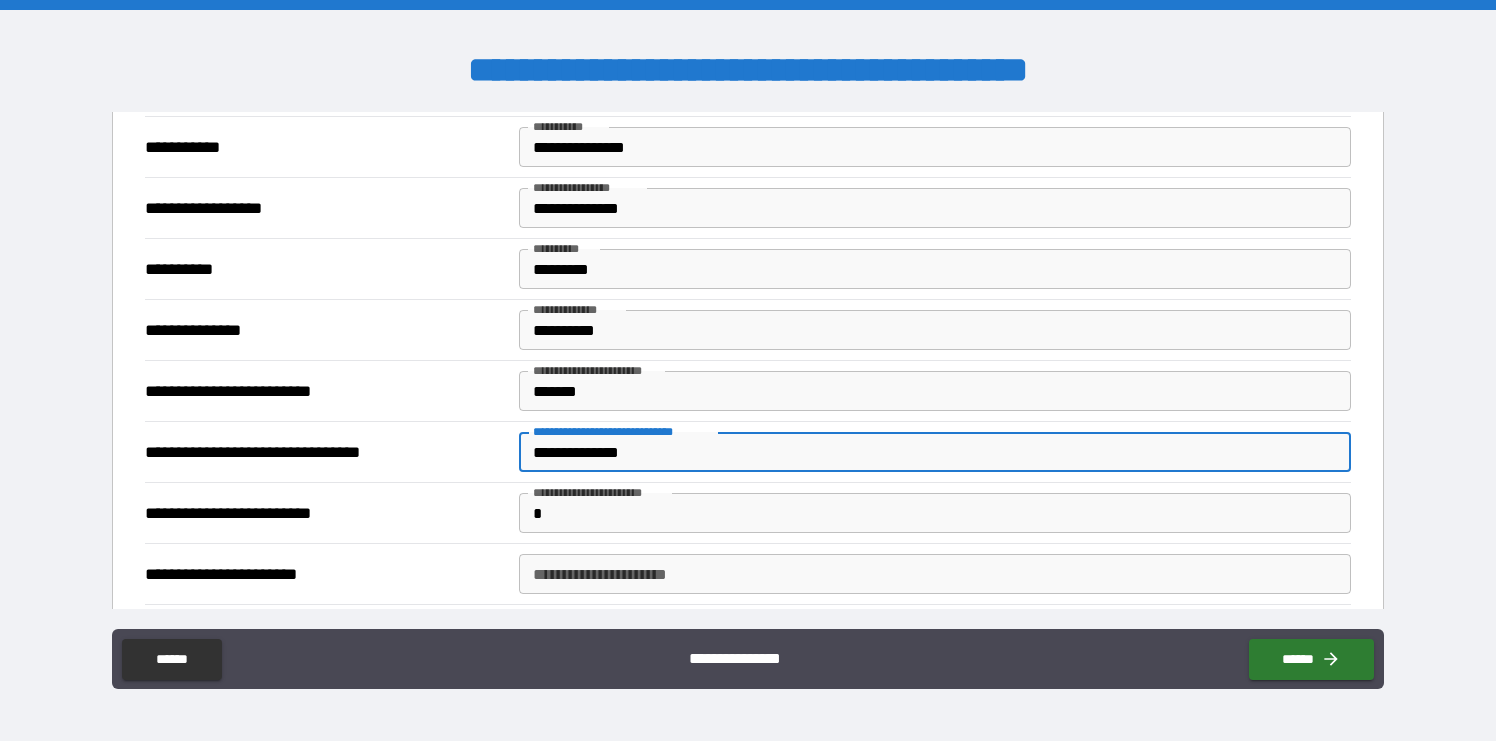 click on "**********" at bounding box center (935, 452) 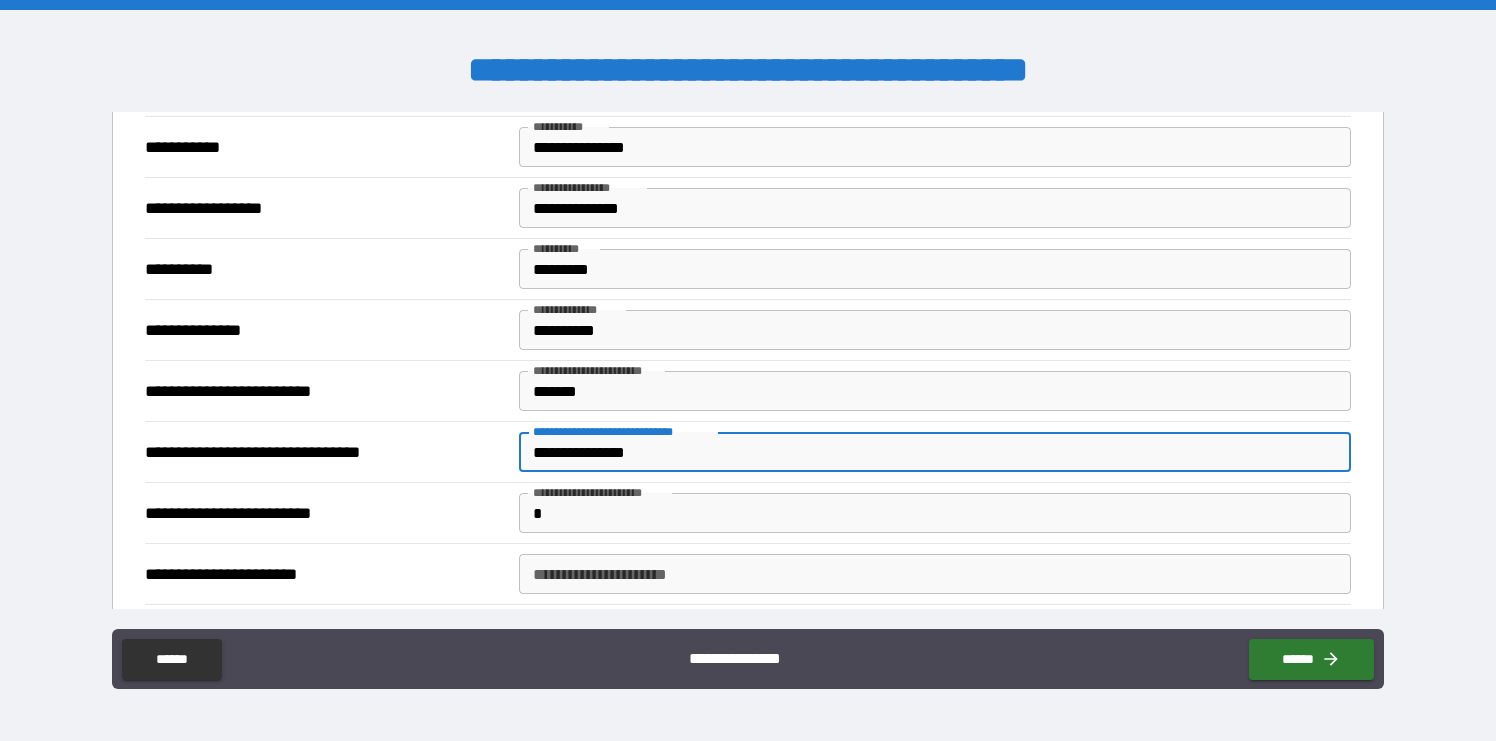 type on "**********" 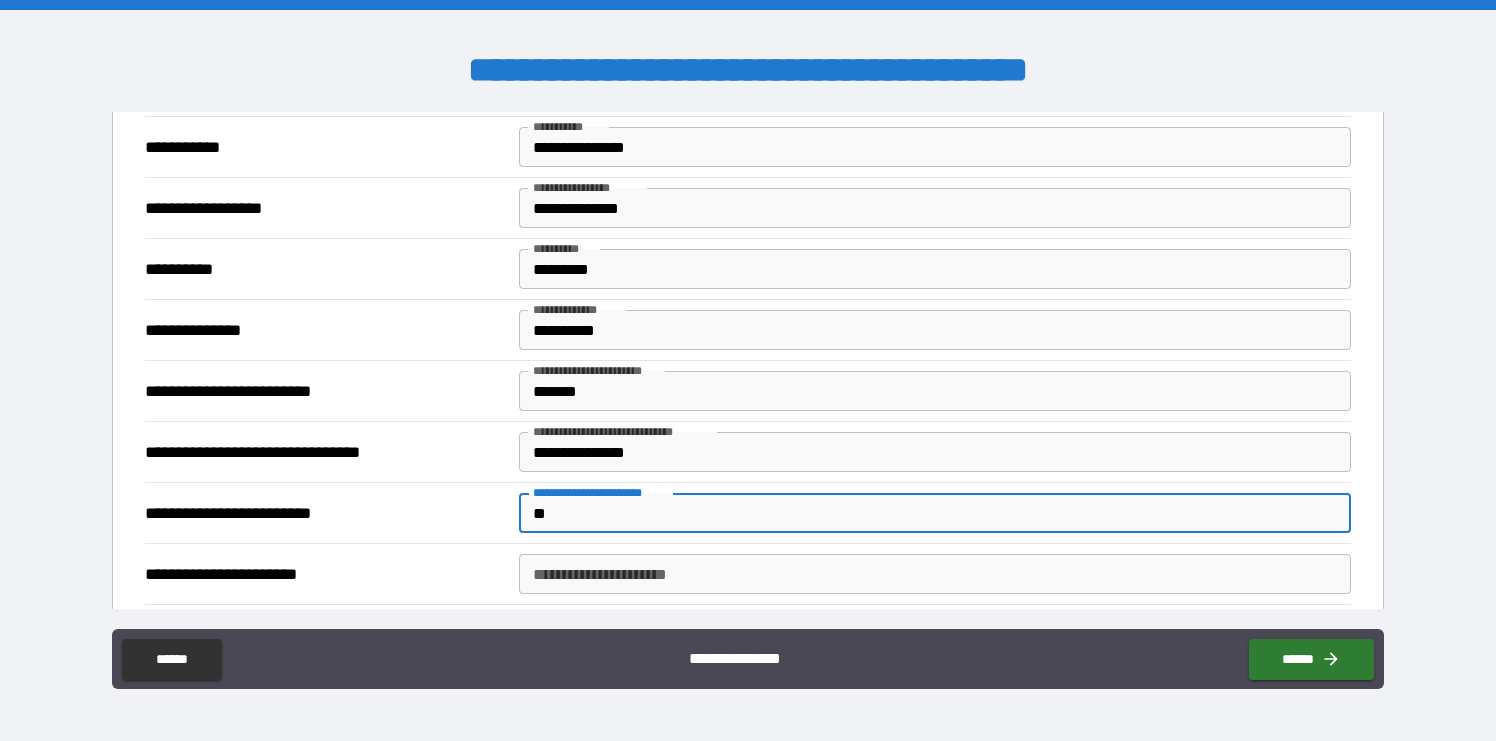 type on "*" 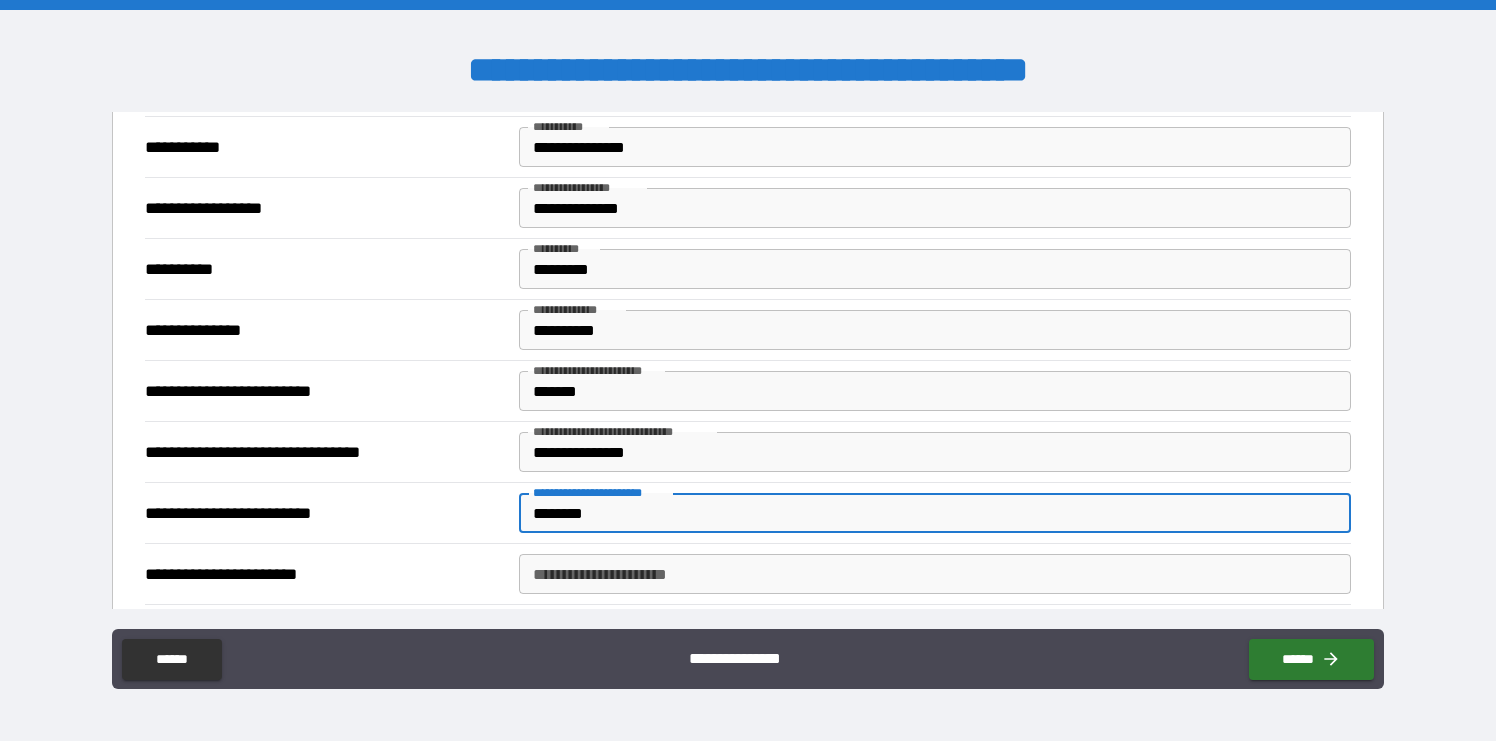 click on "**********" at bounding box center [935, 574] 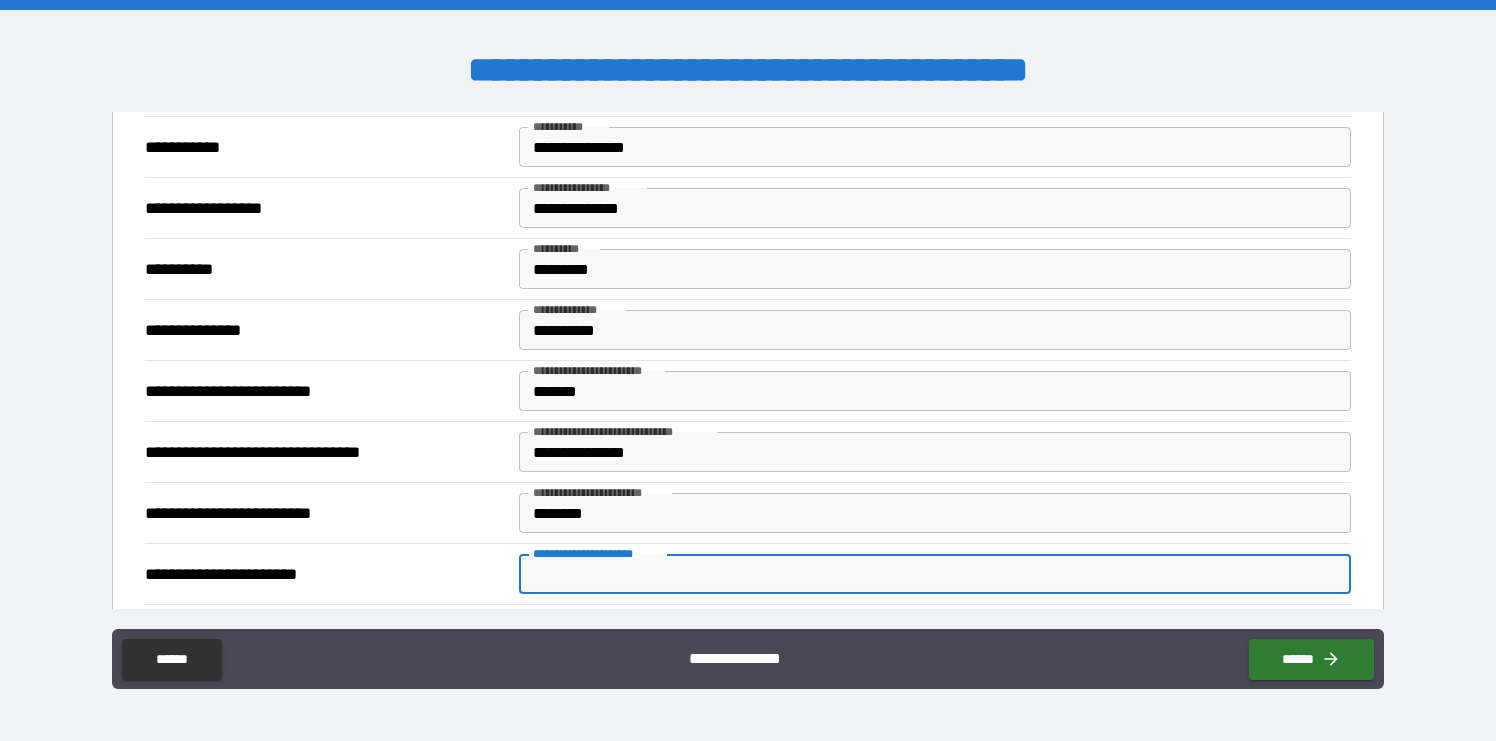 click on "********" at bounding box center [935, 513] 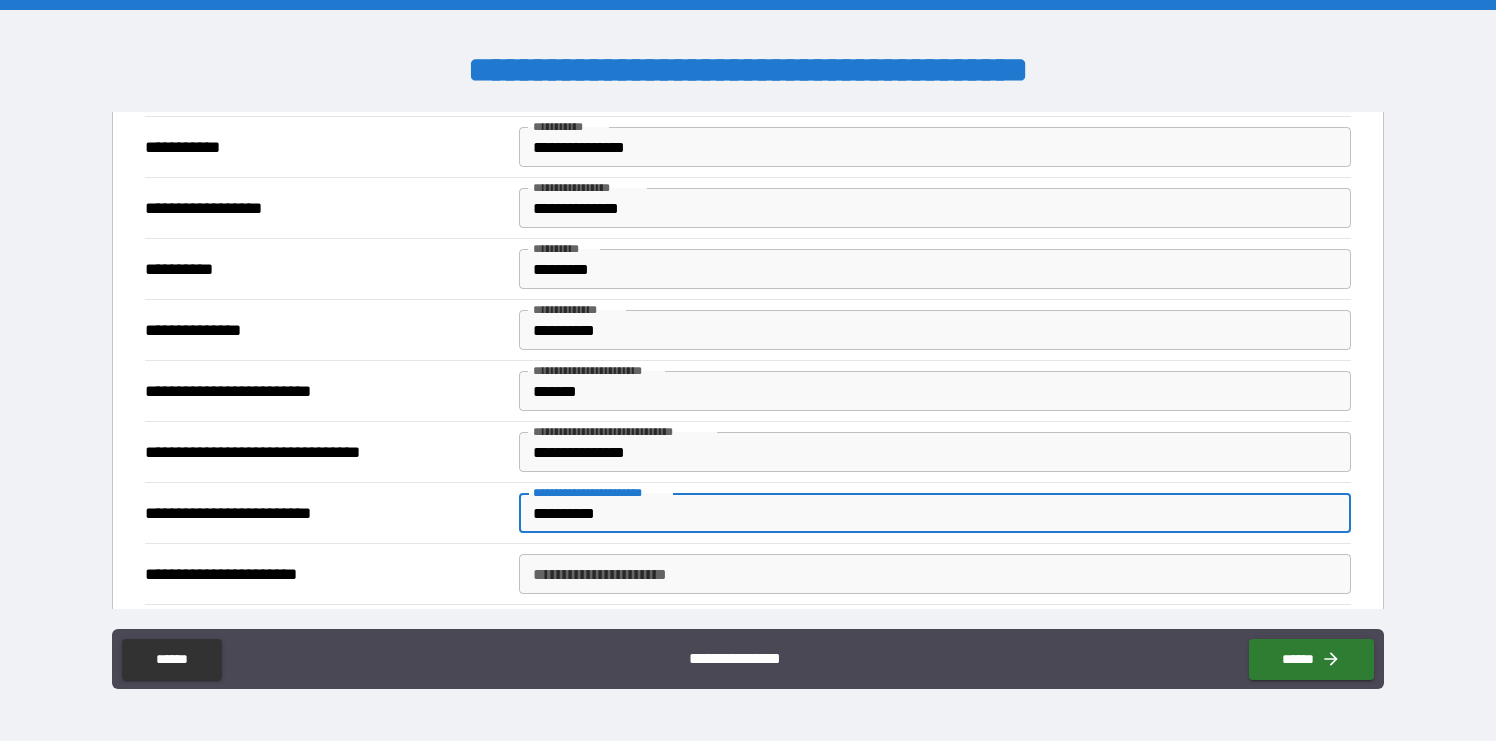 type on "**********" 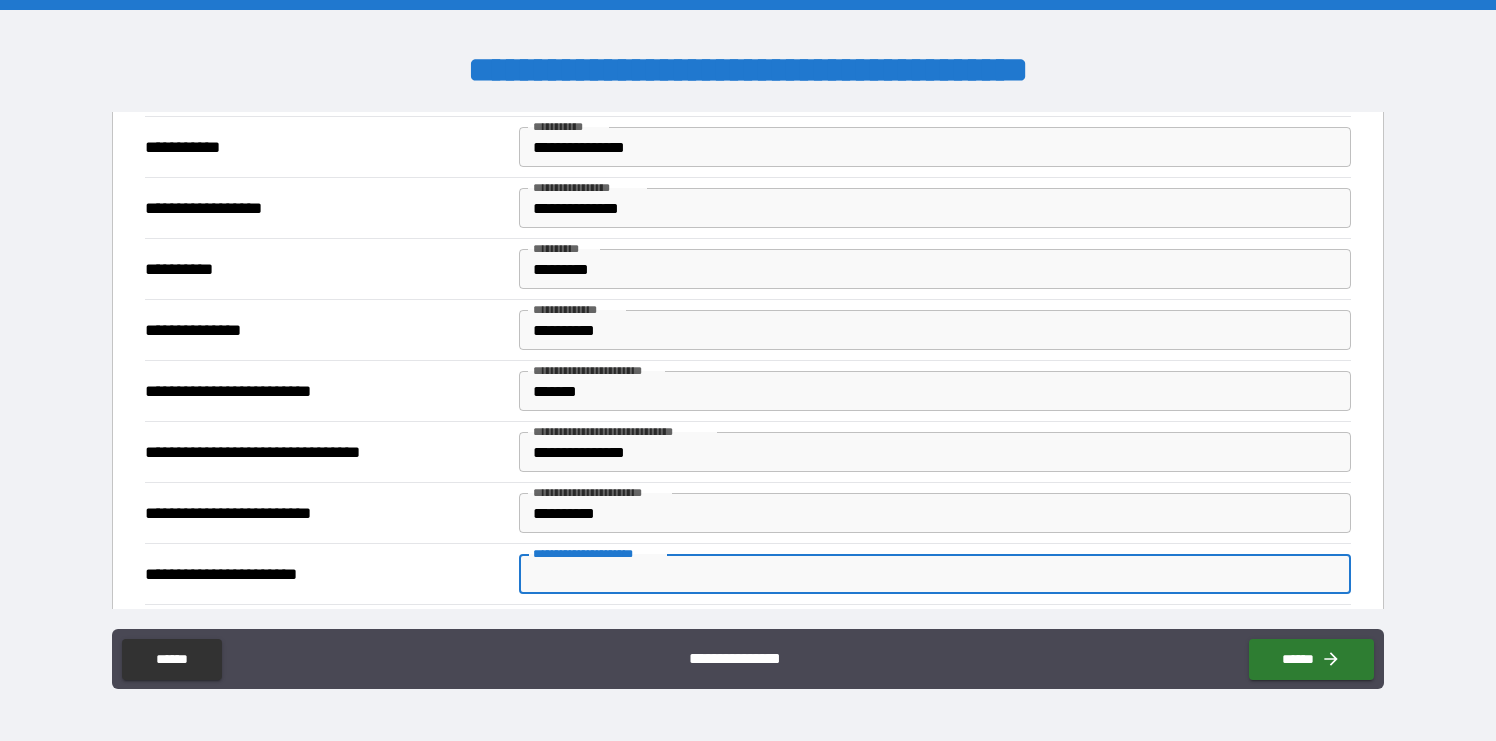 click on "**********" at bounding box center (935, 574) 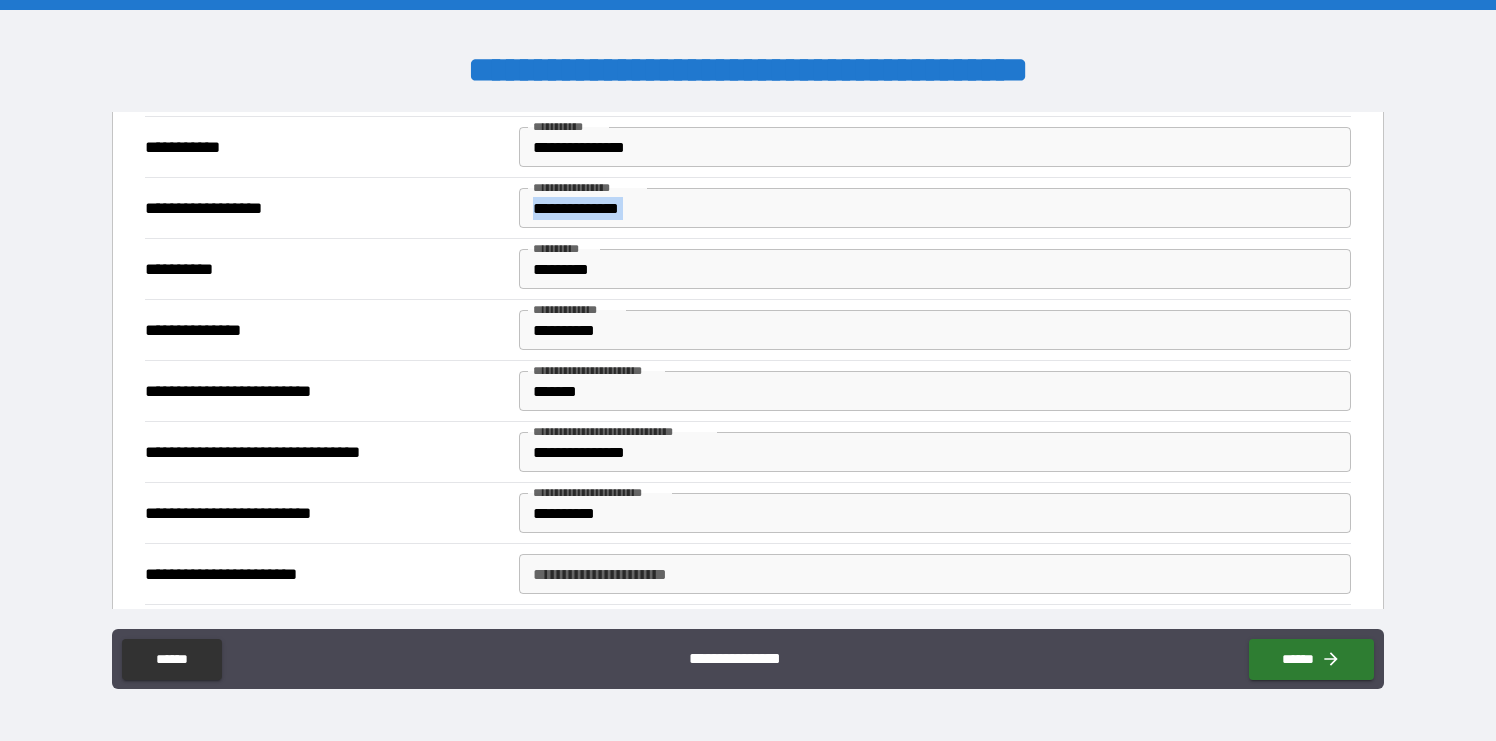 drag, startPoint x: 1369, startPoint y: 184, endPoint x: 1375, endPoint y: 202, distance: 18.973665 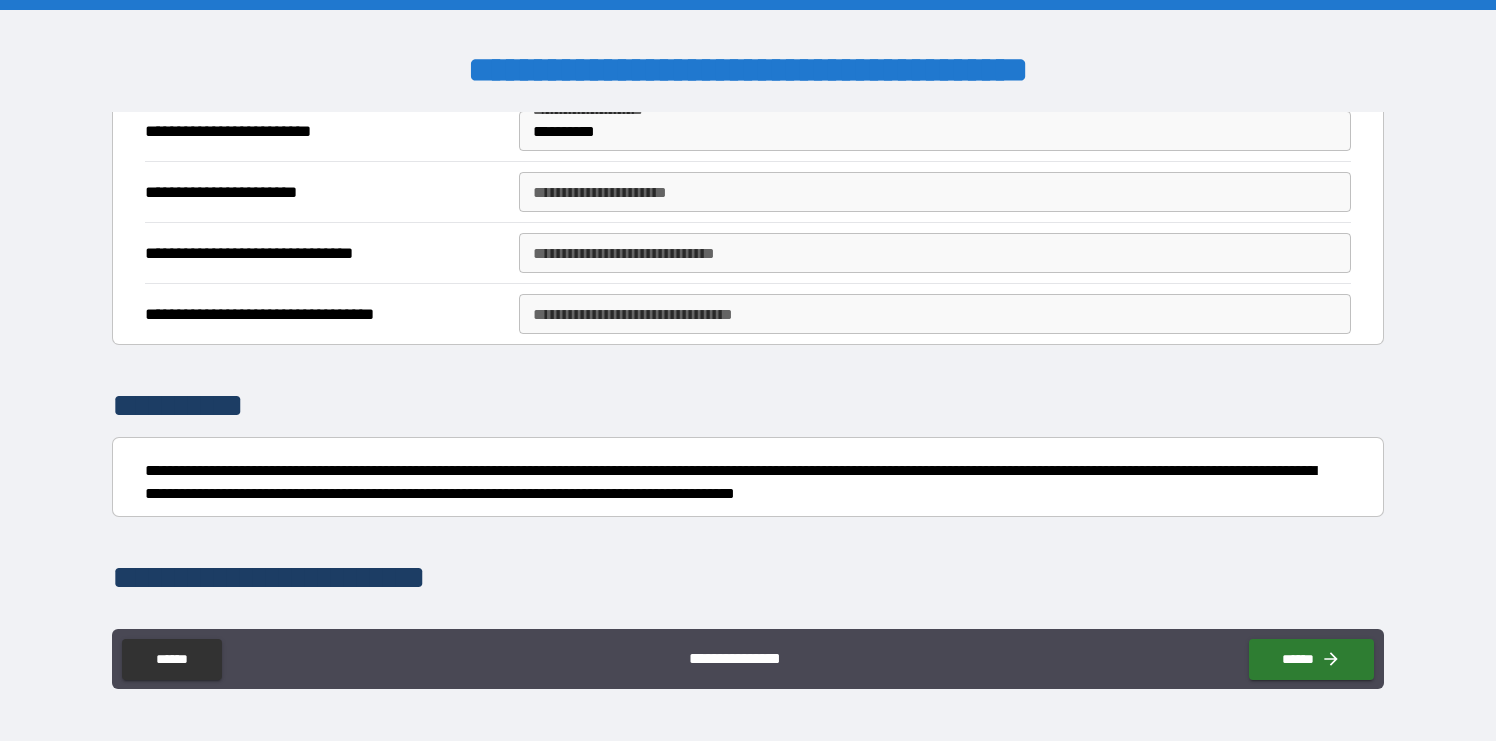 scroll, scrollTop: 797, scrollLeft: 0, axis: vertical 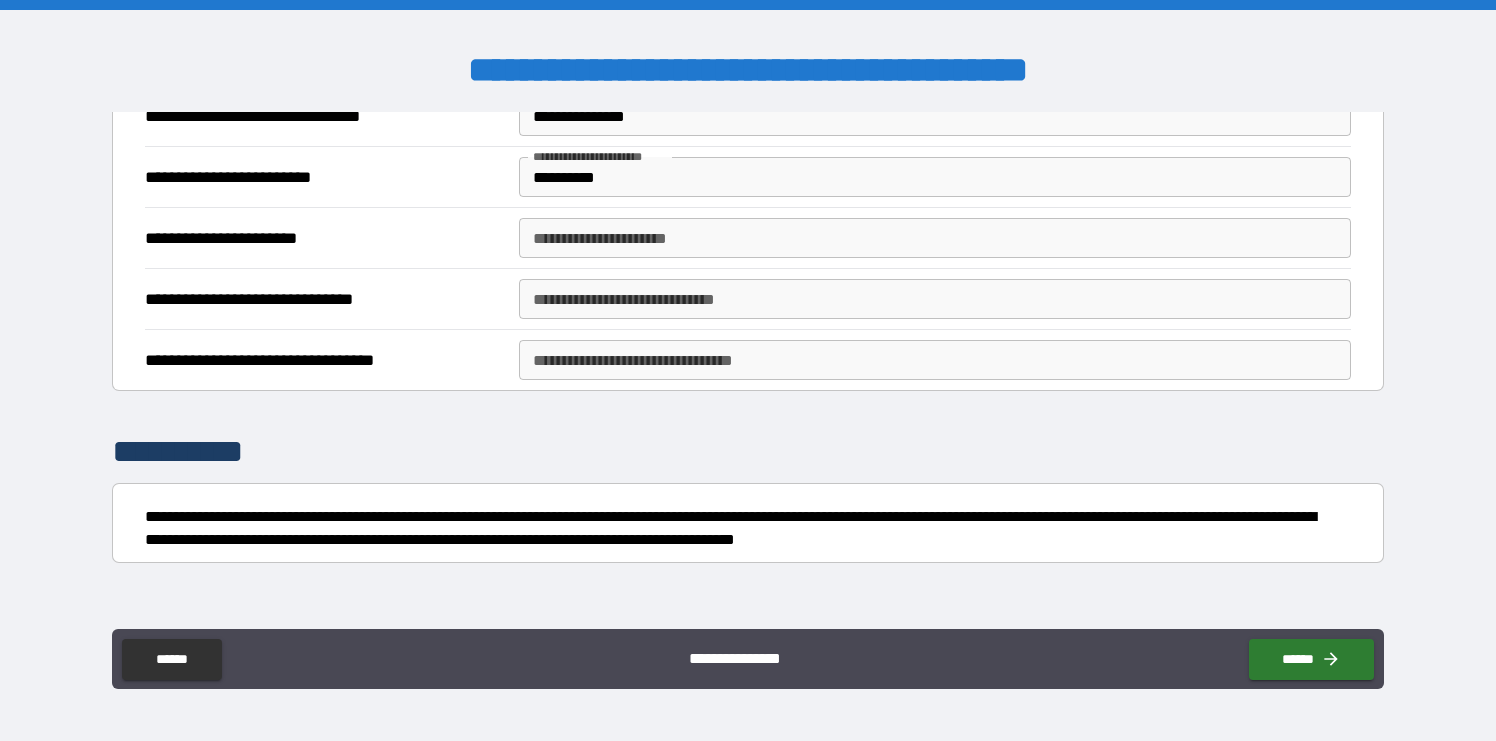 click on "**********" at bounding box center (935, 238) 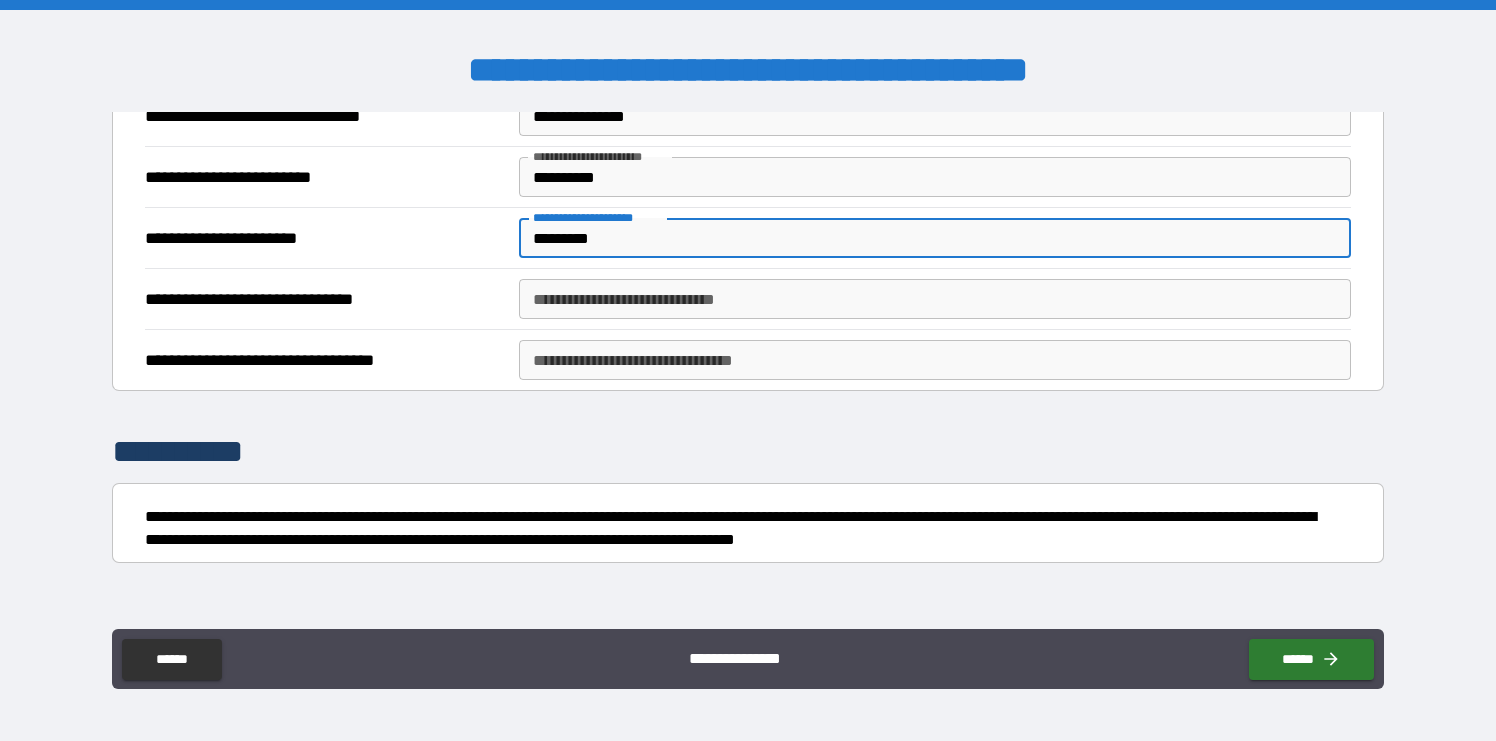 type on "*********" 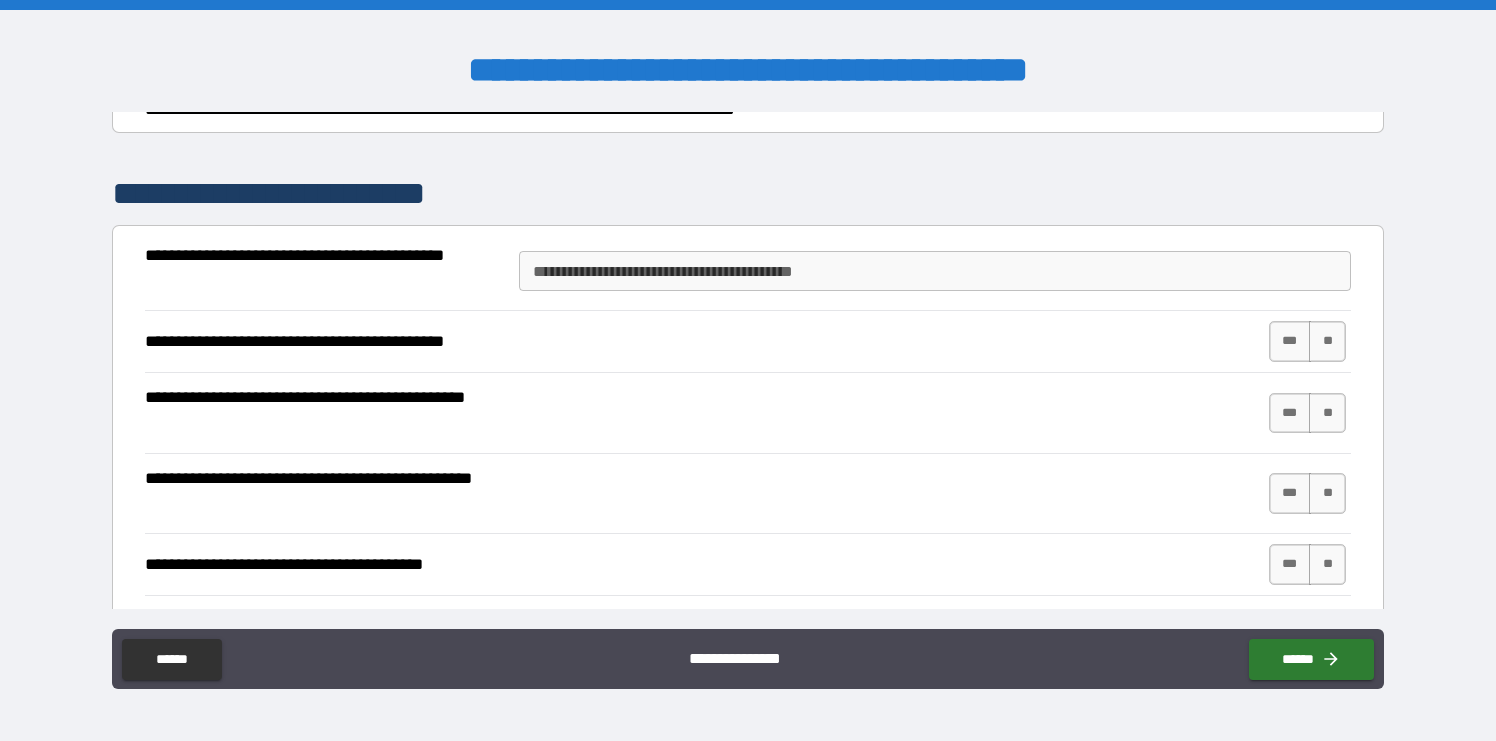 scroll, scrollTop: 1247, scrollLeft: 0, axis: vertical 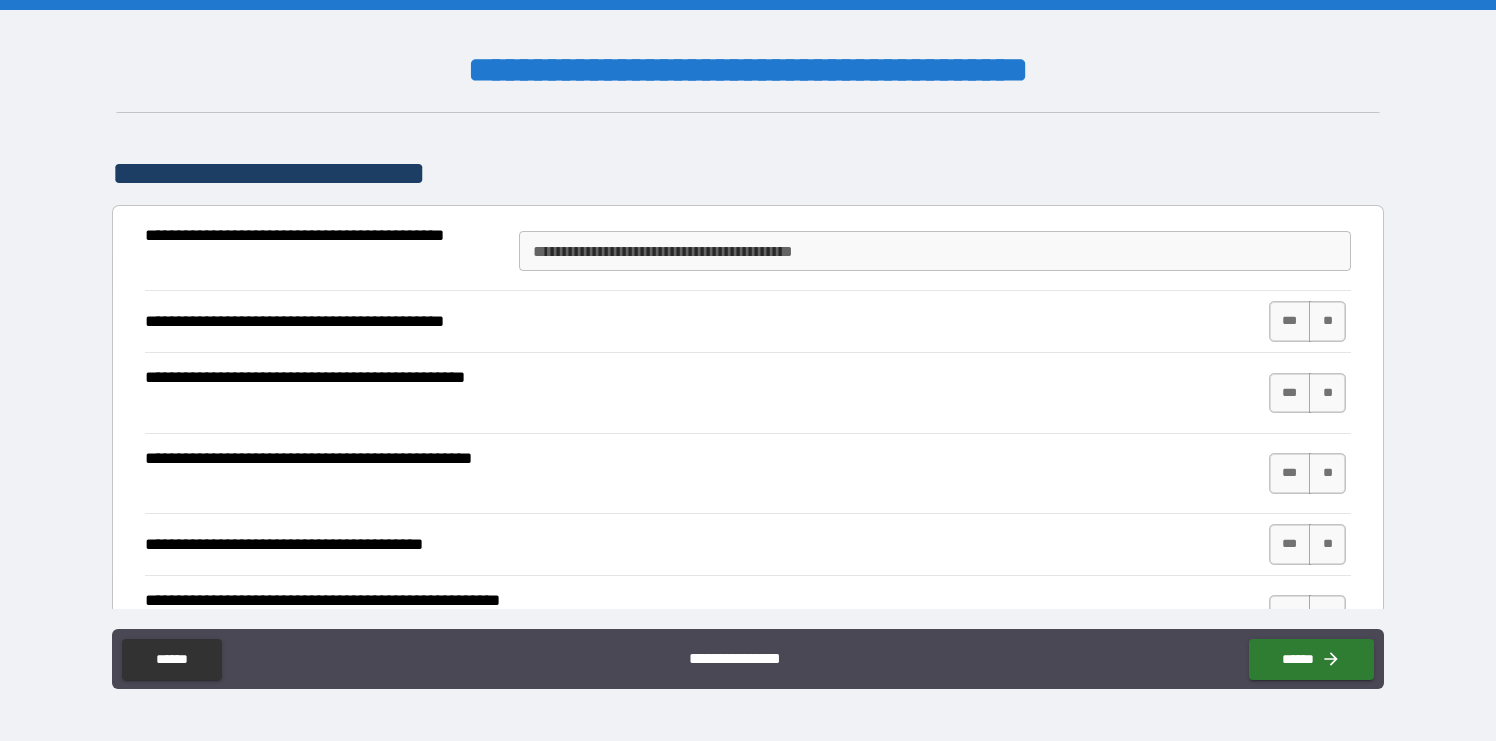 type on "**********" 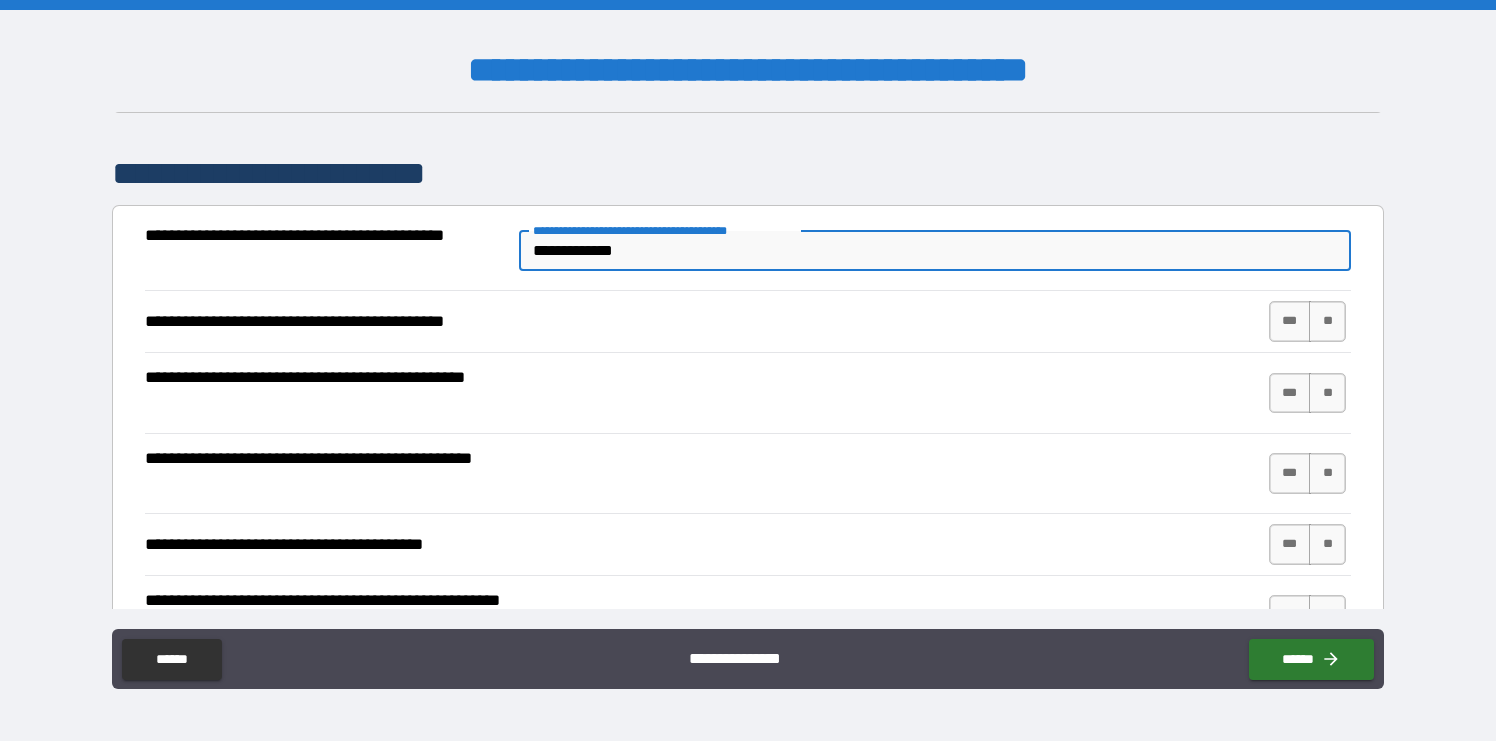type on "**********" 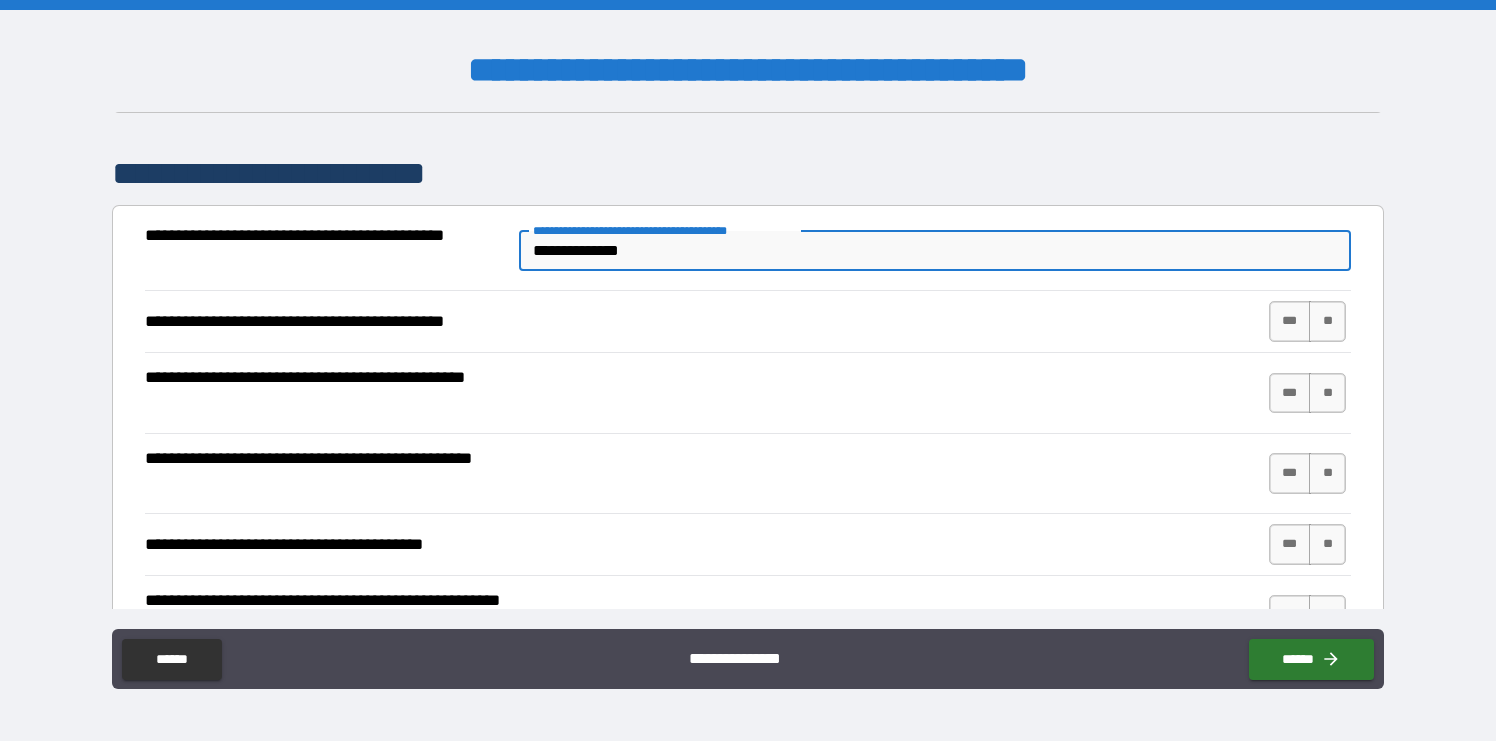 click on "**********" at bounding box center [935, 251] 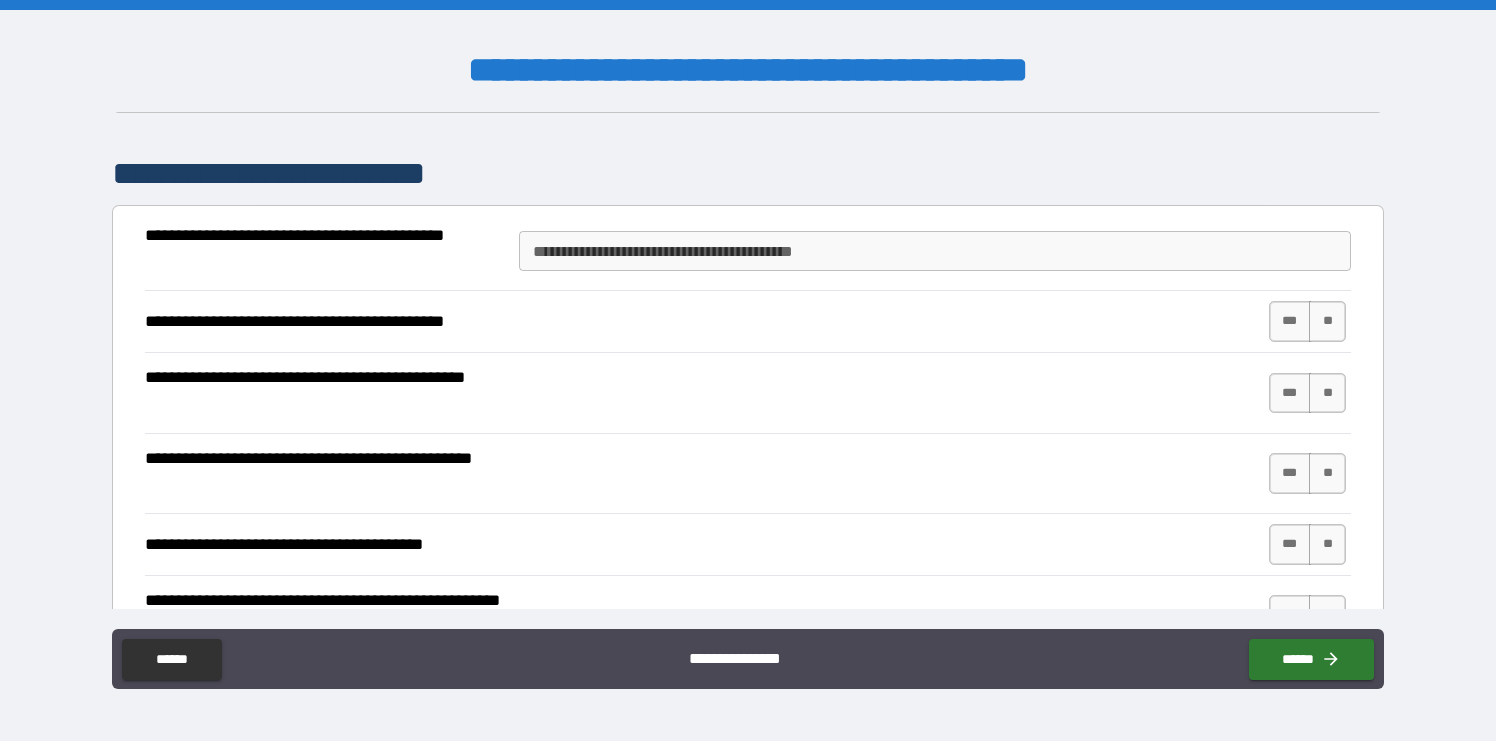 click on "**********" at bounding box center (748, 174) 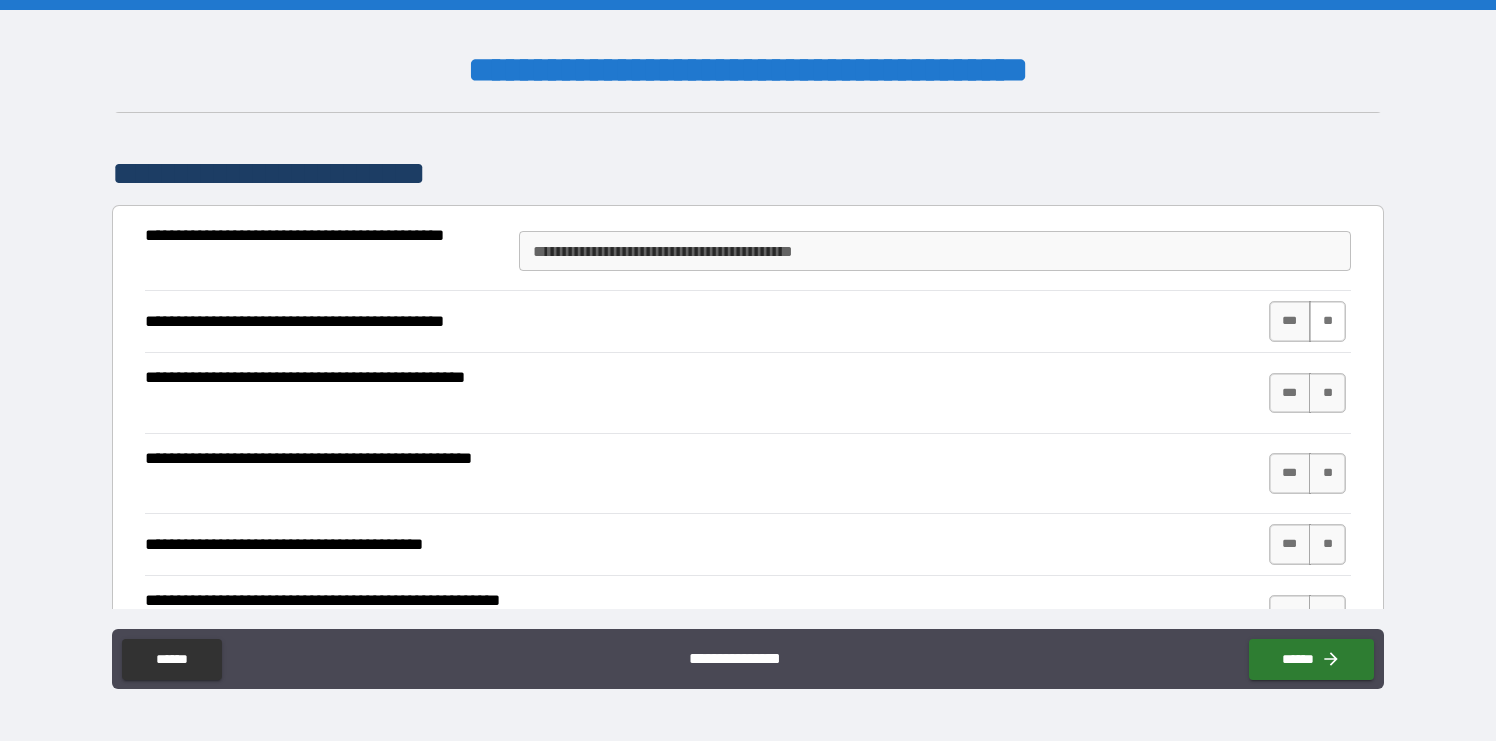 click on "**" at bounding box center [1327, 321] 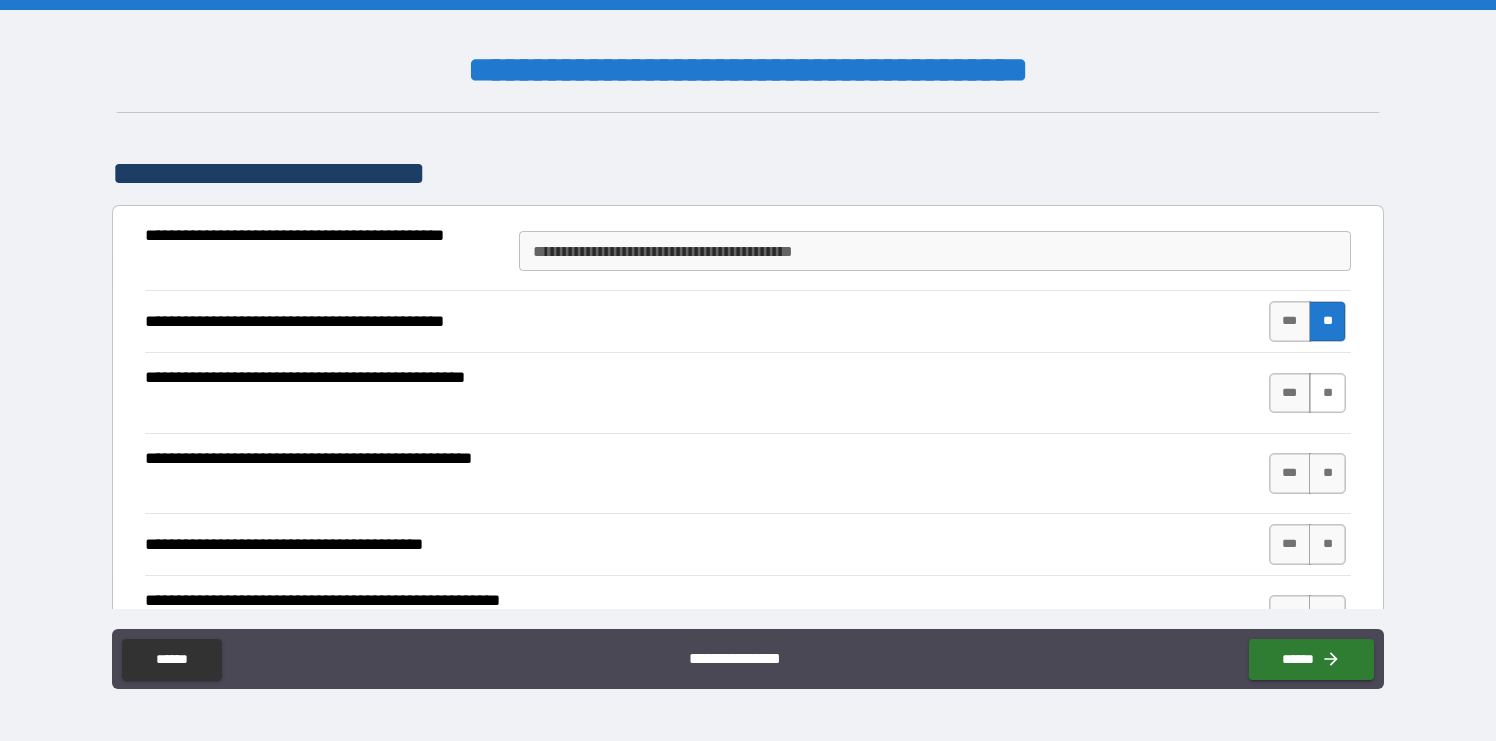 click on "**" at bounding box center [1327, 393] 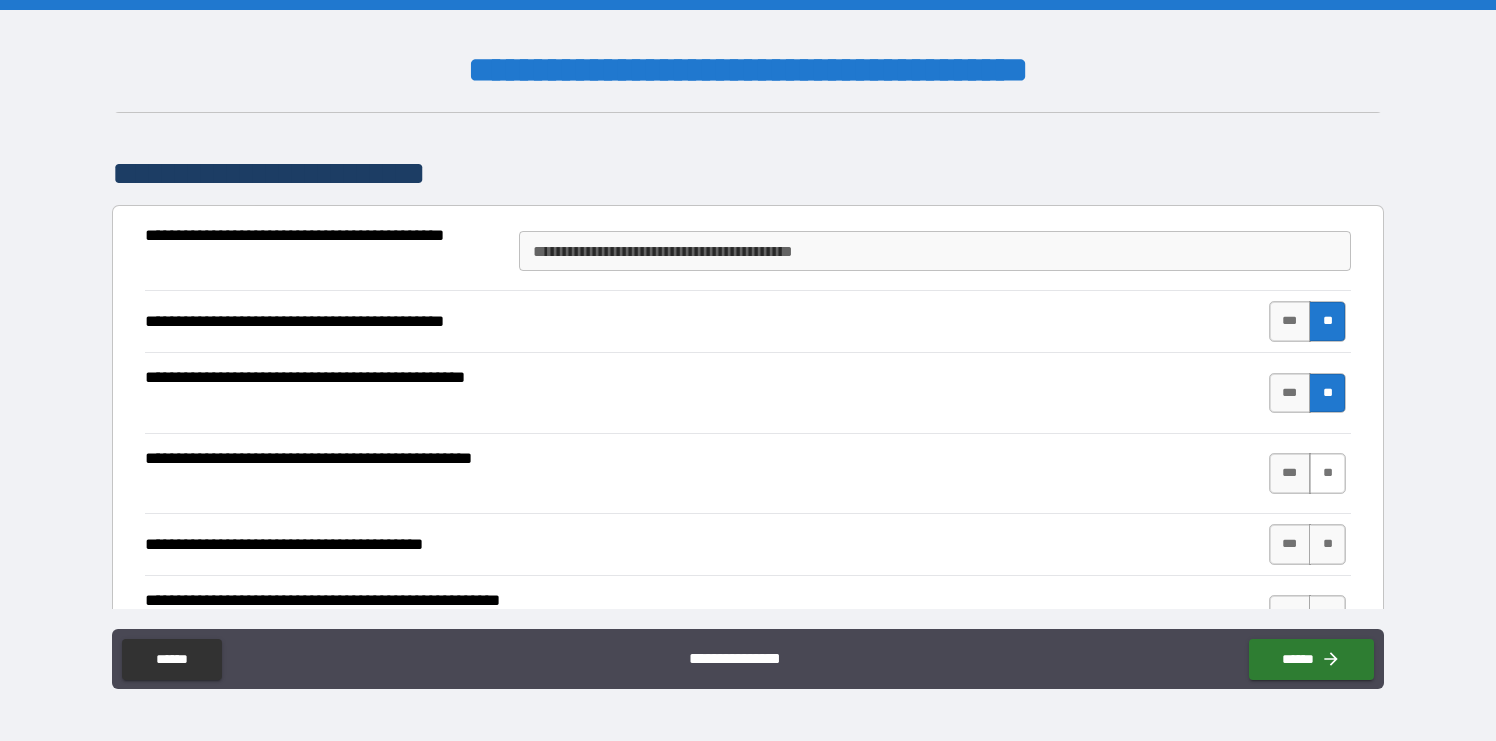 click on "**" at bounding box center [1327, 473] 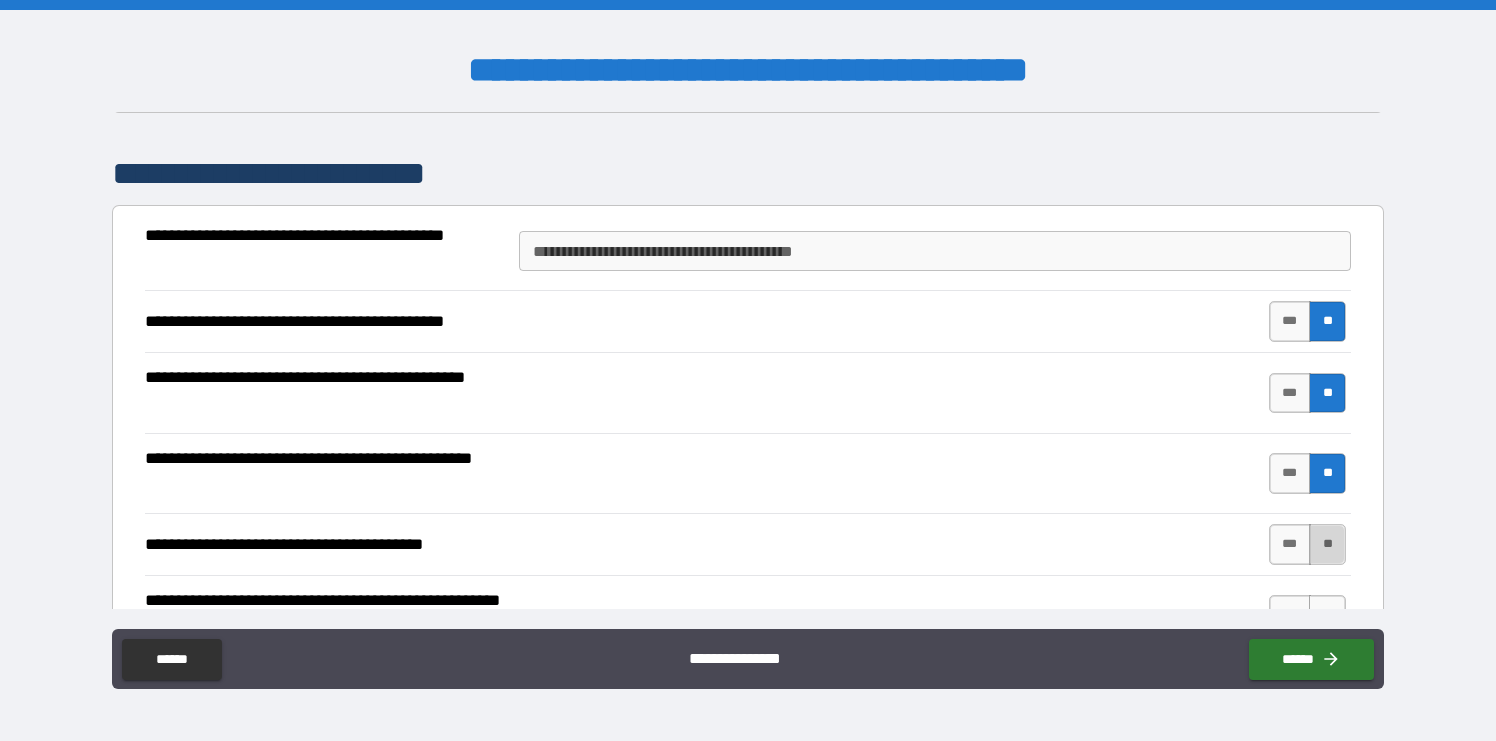 click on "**" at bounding box center (1327, 544) 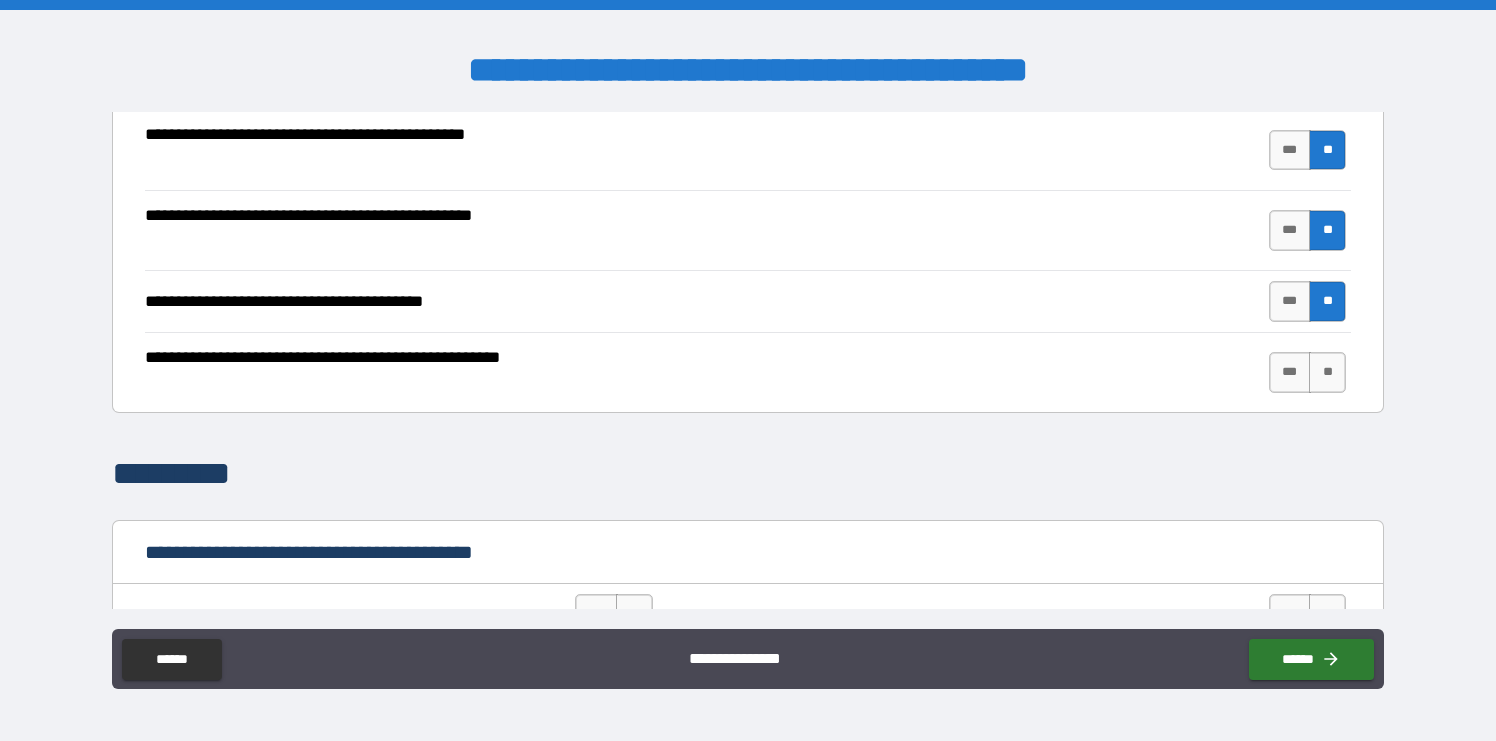 scroll, scrollTop: 1501, scrollLeft: 0, axis: vertical 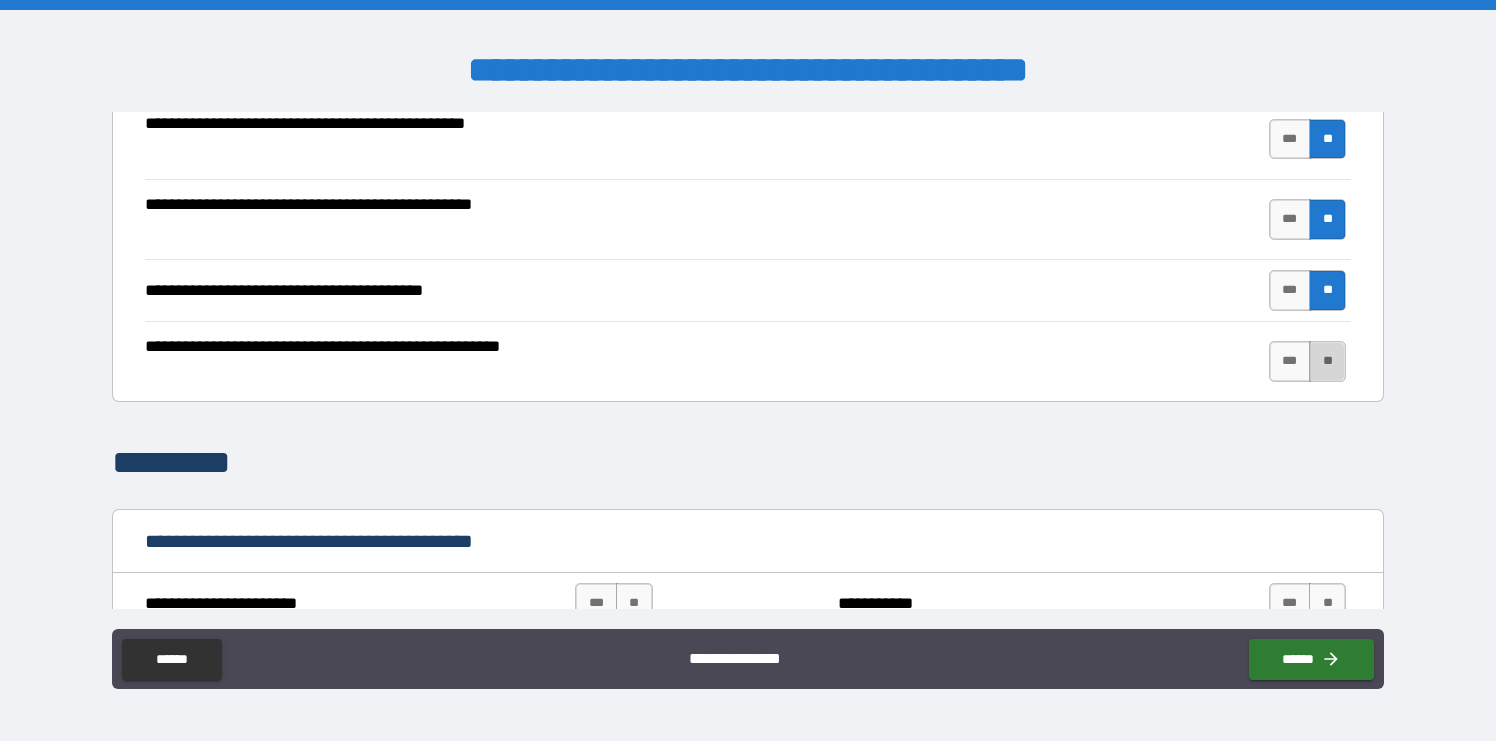 click on "**" at bounding box center [1327, 361] 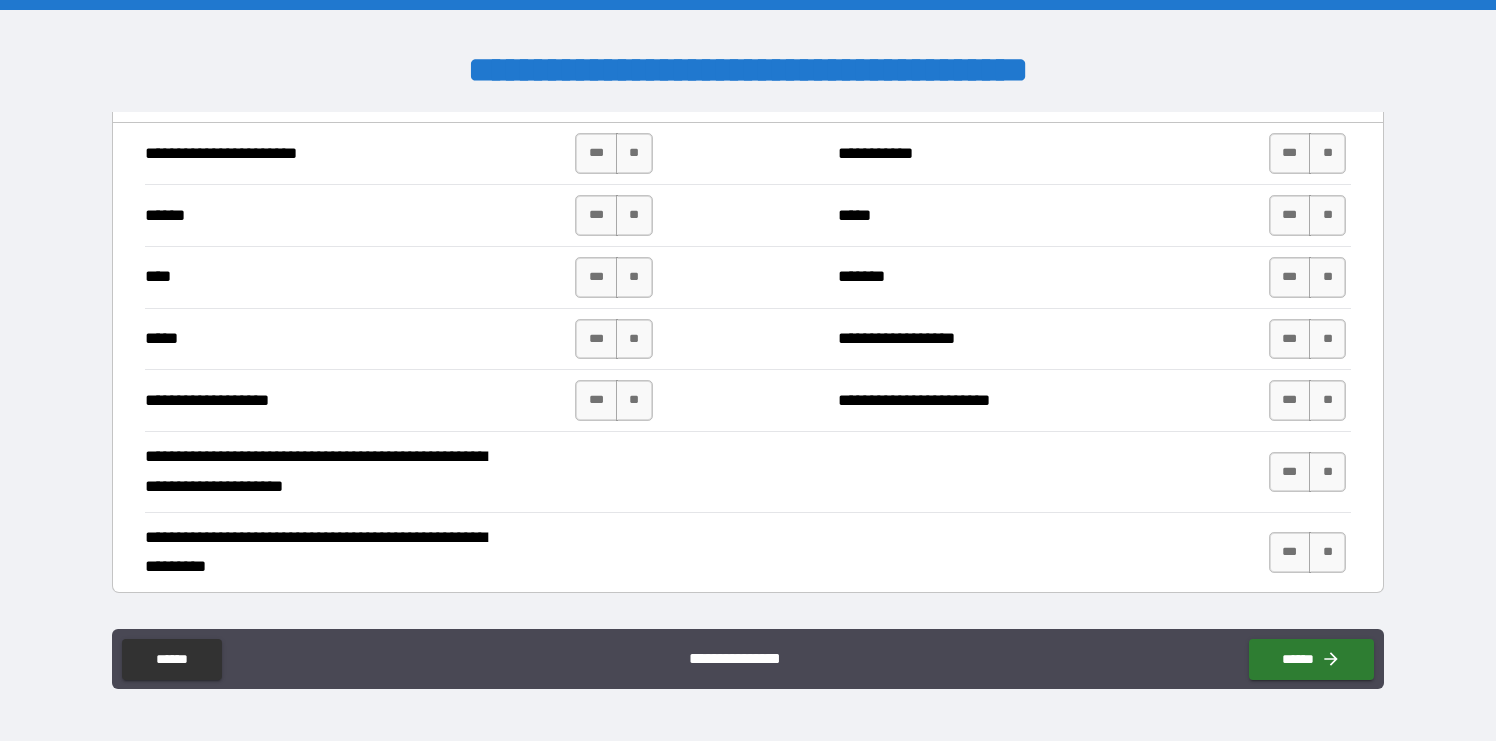 scroll, scrollTop: 1956, scrollLeft: 0, axis: vertical 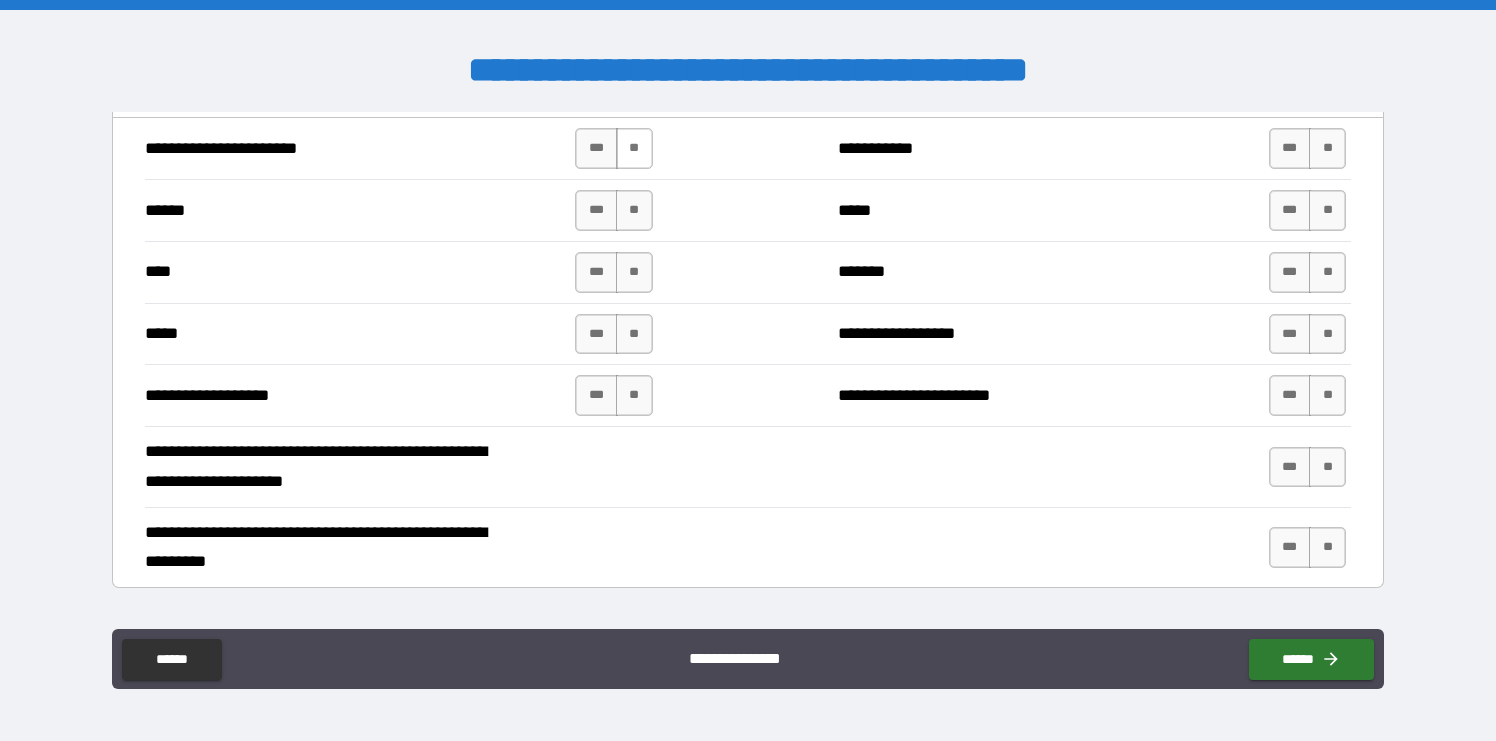 click on "**" at bounding box center (634, 148) 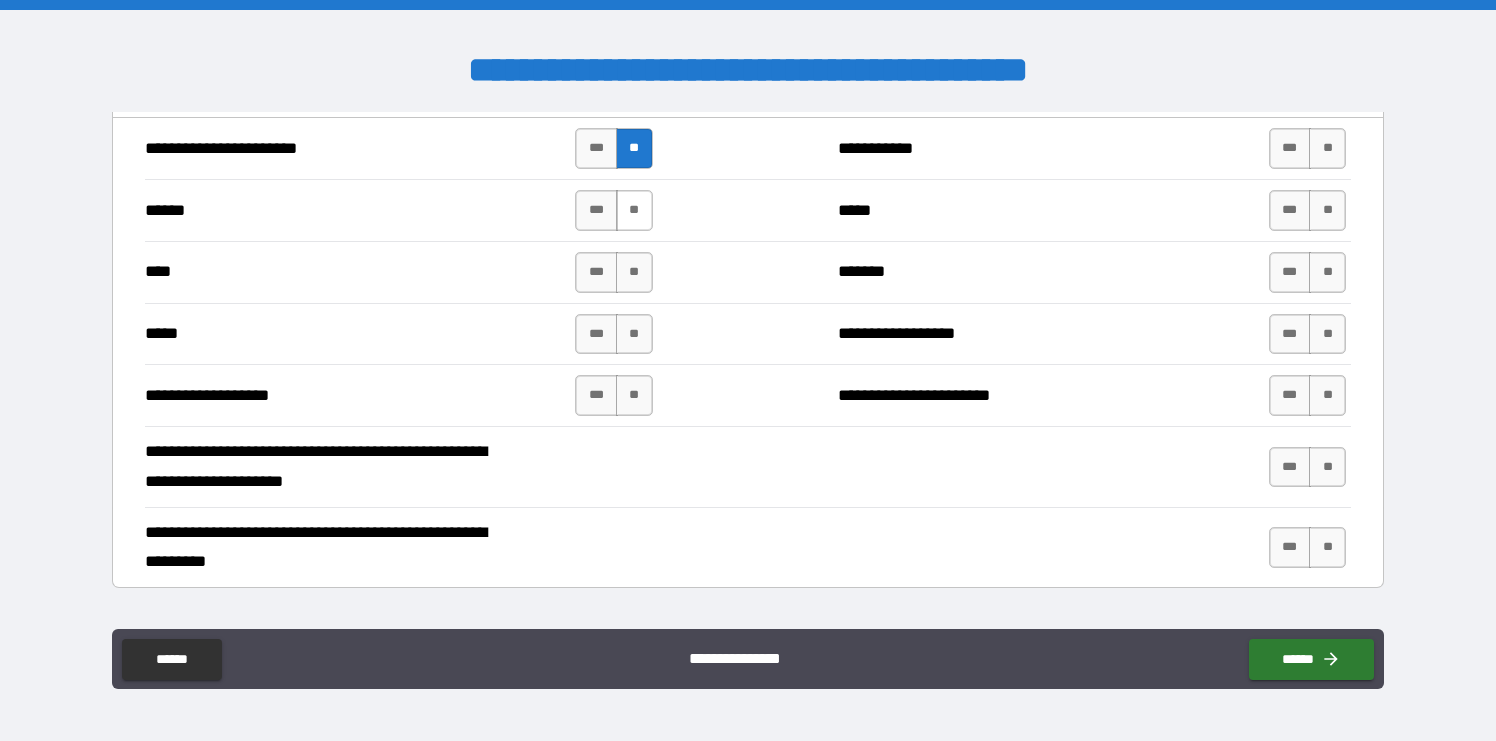 click on "**" at bounding box center (634, 210) 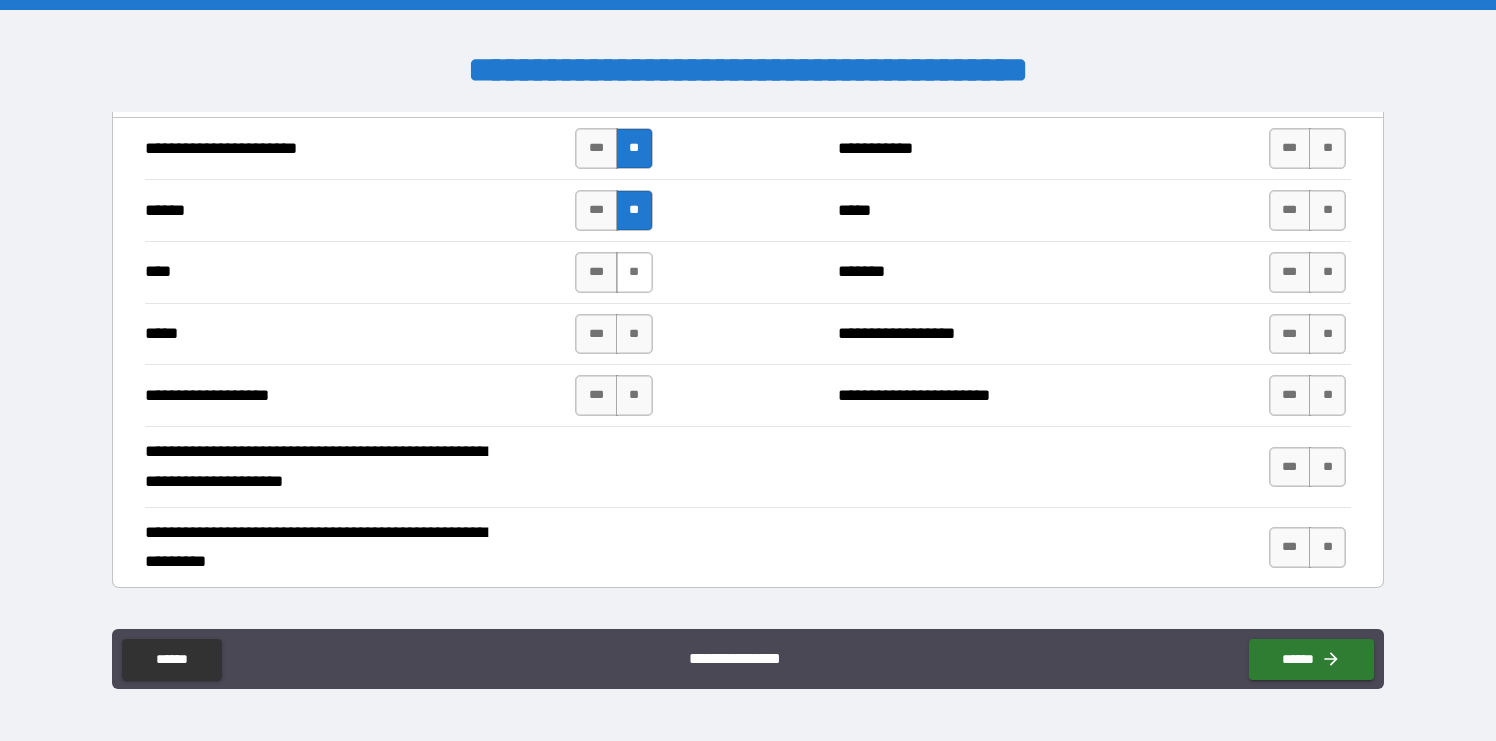 click on "**" at bounding box center (634, 272) 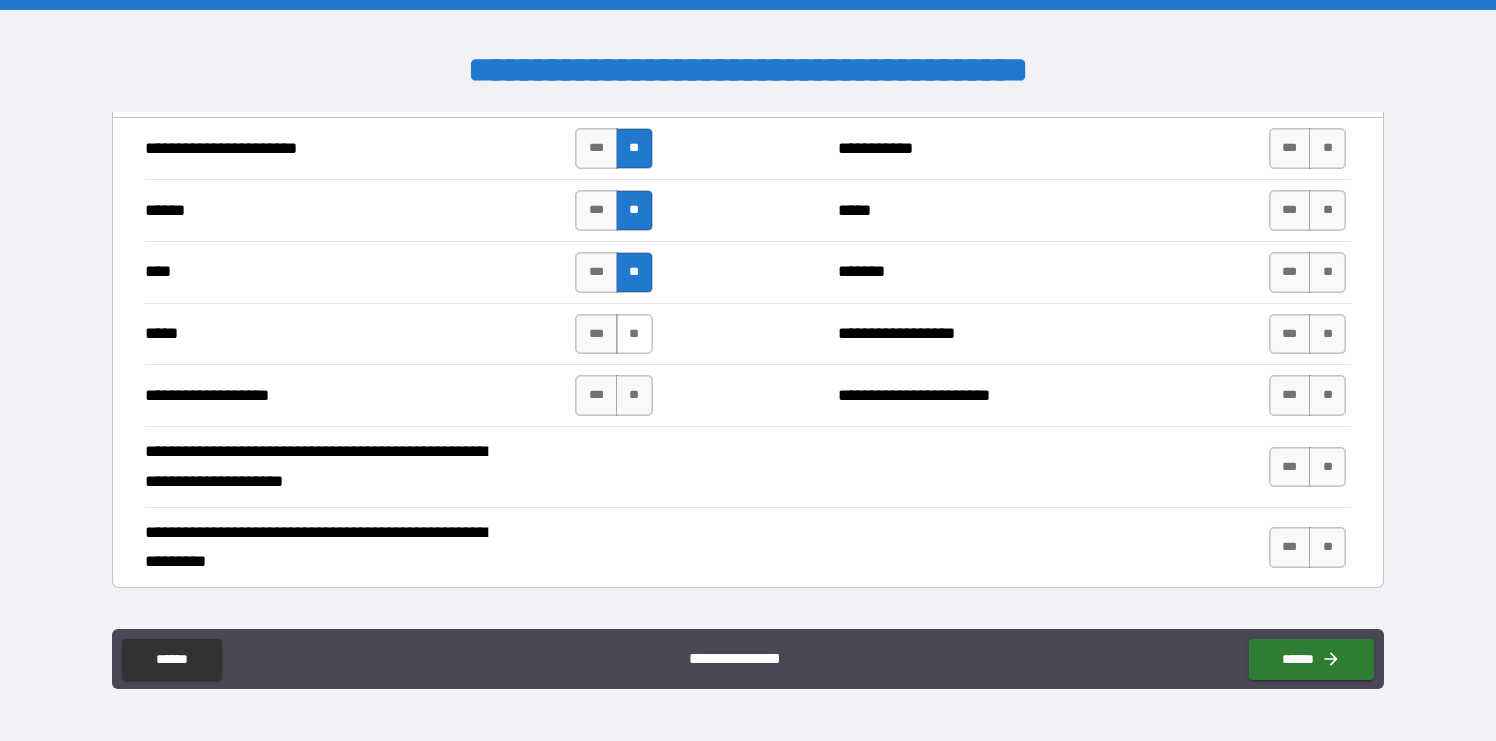 click on "**" at bounding box center (634, 334) 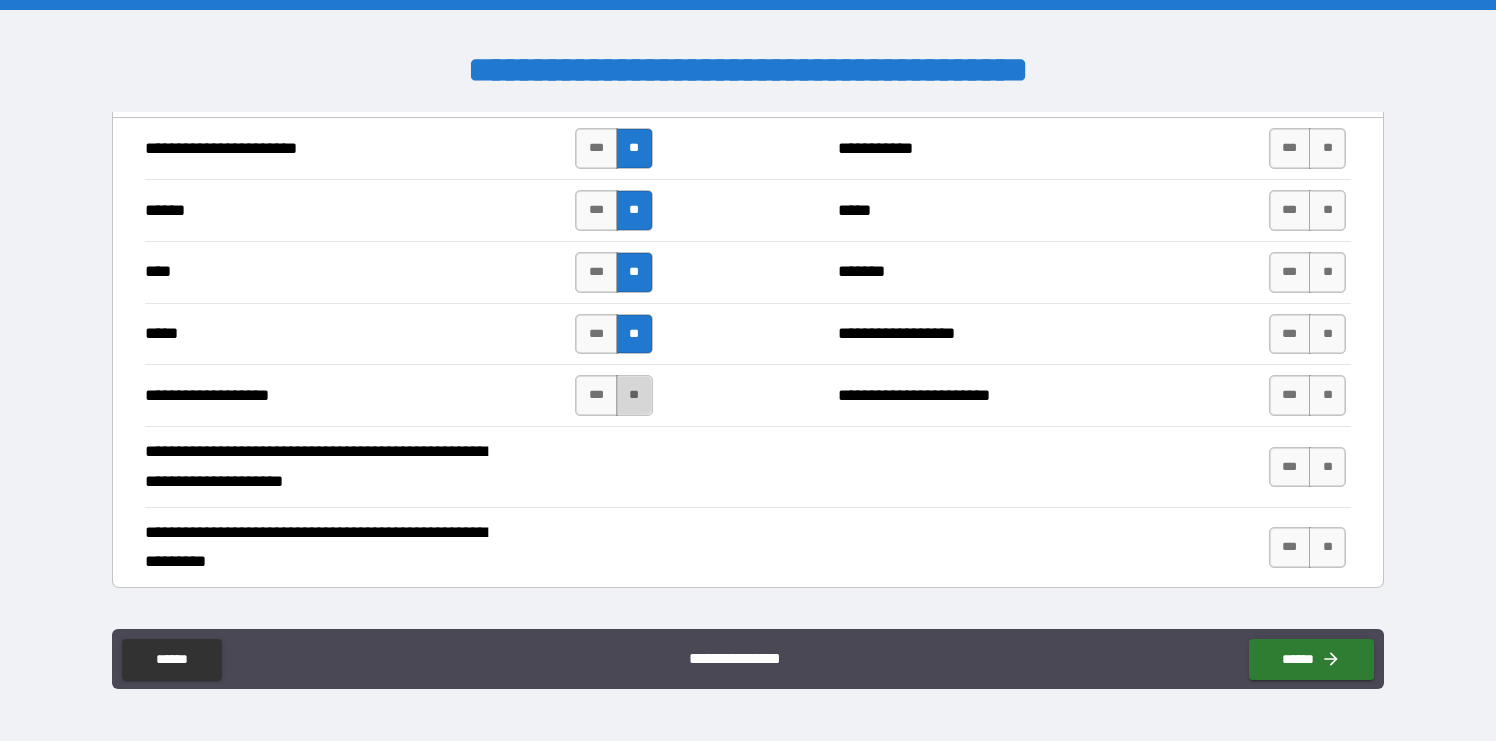 click on "**" at bounding box center [634, 395] 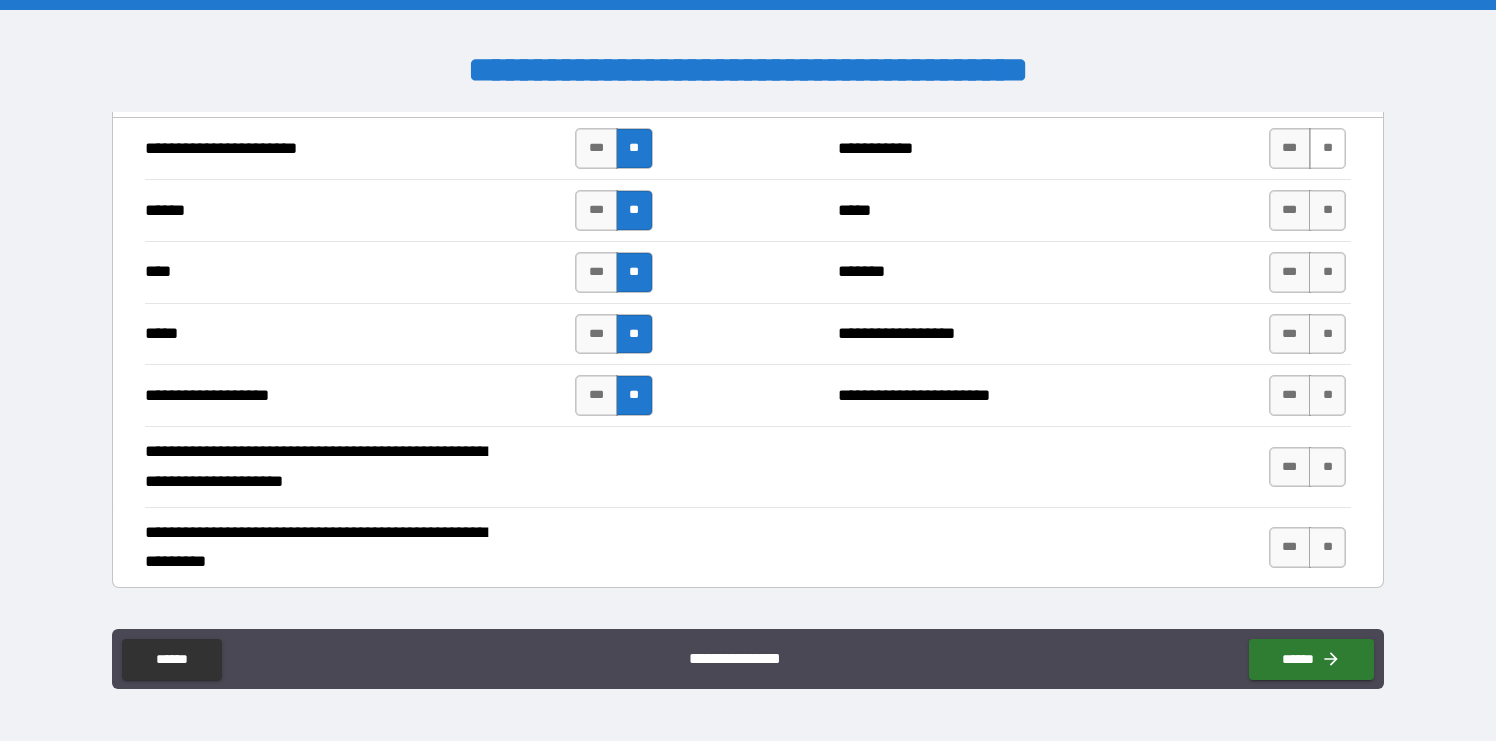 click on "**" at bounding box center (1327, 148) 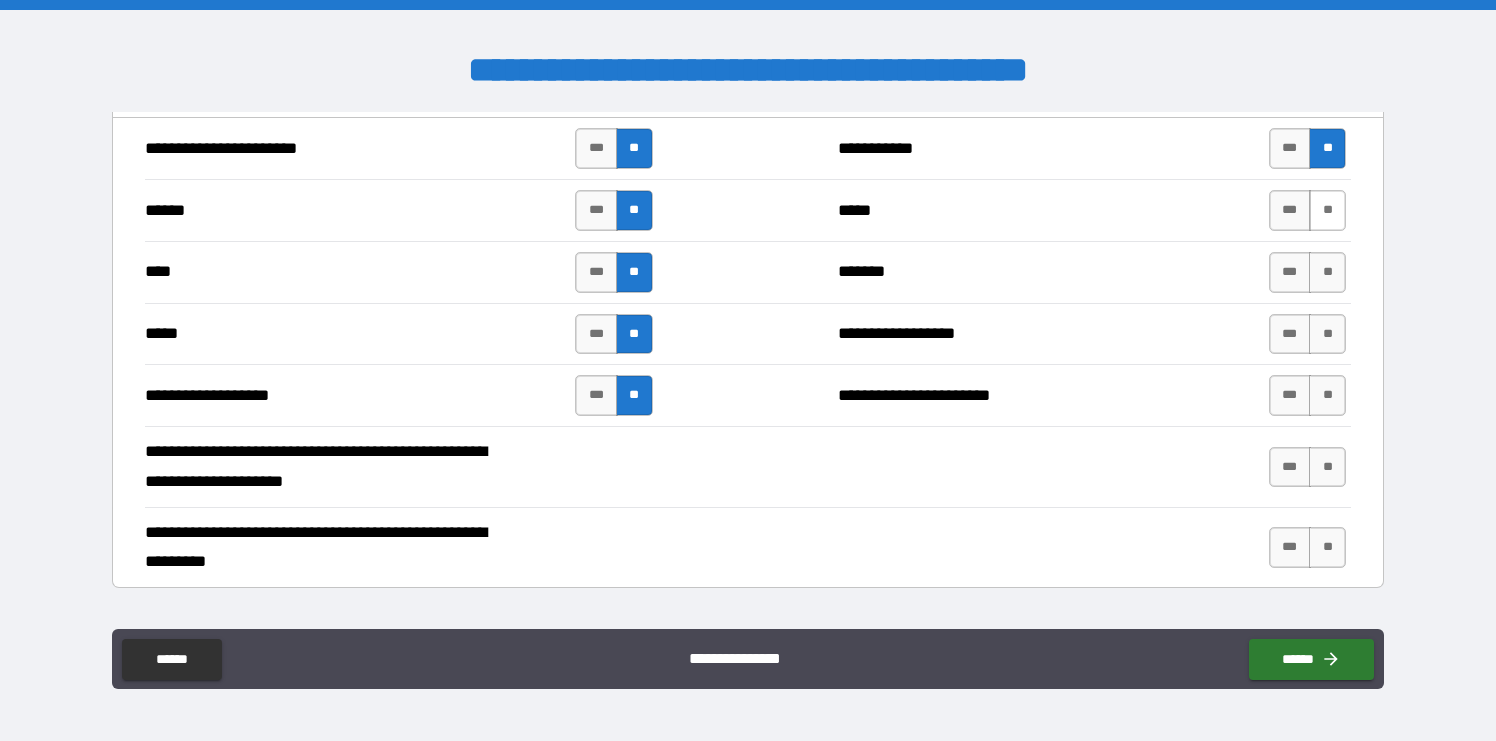 click on "**" at bounding box center (1327, 210) 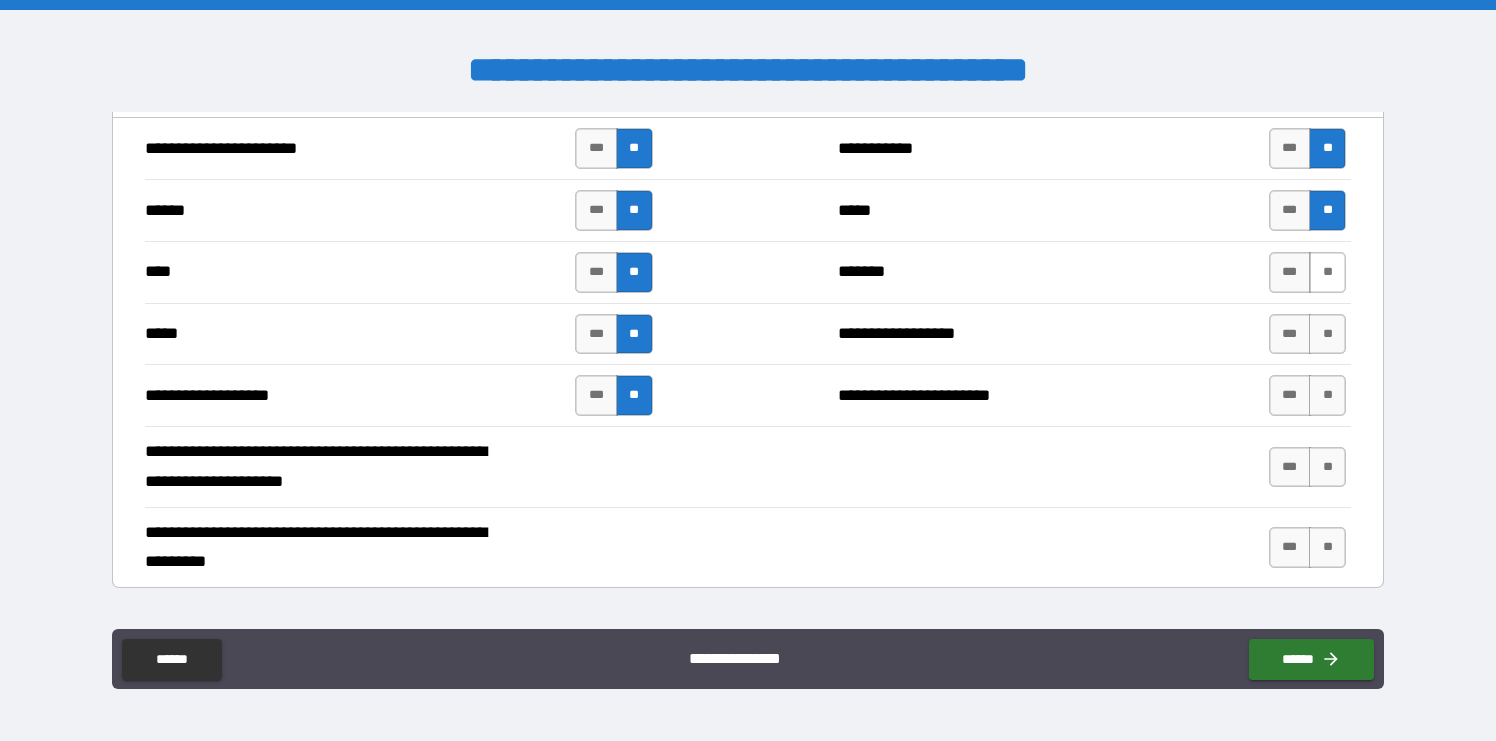 click on "**" at bounding box center [1327, 272] 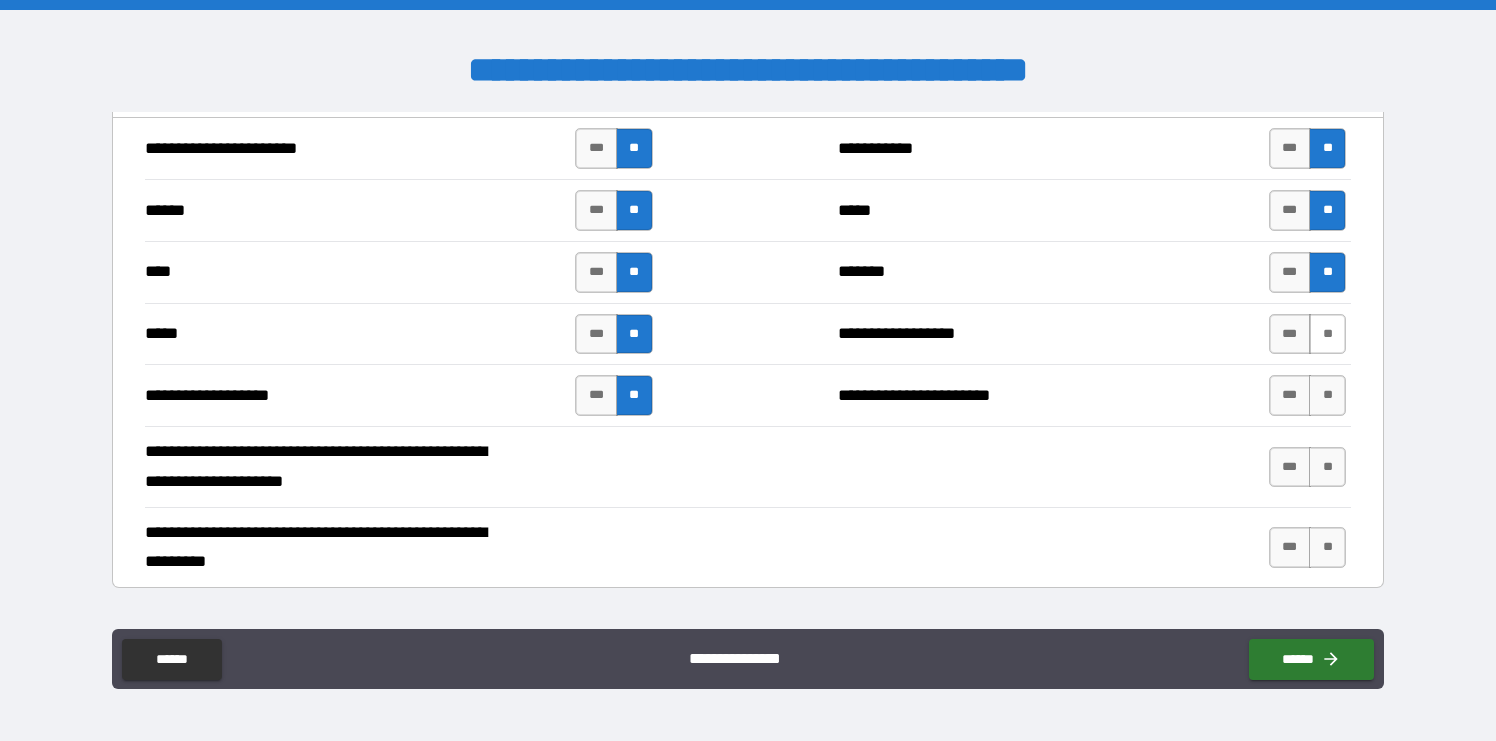 click on "**" at bounding box center [1327, 334] 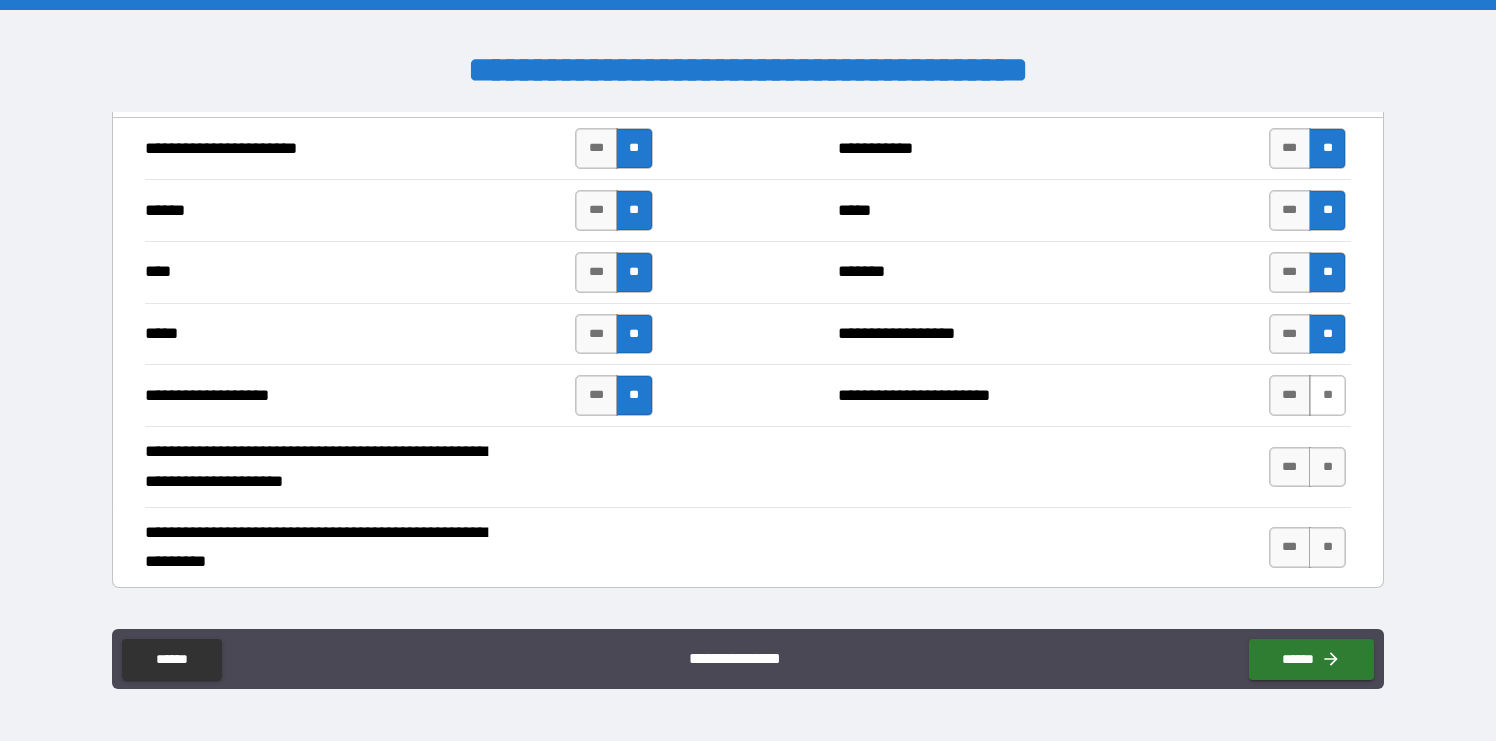 click on "**" at bounding box center (1327, 395) 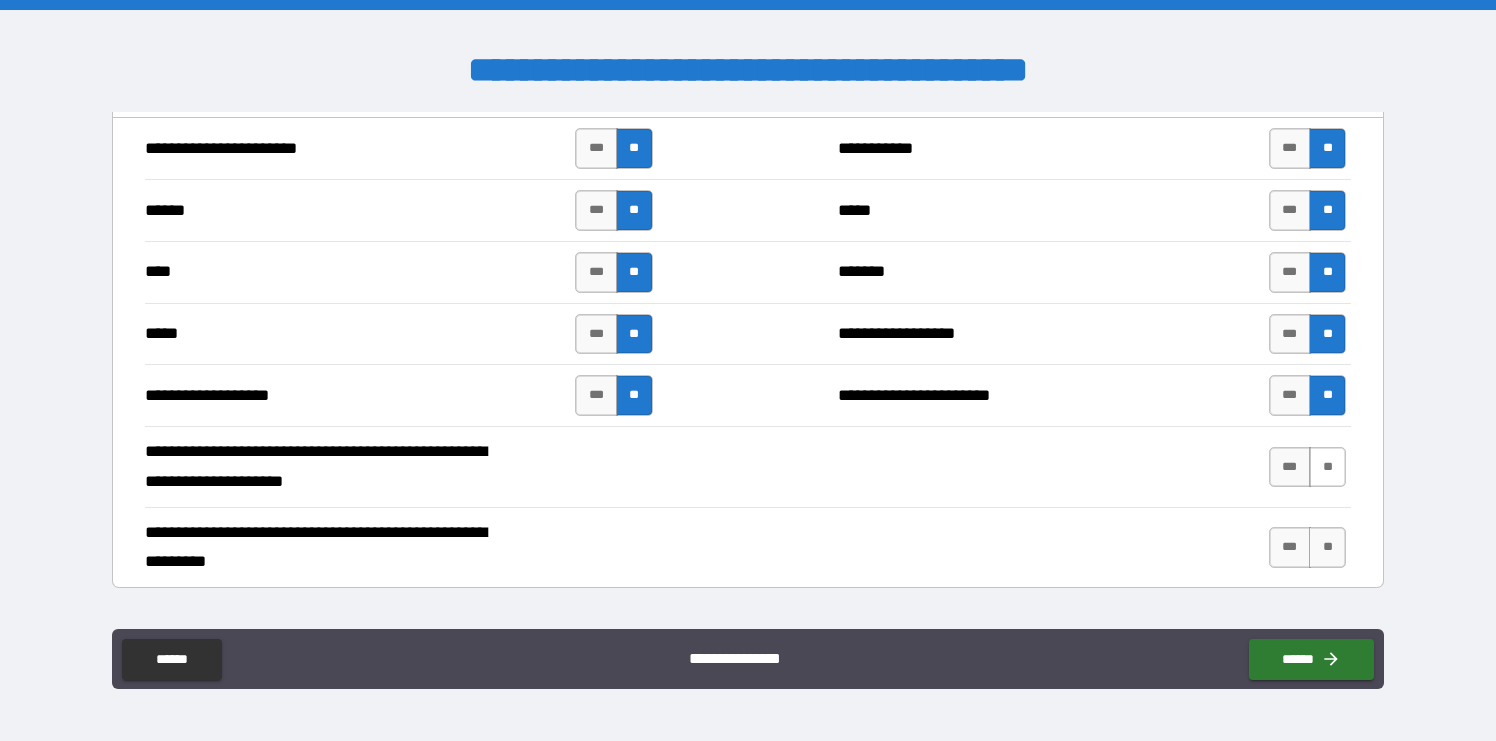 click on "**" at bounding box center [1327, 467] 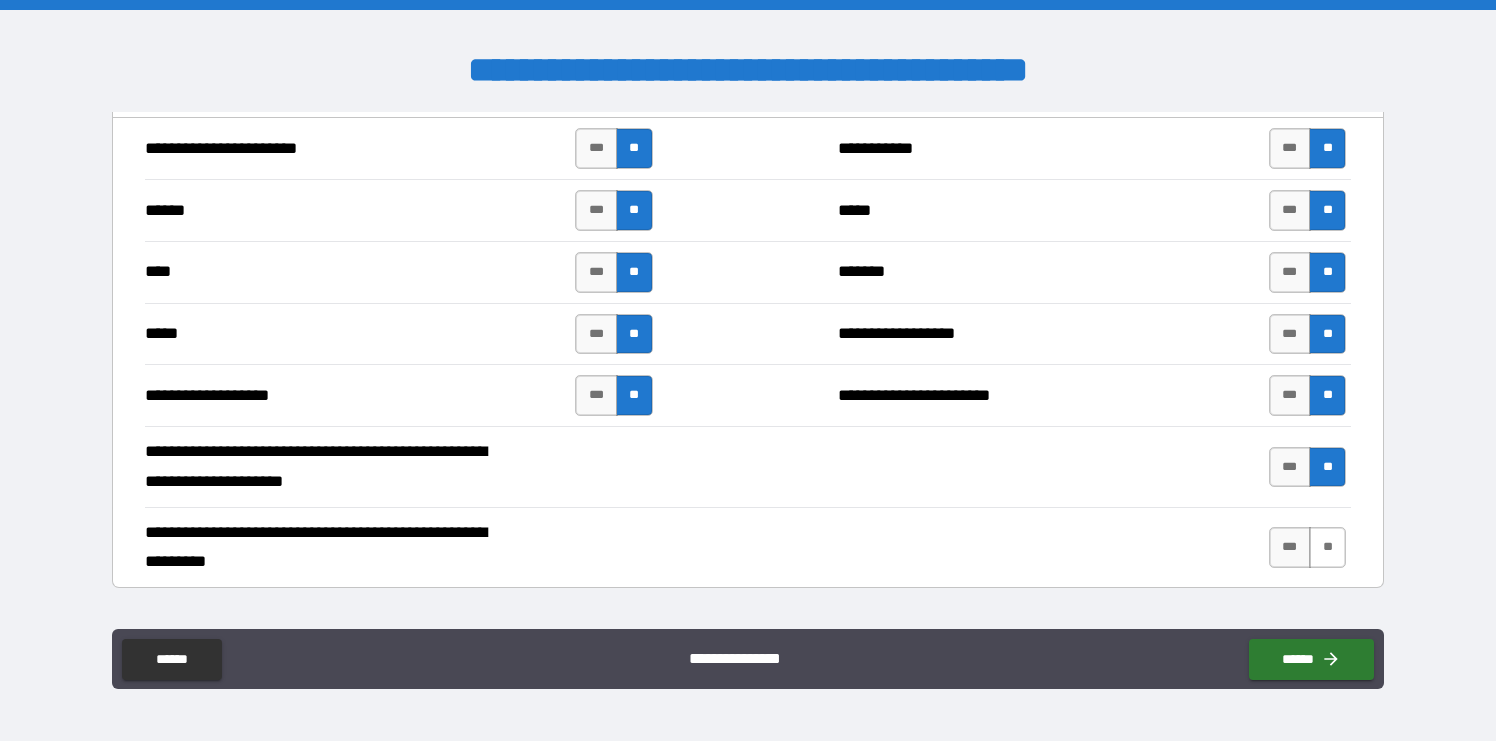 click on "**" at bounding box center [1327, 547] 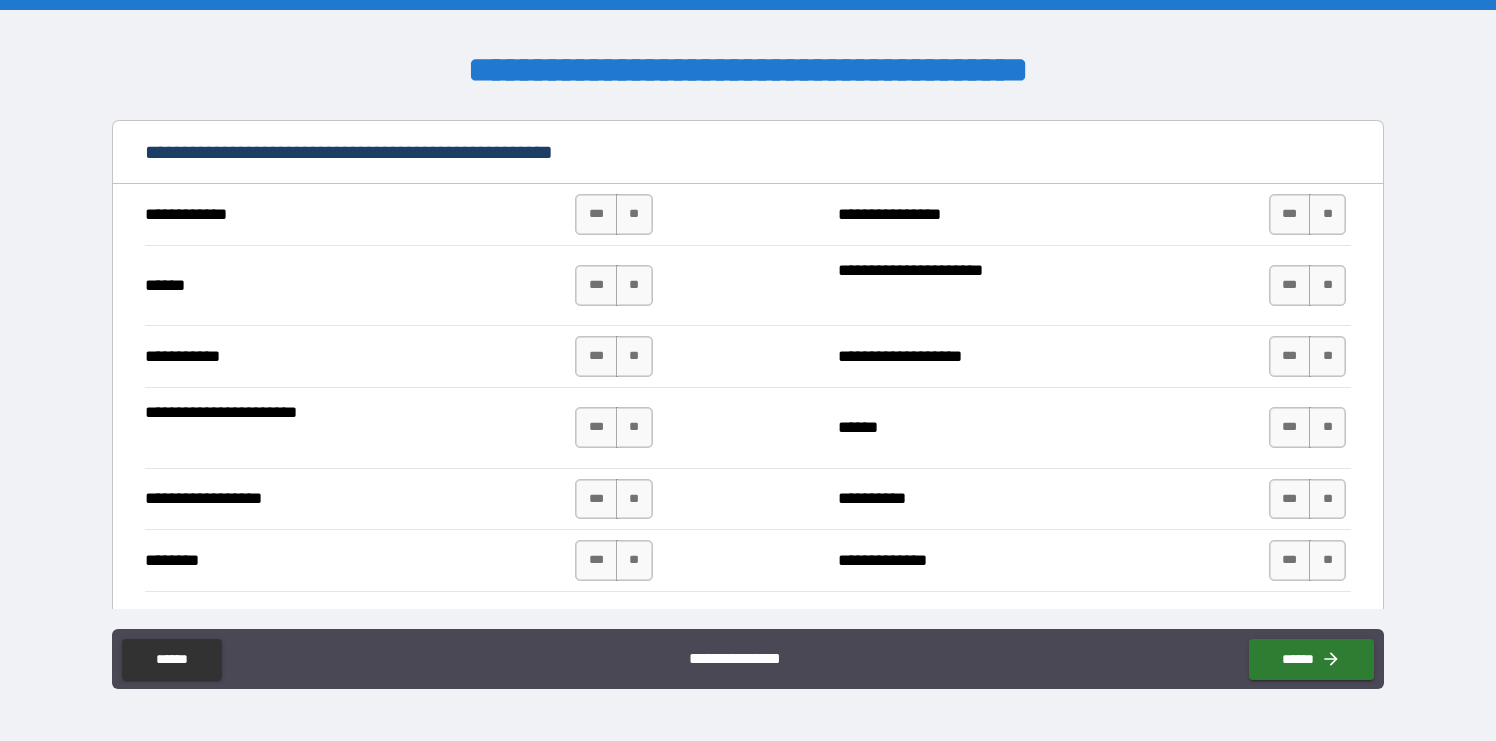 scroll, scrollTop: 2567, scrollLeft: 0, axis: vertical 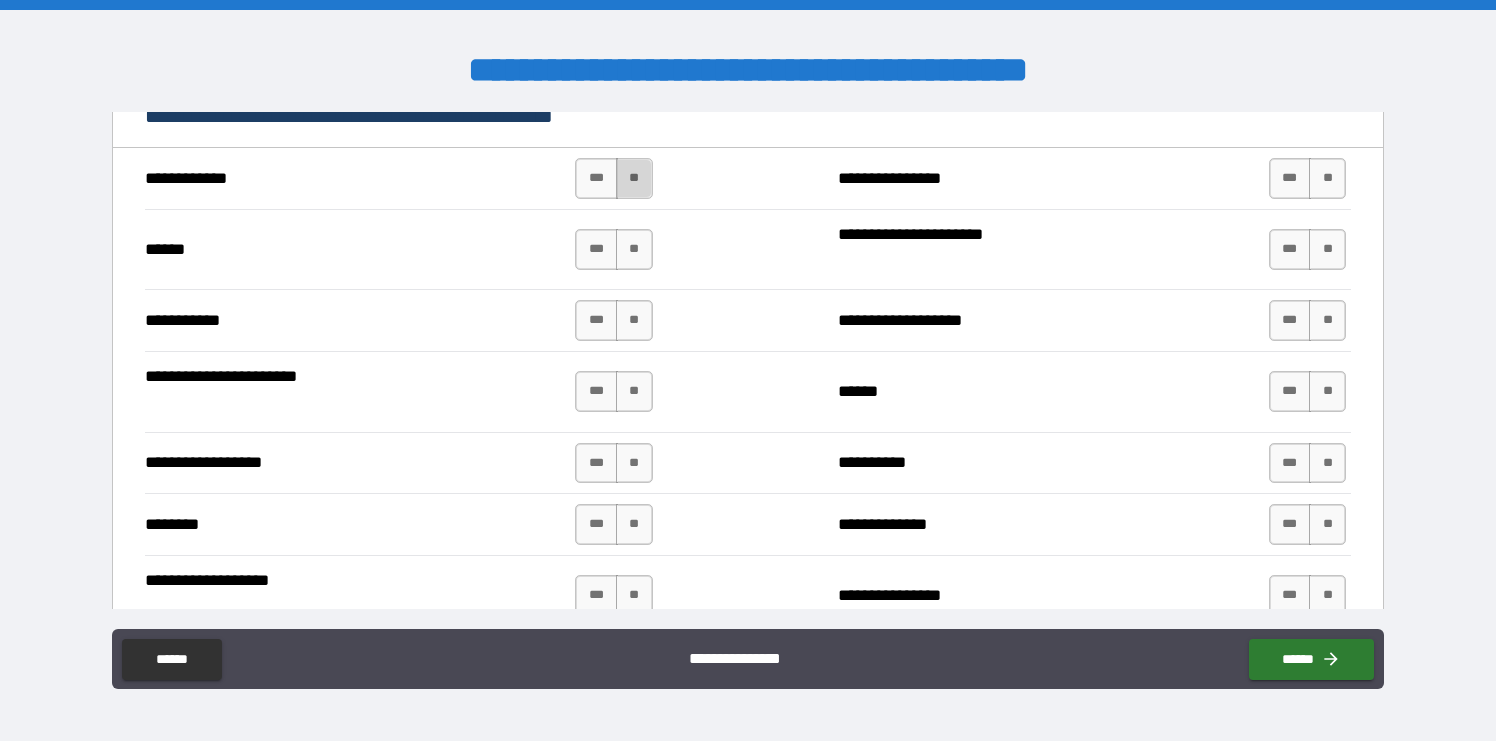 click on "**" at bounding box center (634, 178) 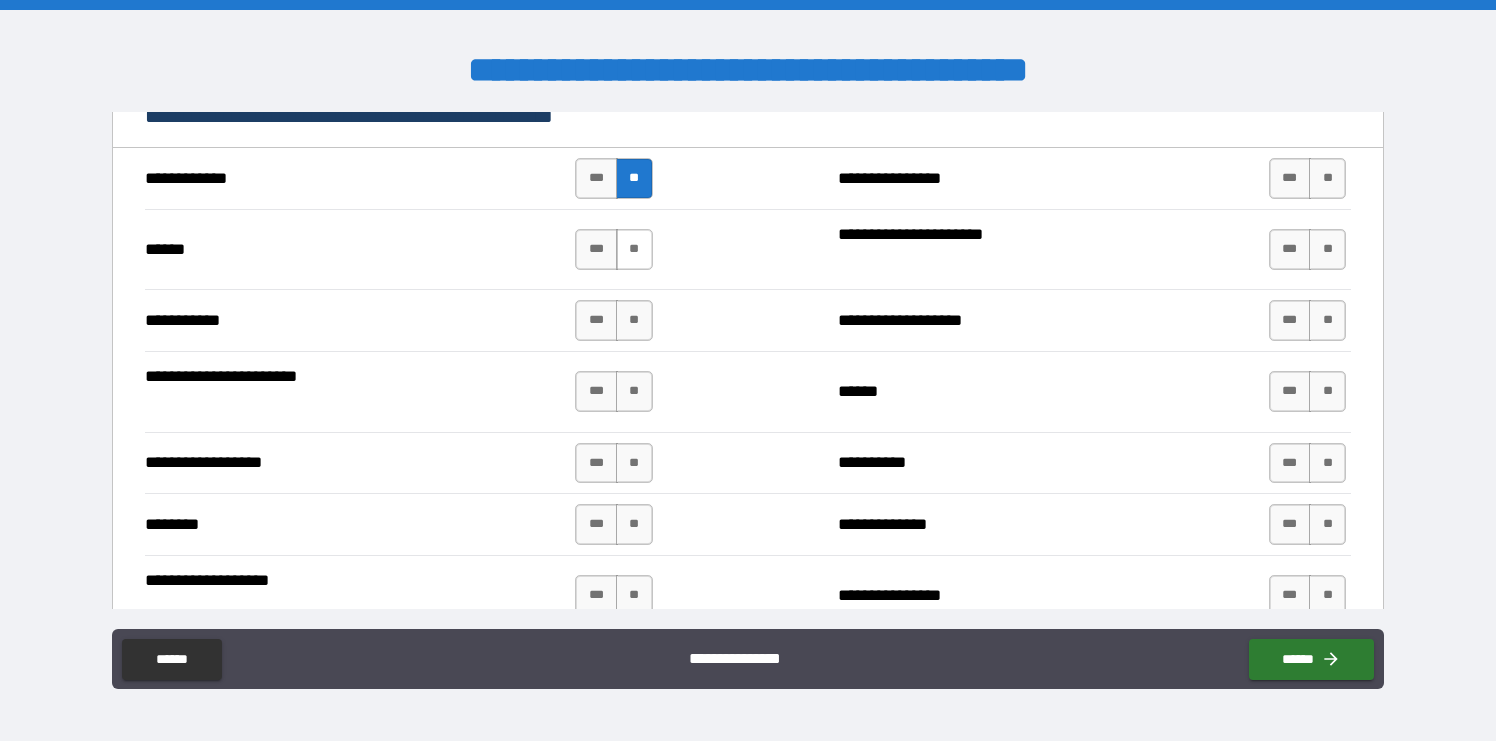click on "**" at bounding box center (634, 249) 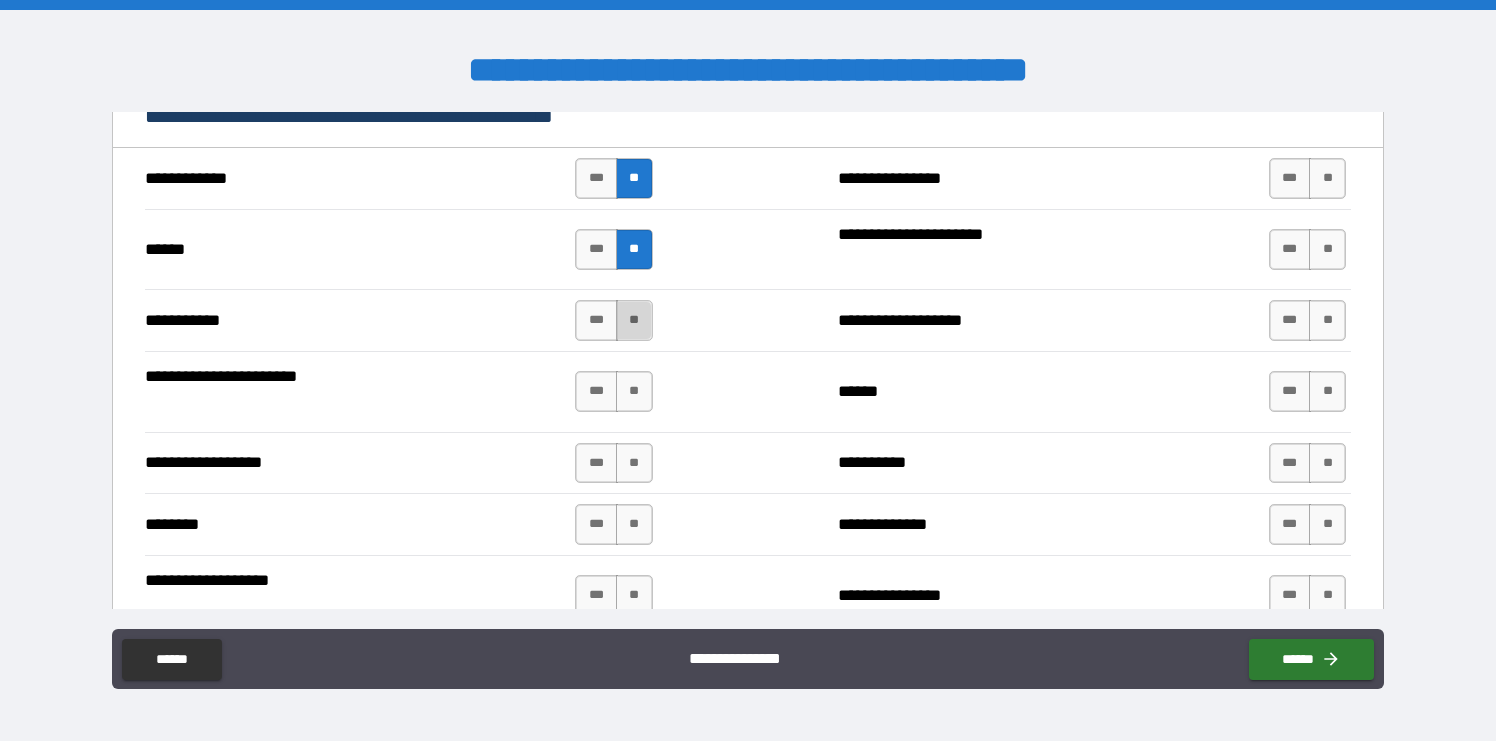 click on "**" at bounding box center (634, 320) 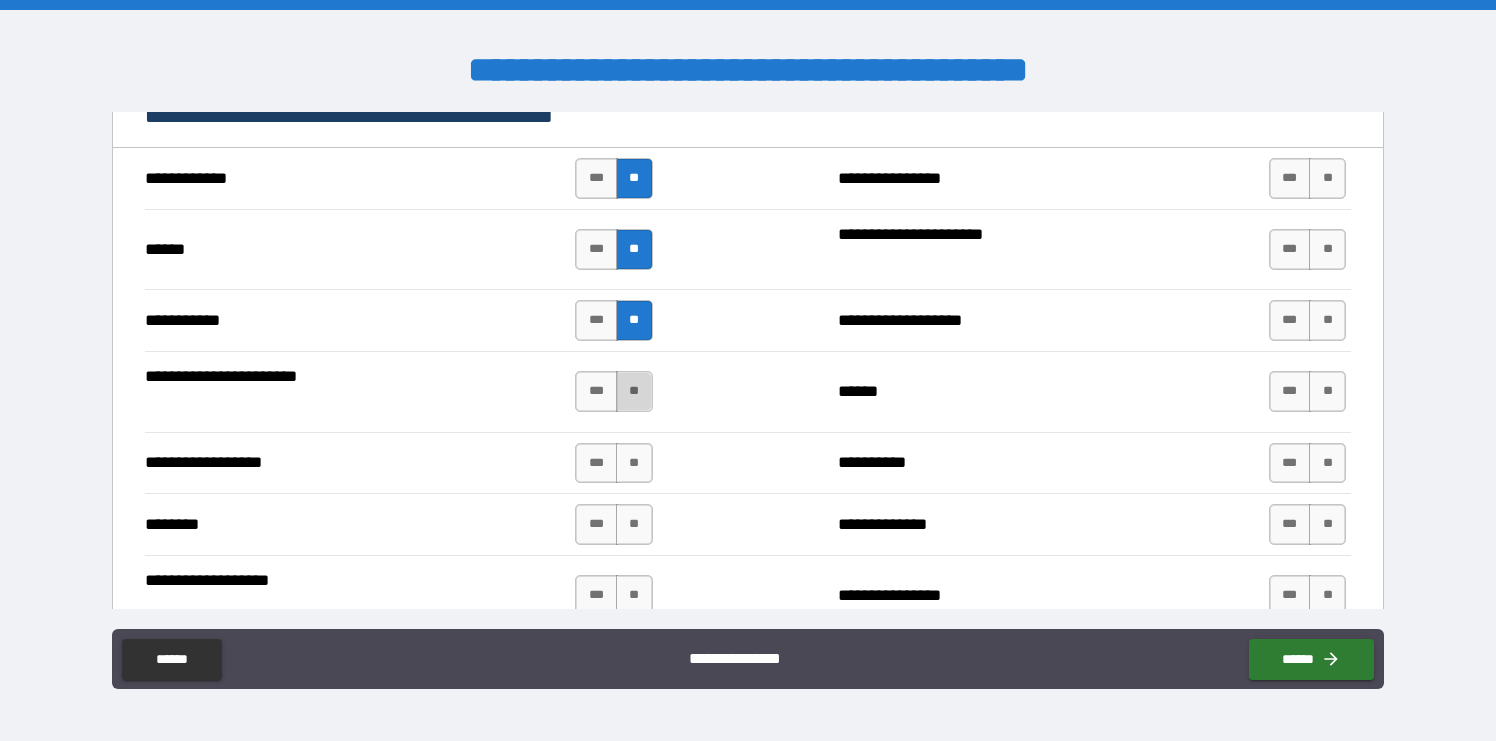 click on "**" at bounding box center [634, 391] 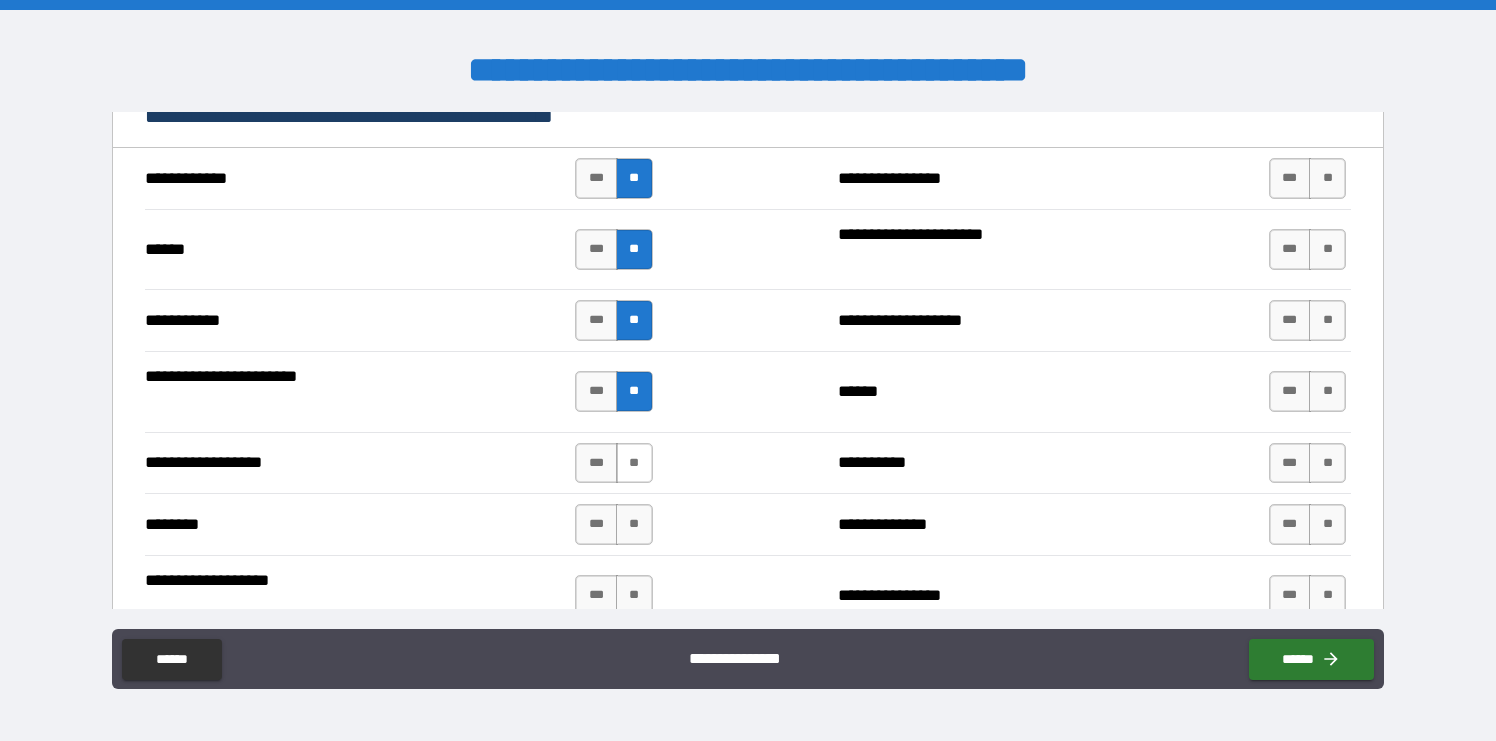 click on "**" at bounding box center (634, 463) 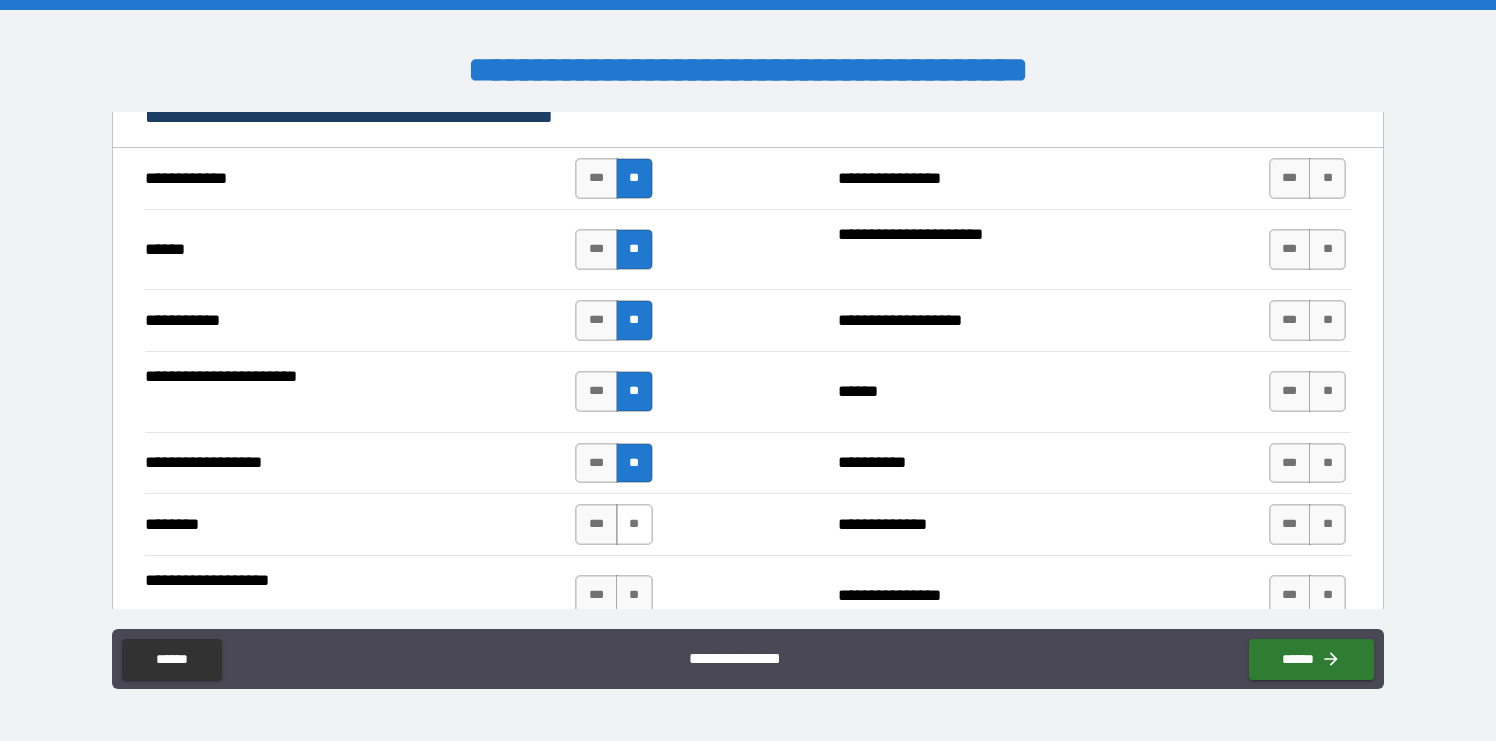 click on "**" at bounding box center (634, 524) 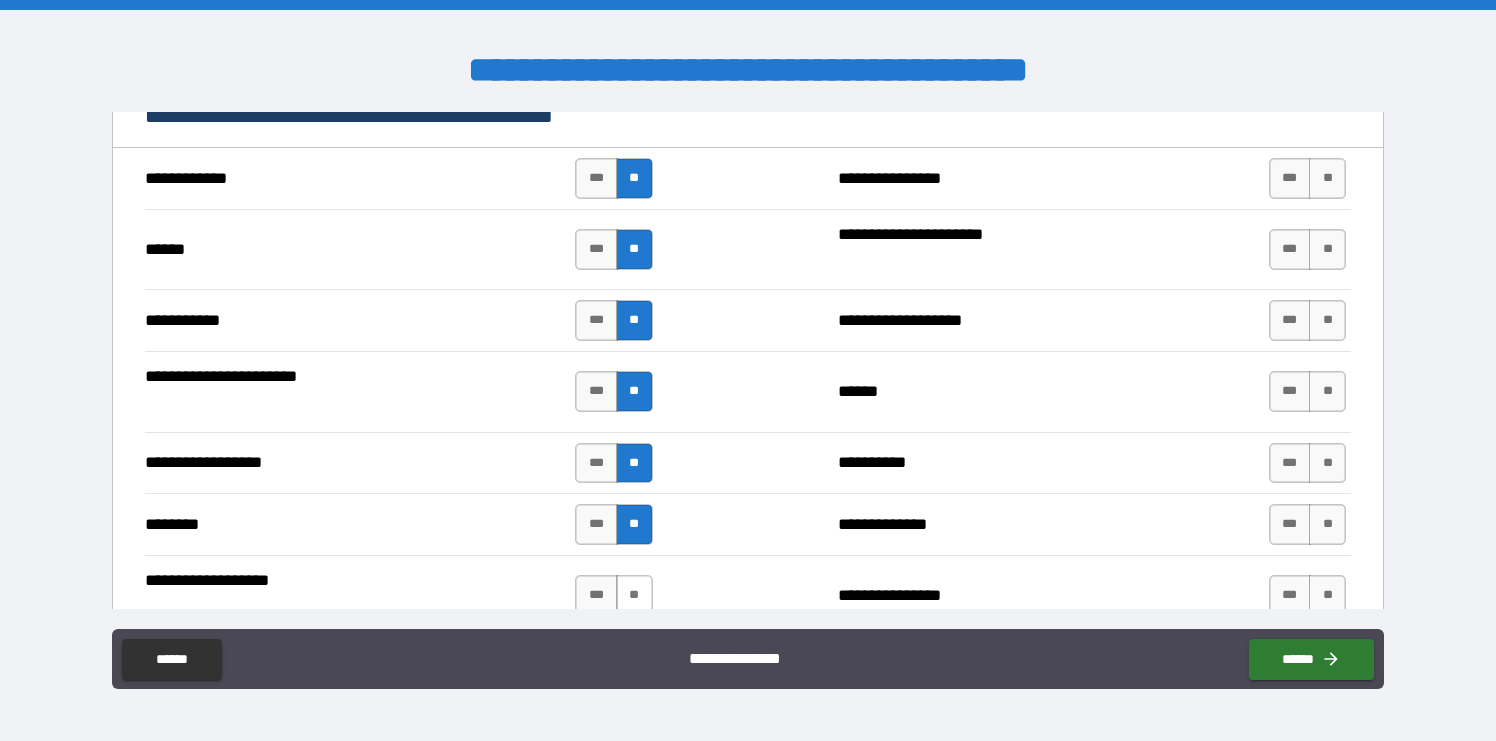 click on "**" at bounding box center (634, 595) 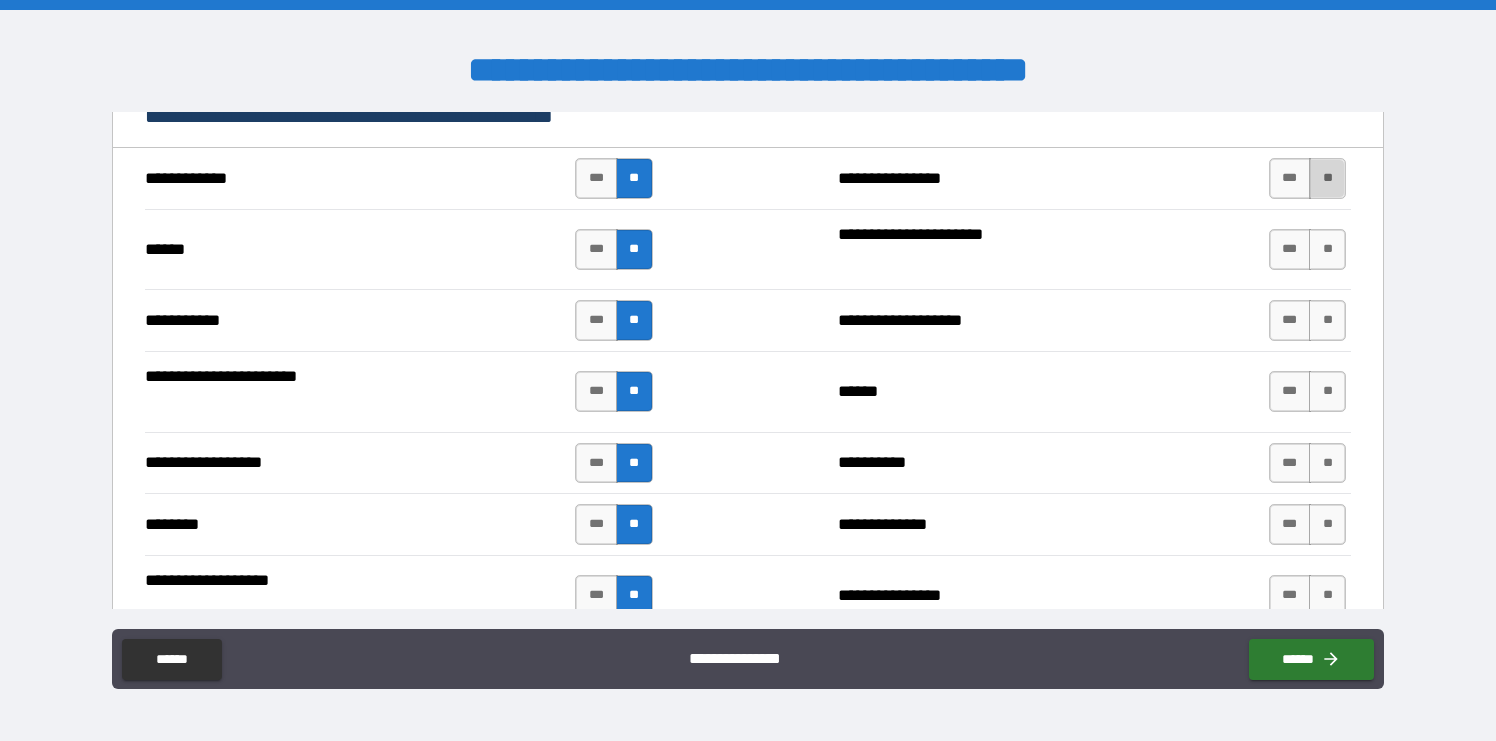 click on "**" at bounding box center [1327, 178] 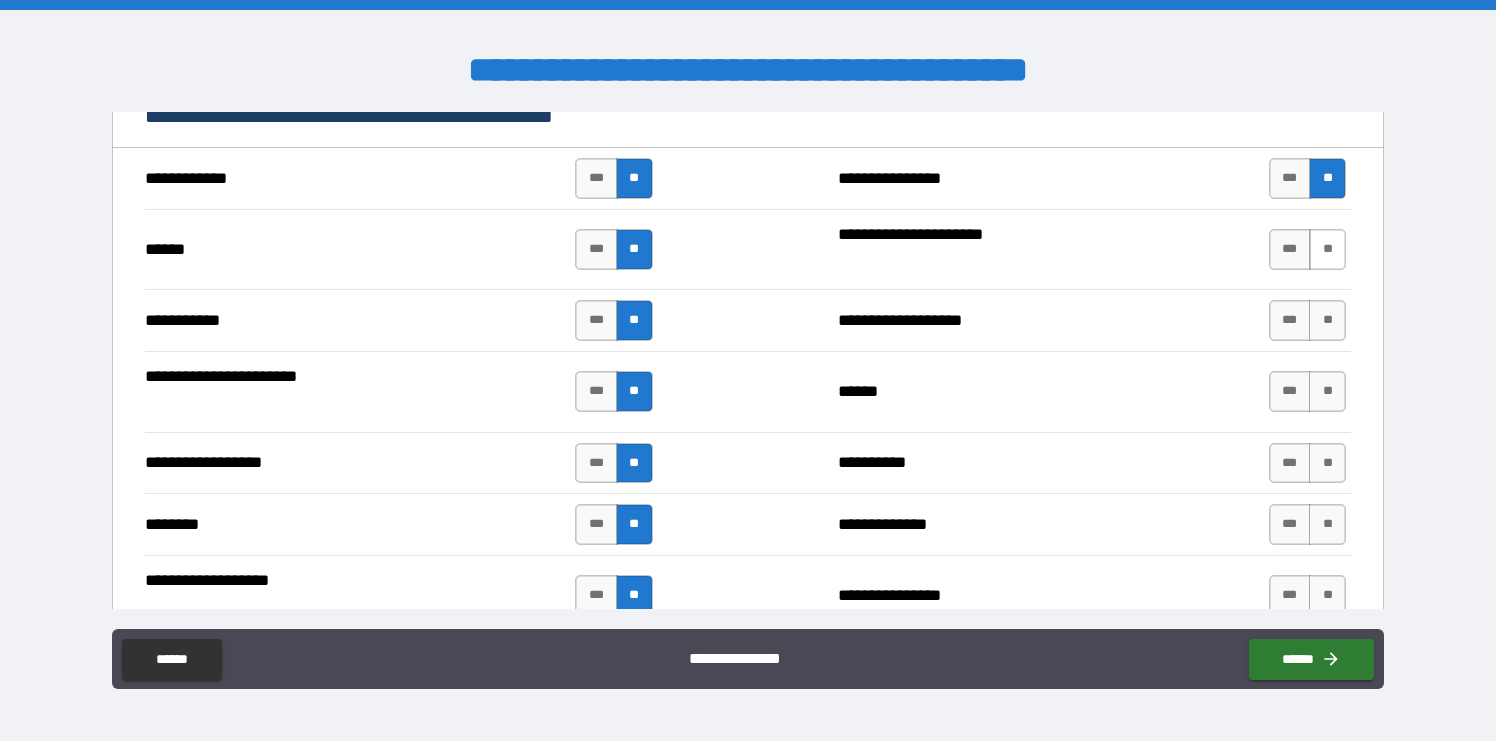 click on "**" at bounding box center [1327, 249] 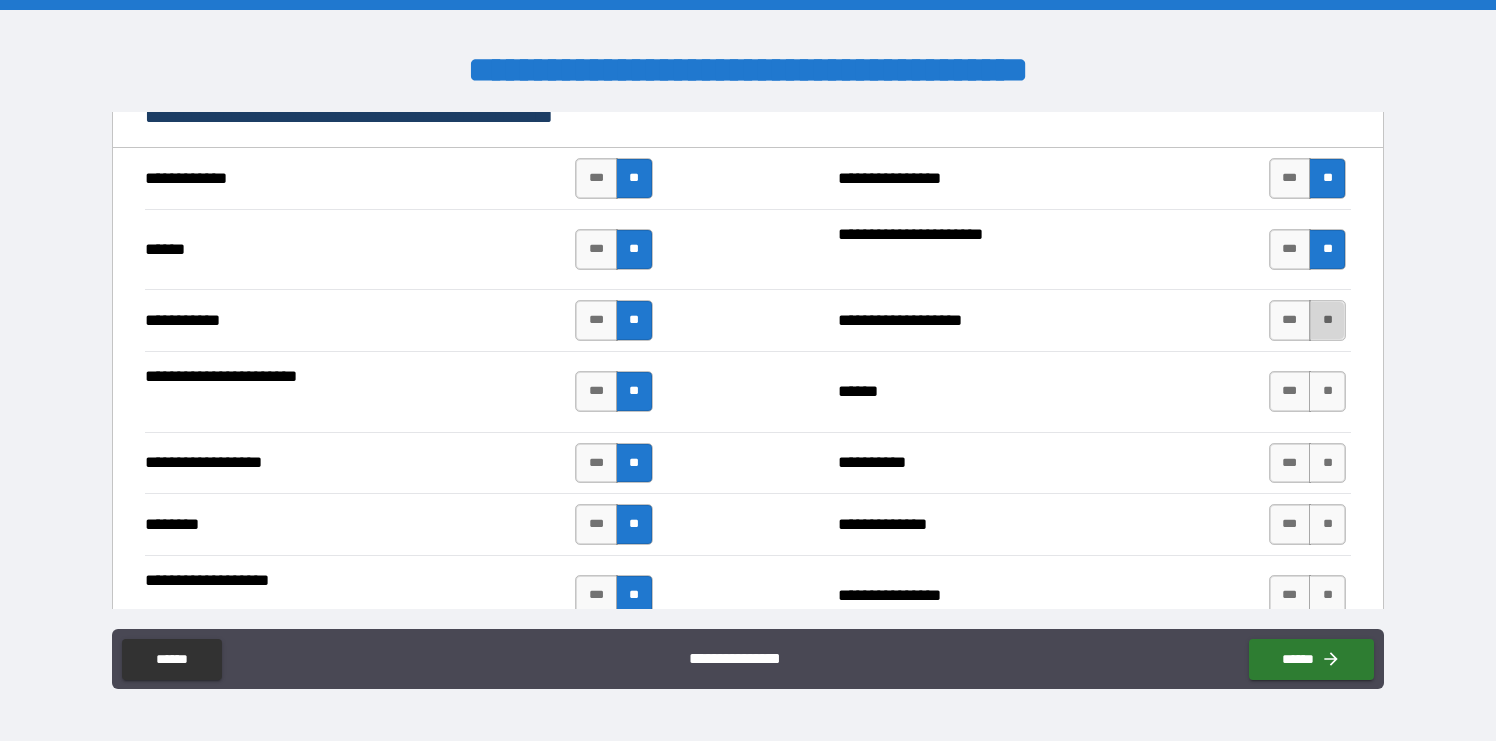 click on "**" at bounding box center [1327, 320] 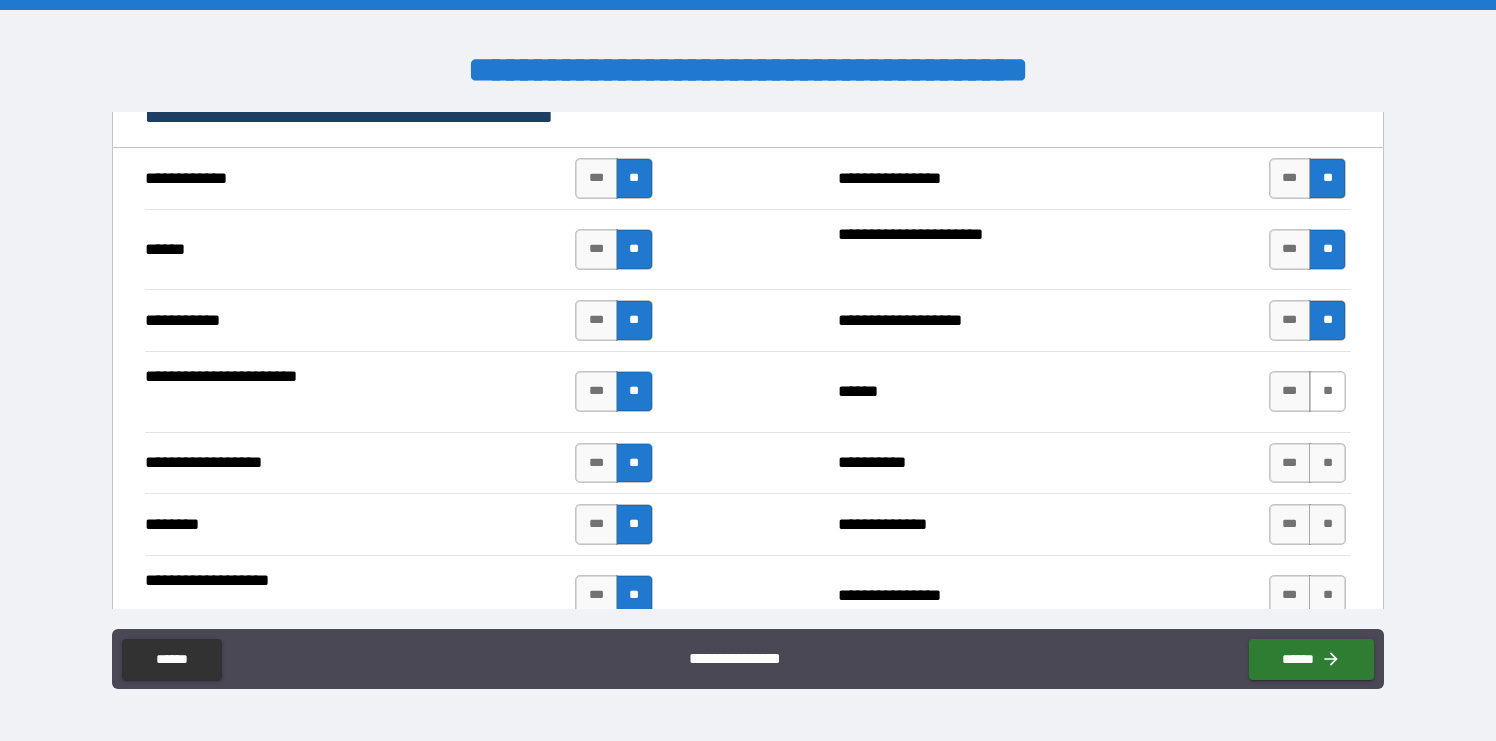 click on "**" at bounding box center [1327, 391] 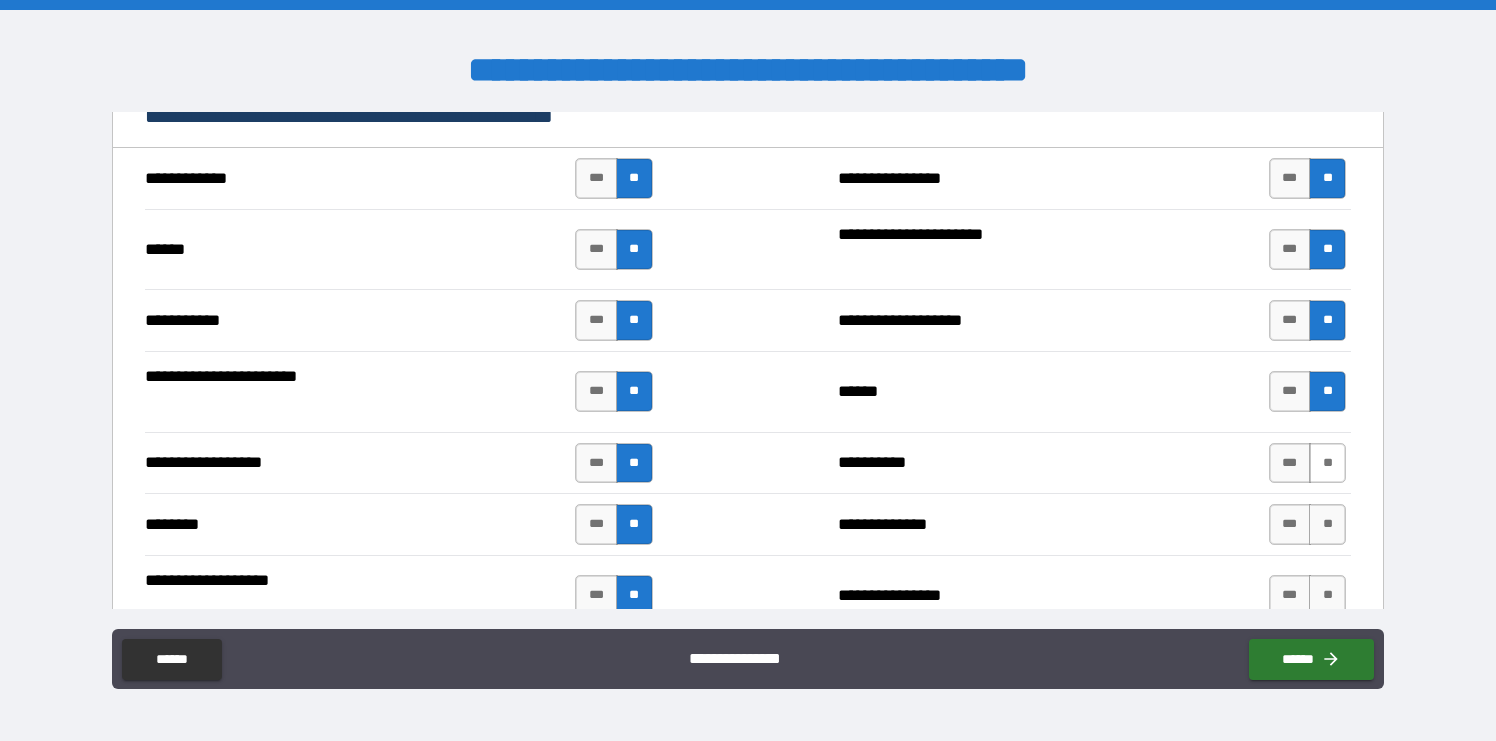 click on "**" at bounding box center [1327, 463] 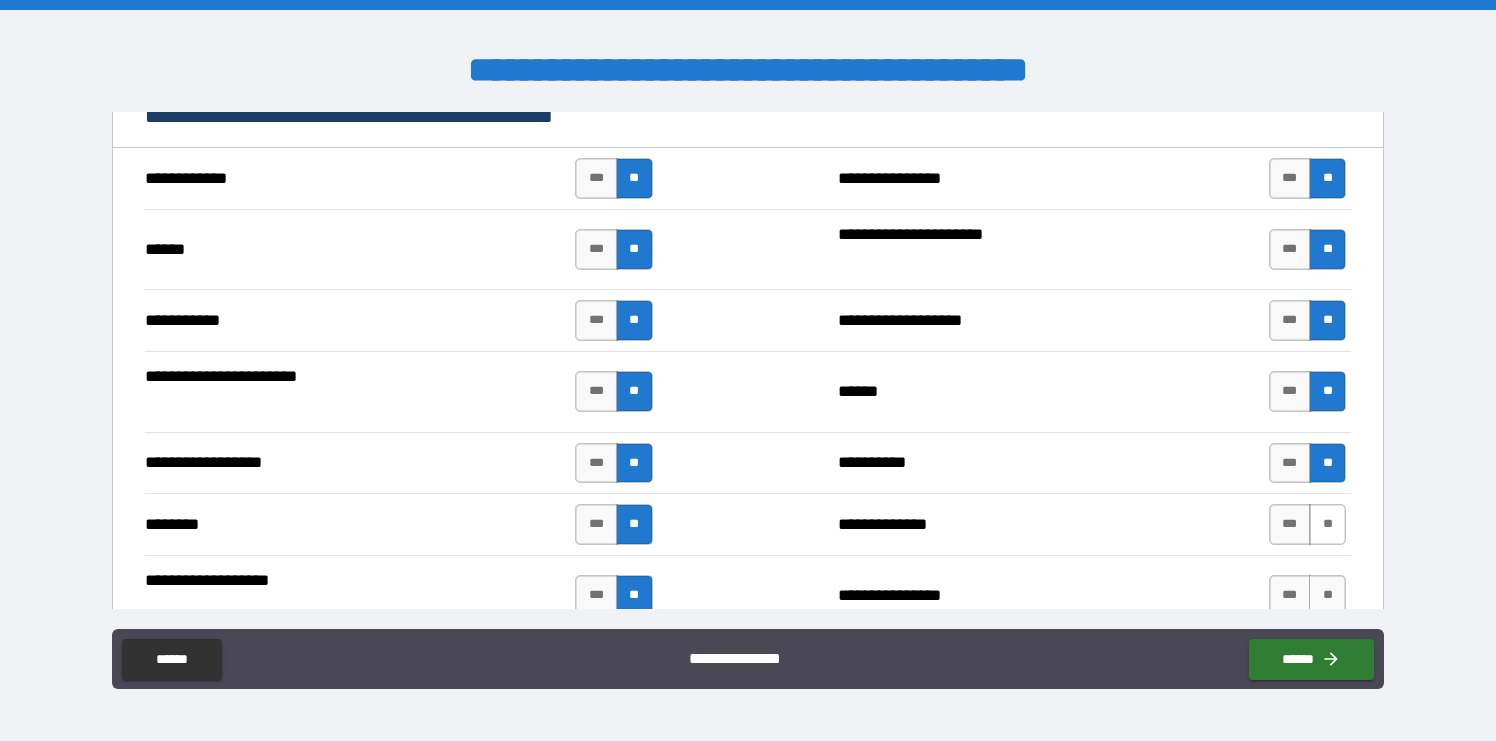 click on "**" at bounding box center [1327, 524] 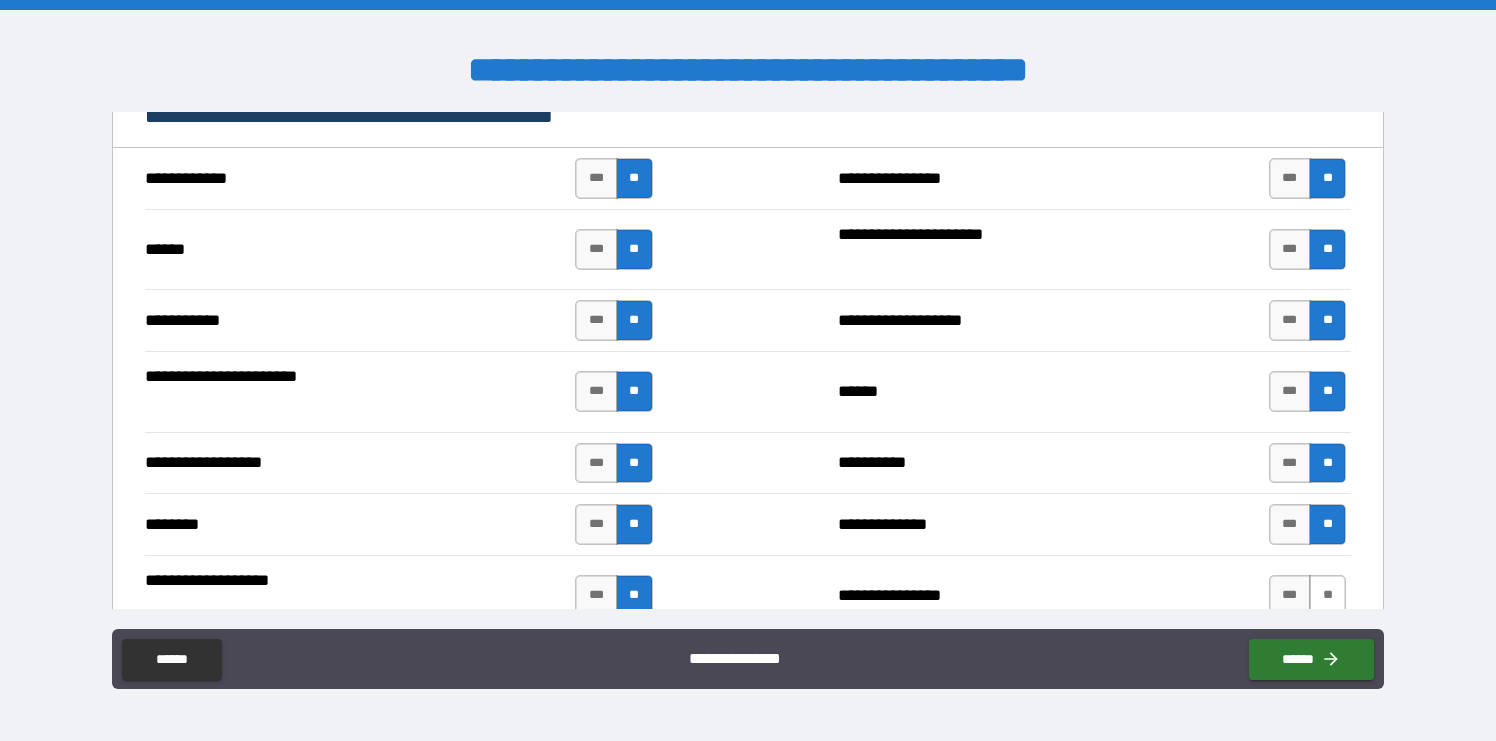 click on "**" at bounding box center [1327, 595] 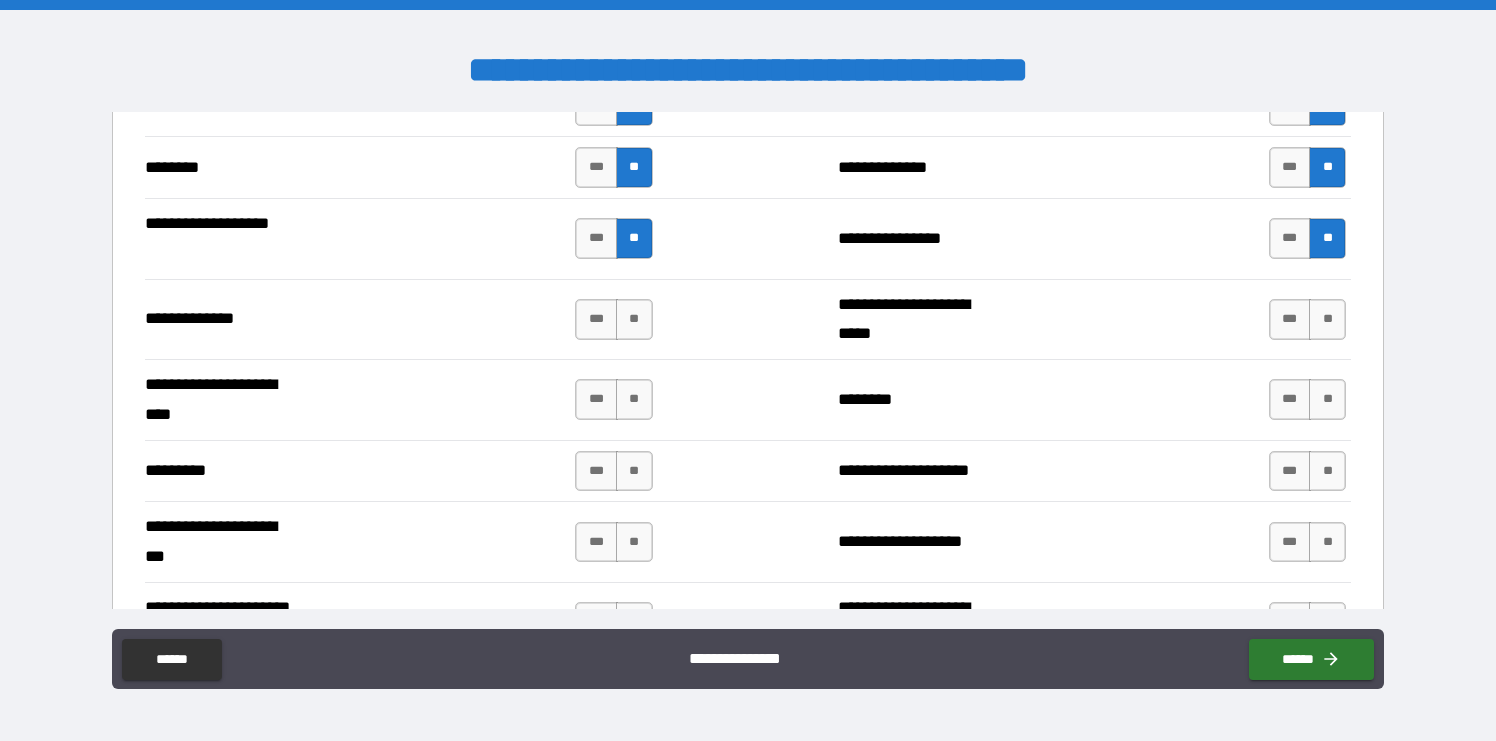 scroll, scrollTop: 2950, scrollLeft: 0, axis: vertical 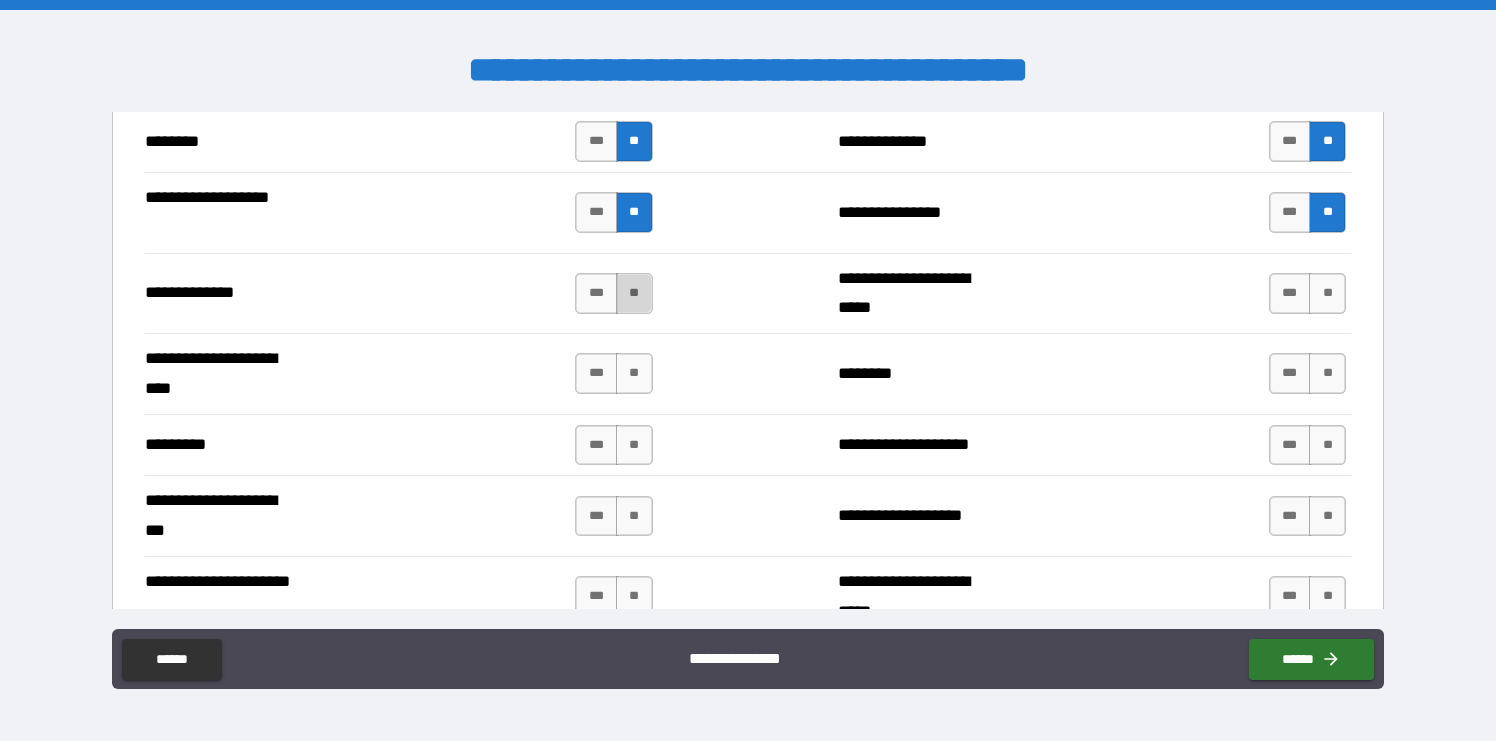 click on "**" at bounding box center [634, 293] 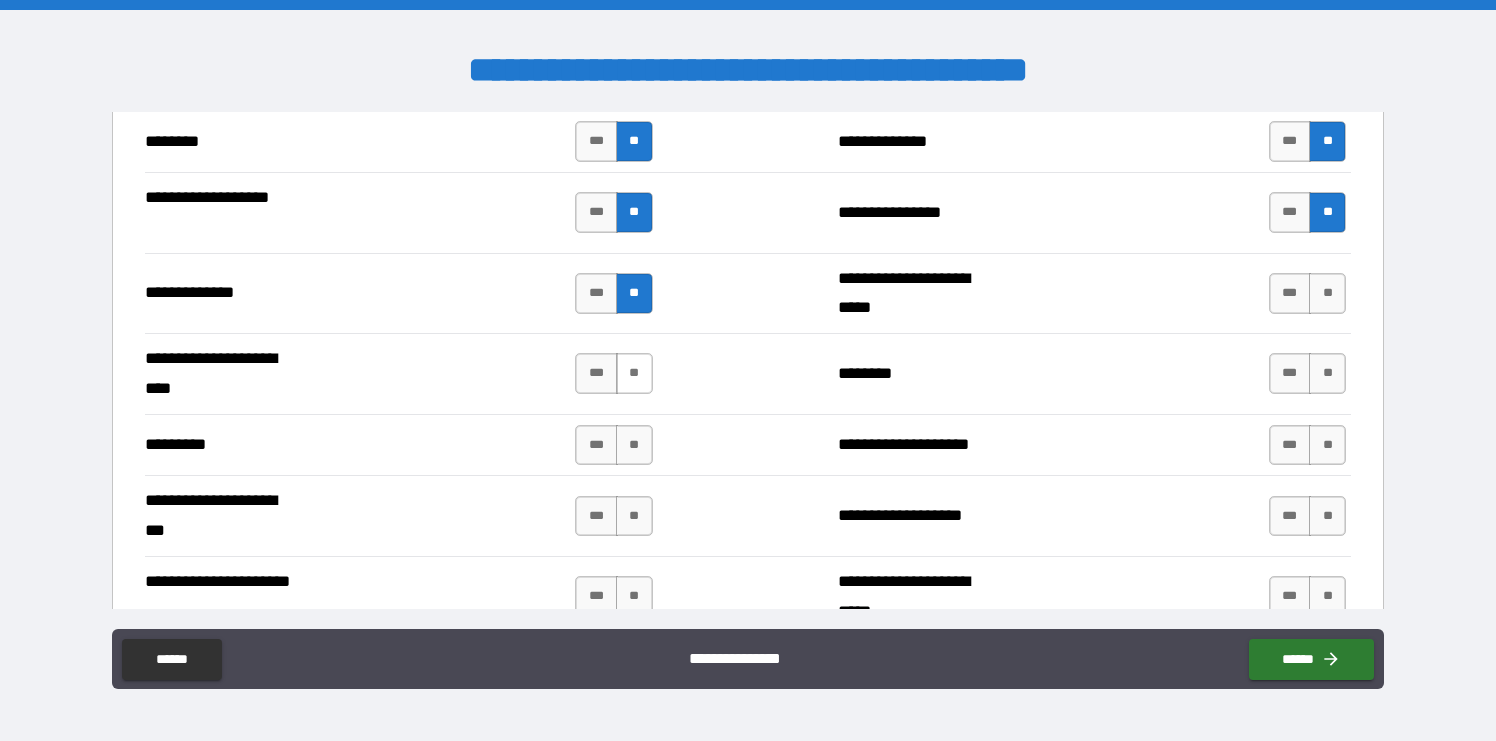 click on "**" at bounding box center [634, 373] 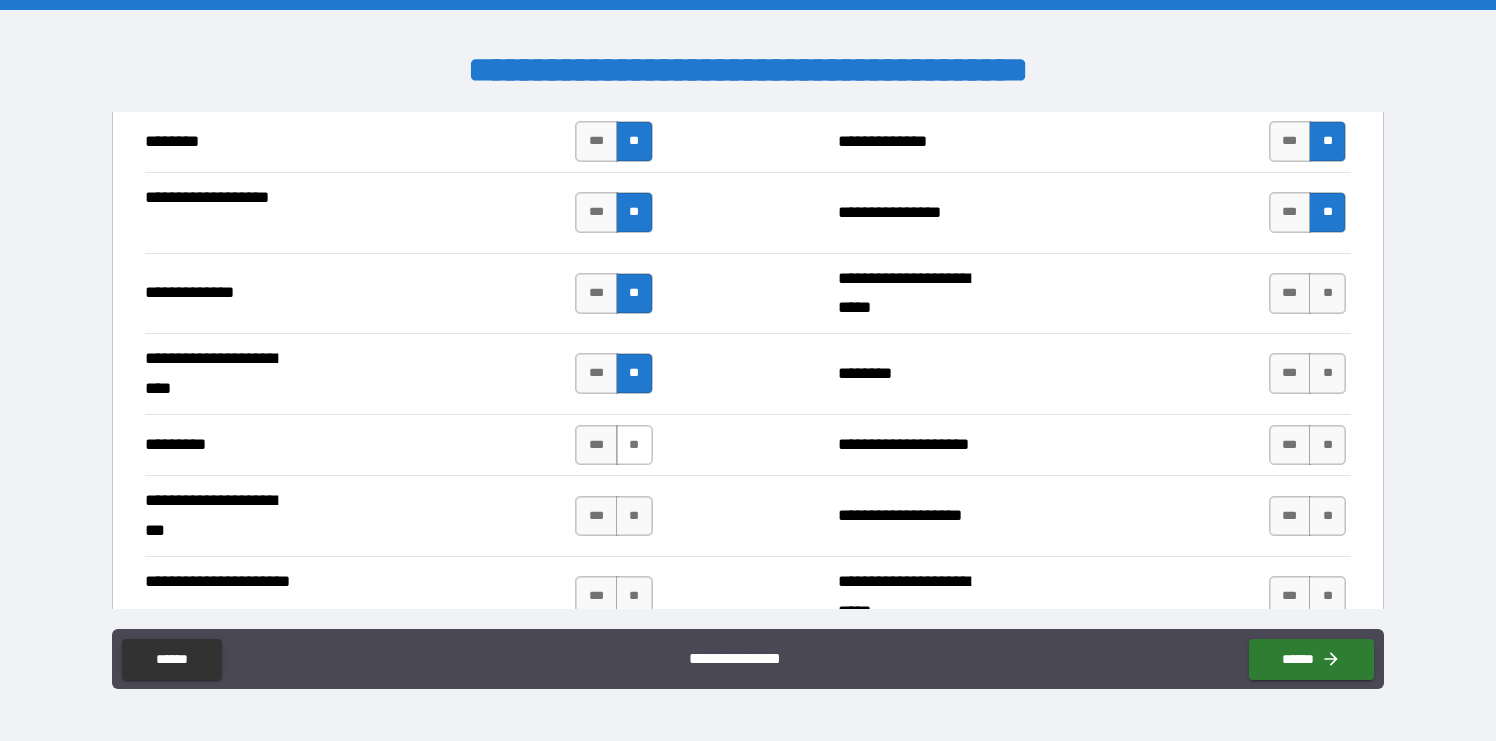 click on "**" at bounding box center [634, 445] 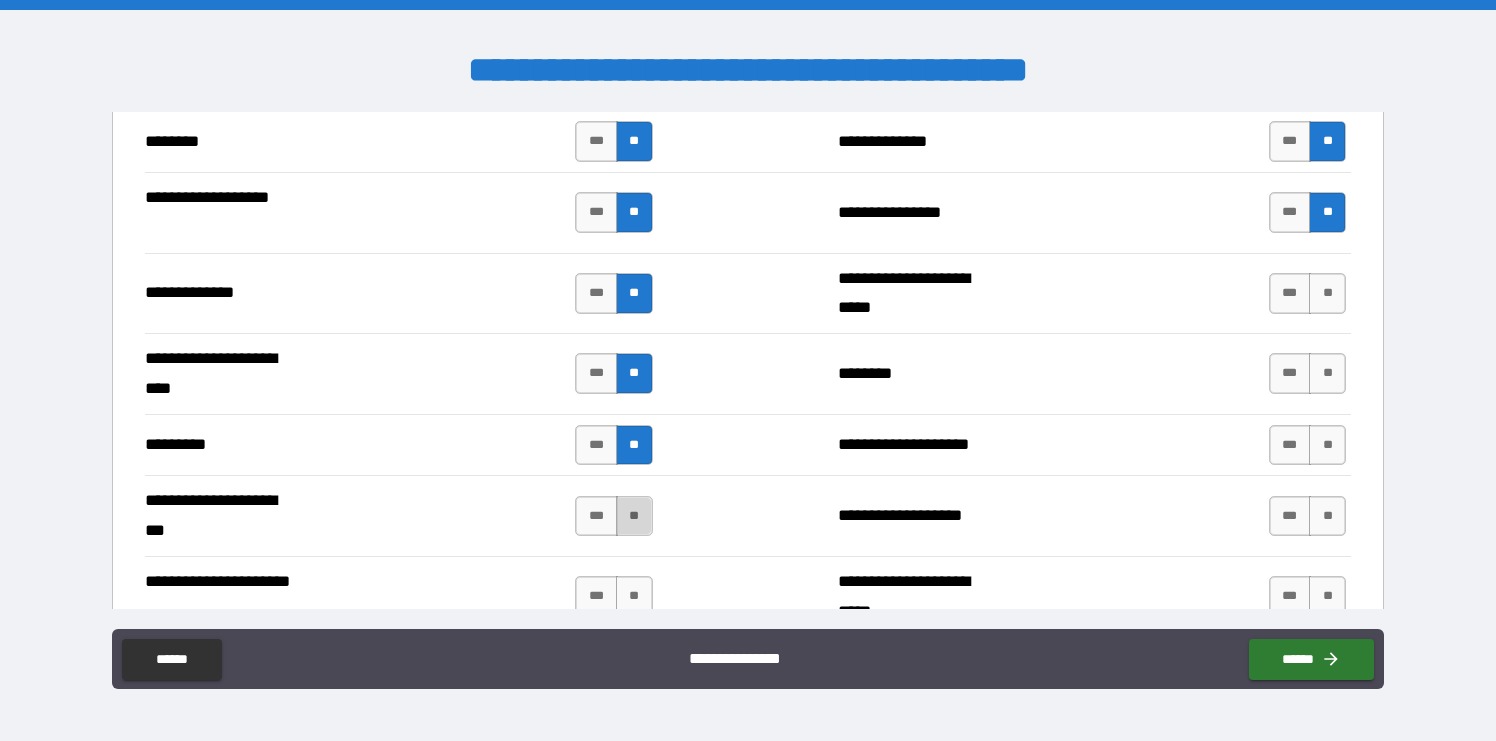 click on "**" at bounding box center (634, 516) 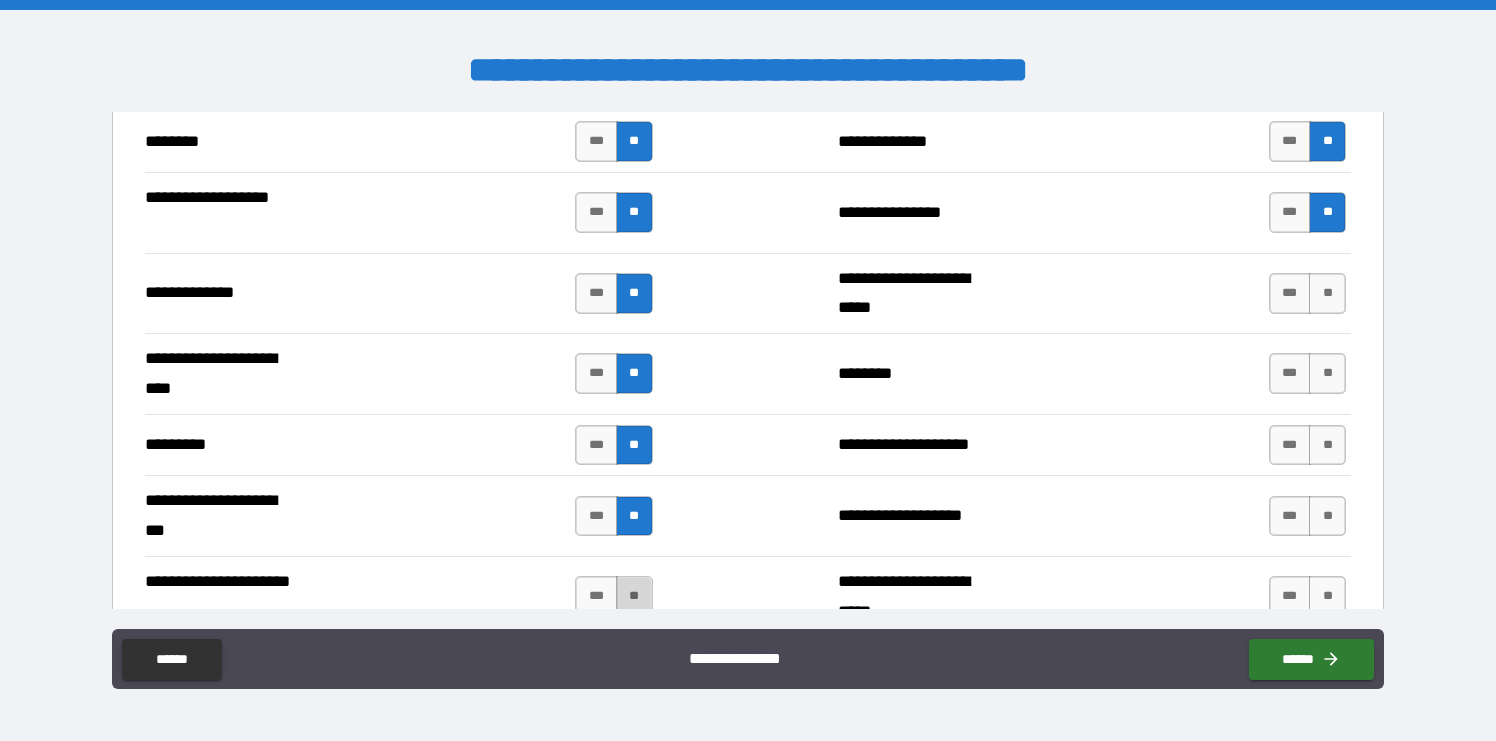 click on "**" at bounding box center [634, 596] 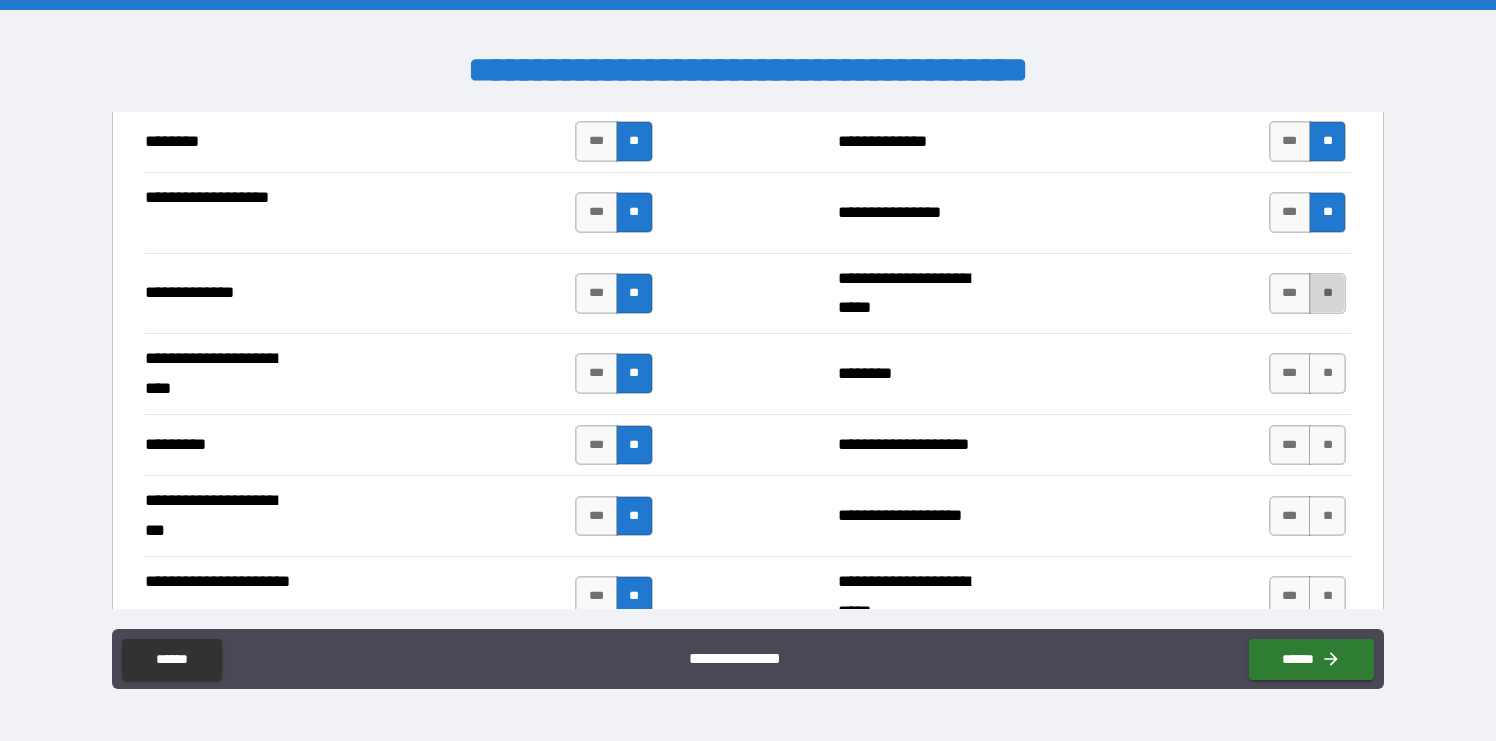 click on "**" at bounding box center [1327, 293] 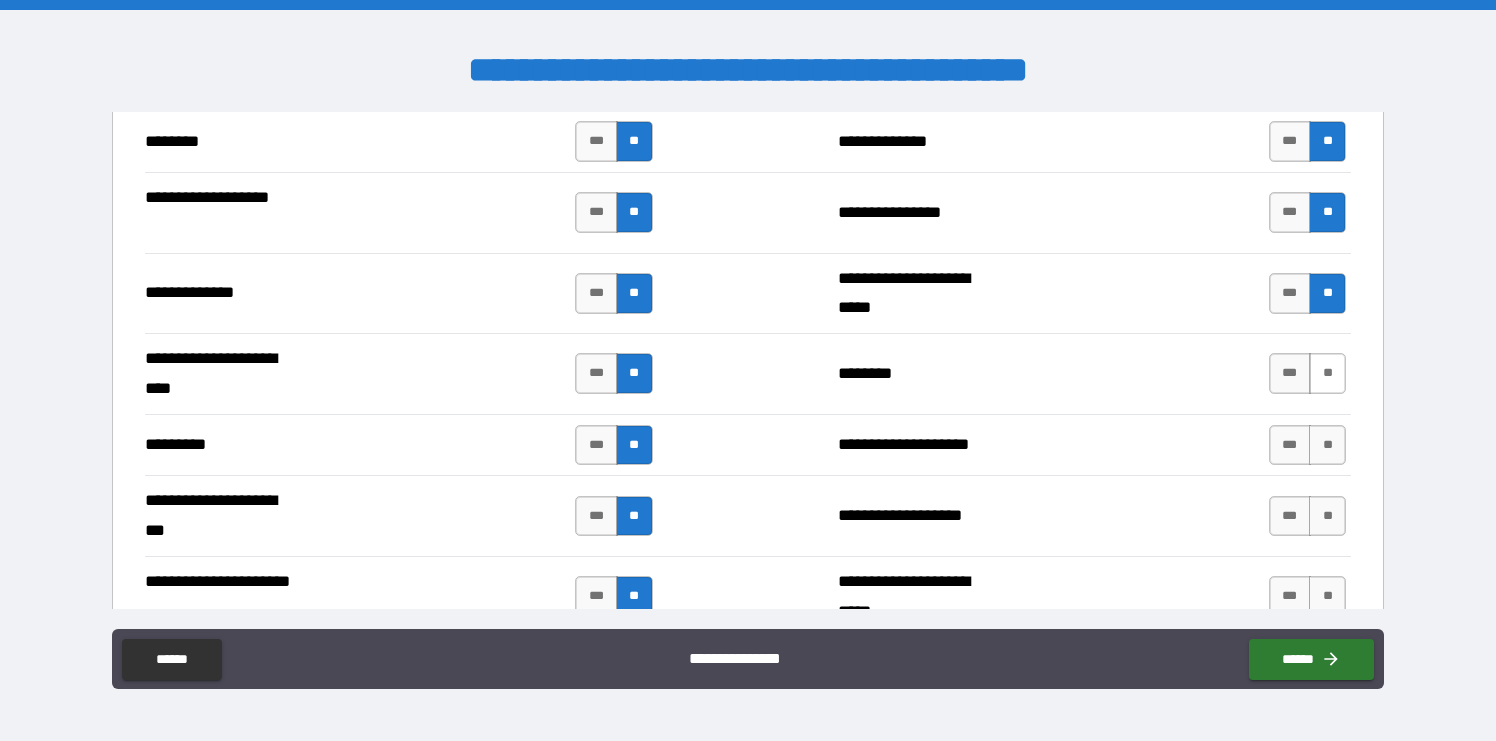 click on "**" at bounding box center (1327, 373) 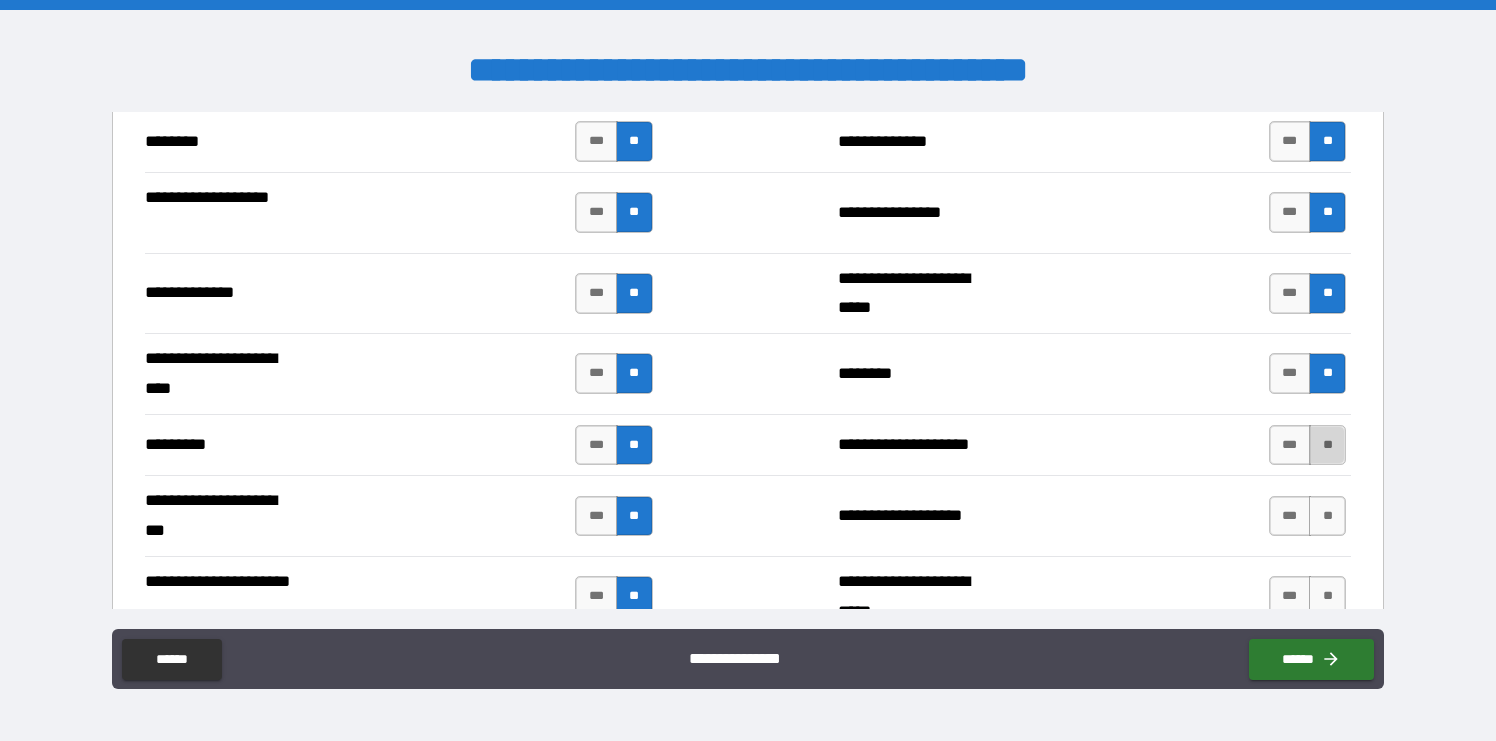 click on "**" at bounding box center (1327, 445) 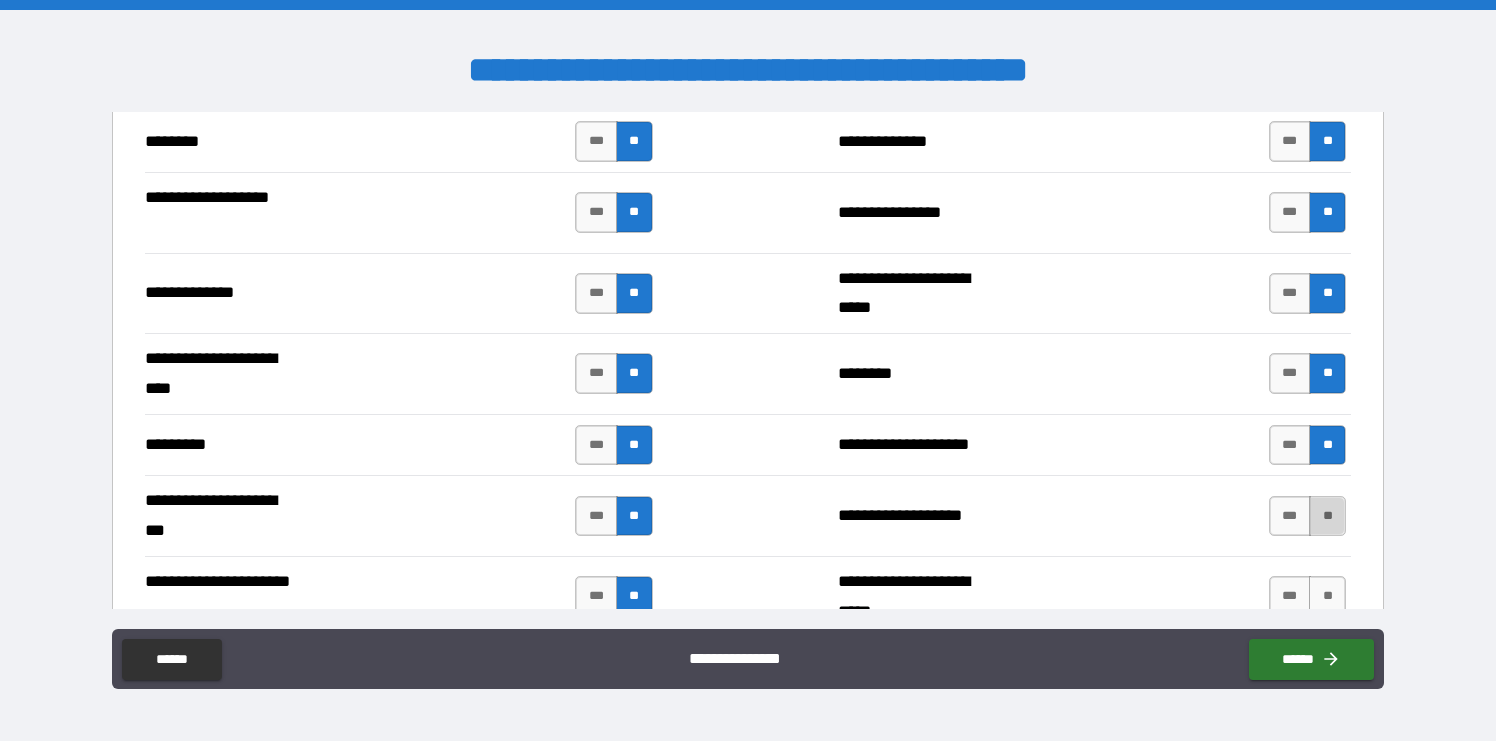 click on "**" at bounding box center [1327, 516] 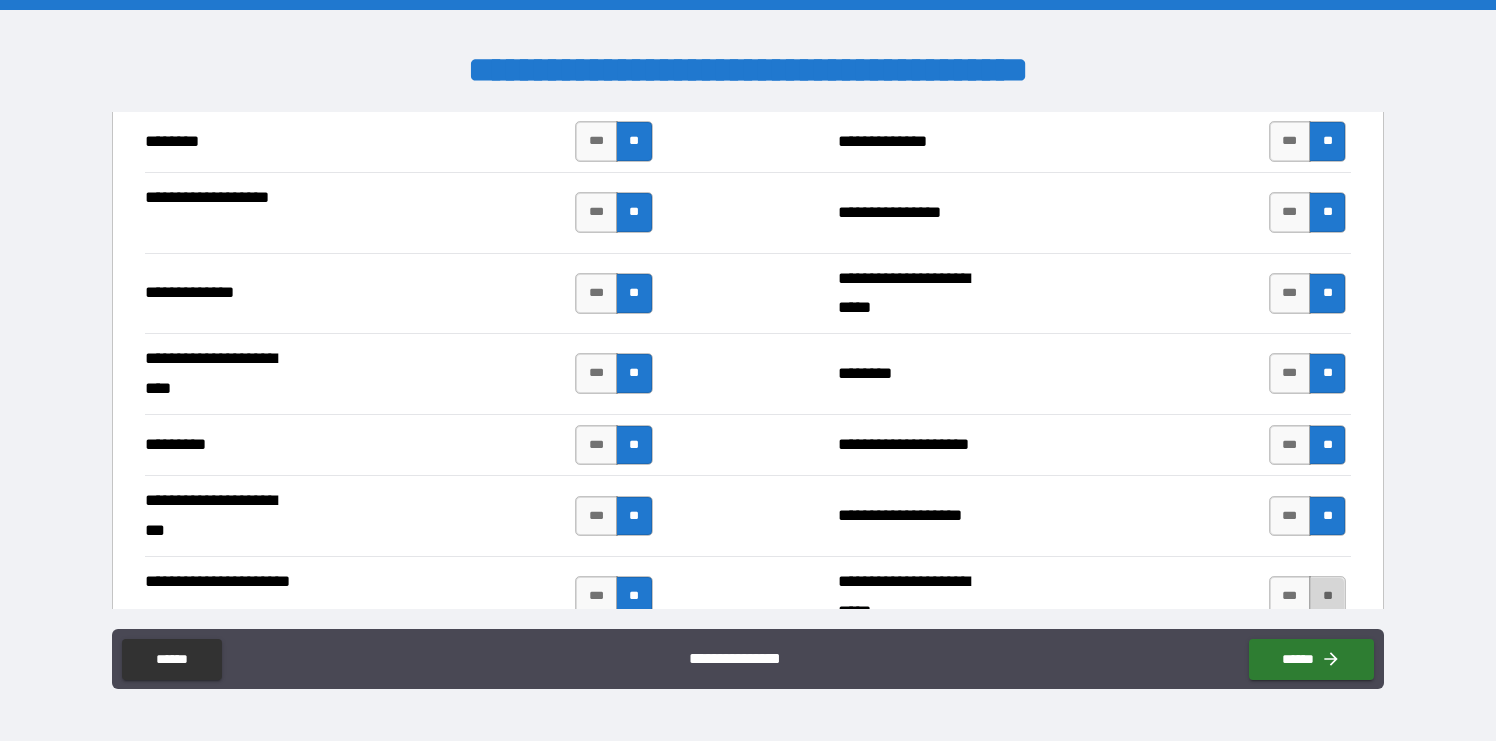 click on "**" at bounding box center [1327, 596] 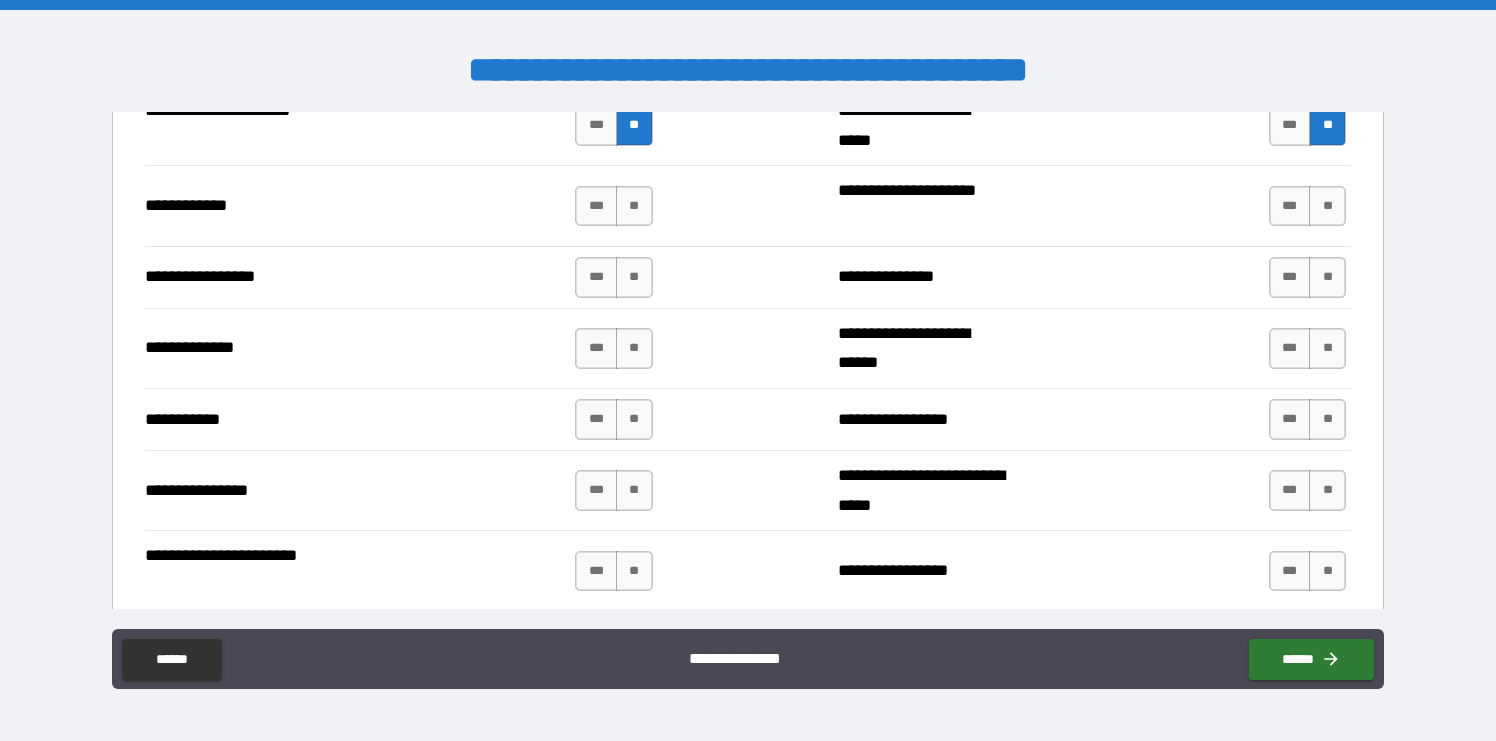 scroll, scrollTop: 3431, scrollLeft: 0, axis: vertical 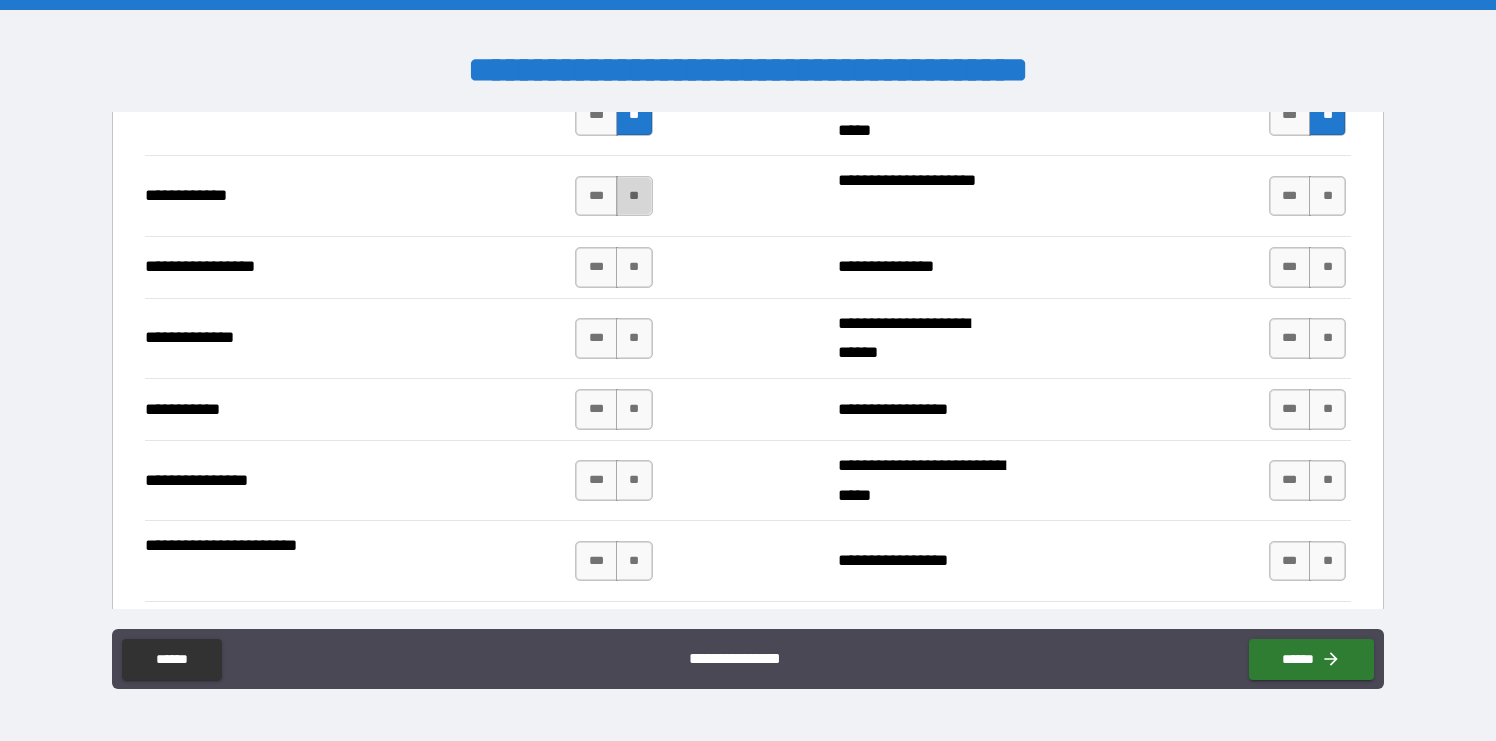 click on "**" at bounding box center (634, 196) 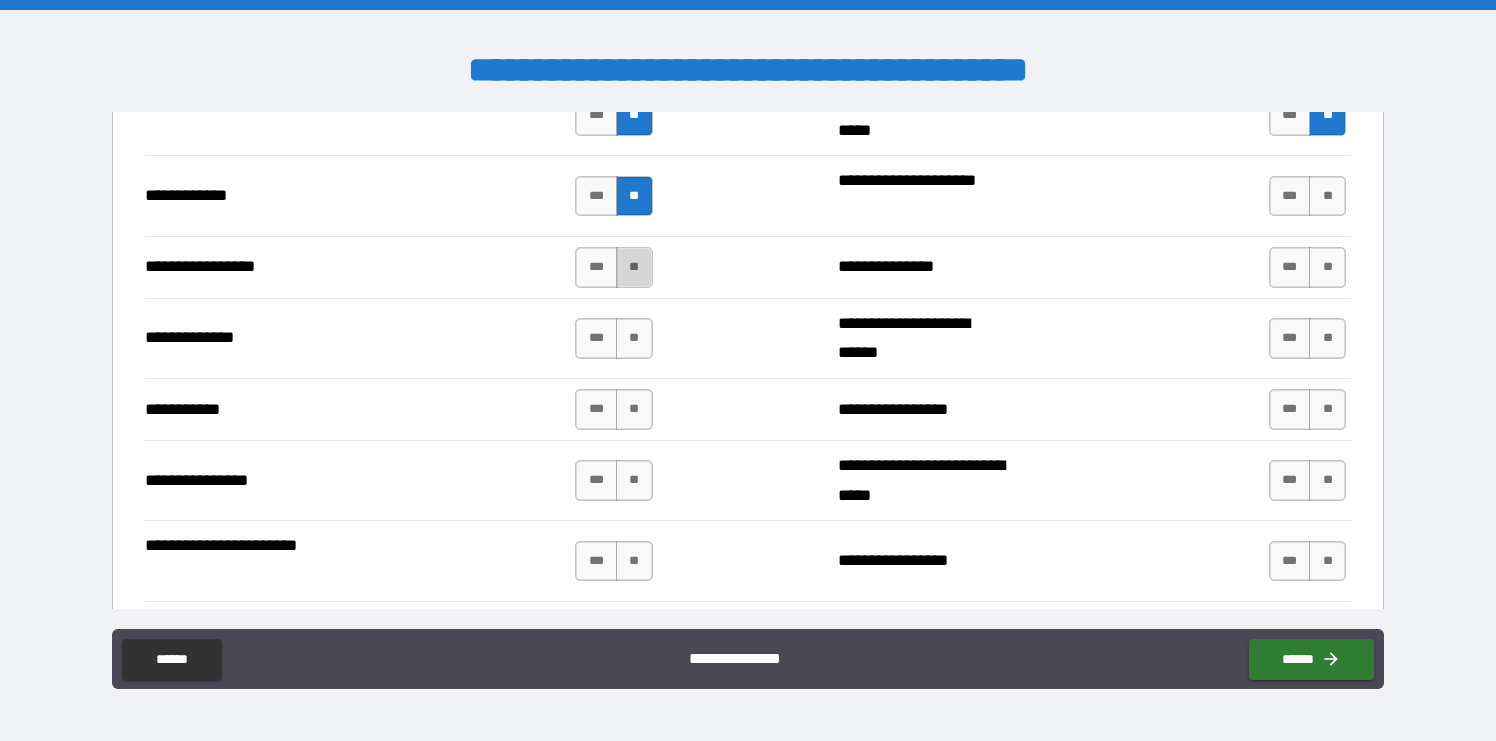 click on "**" at bounding box center [634, 267] 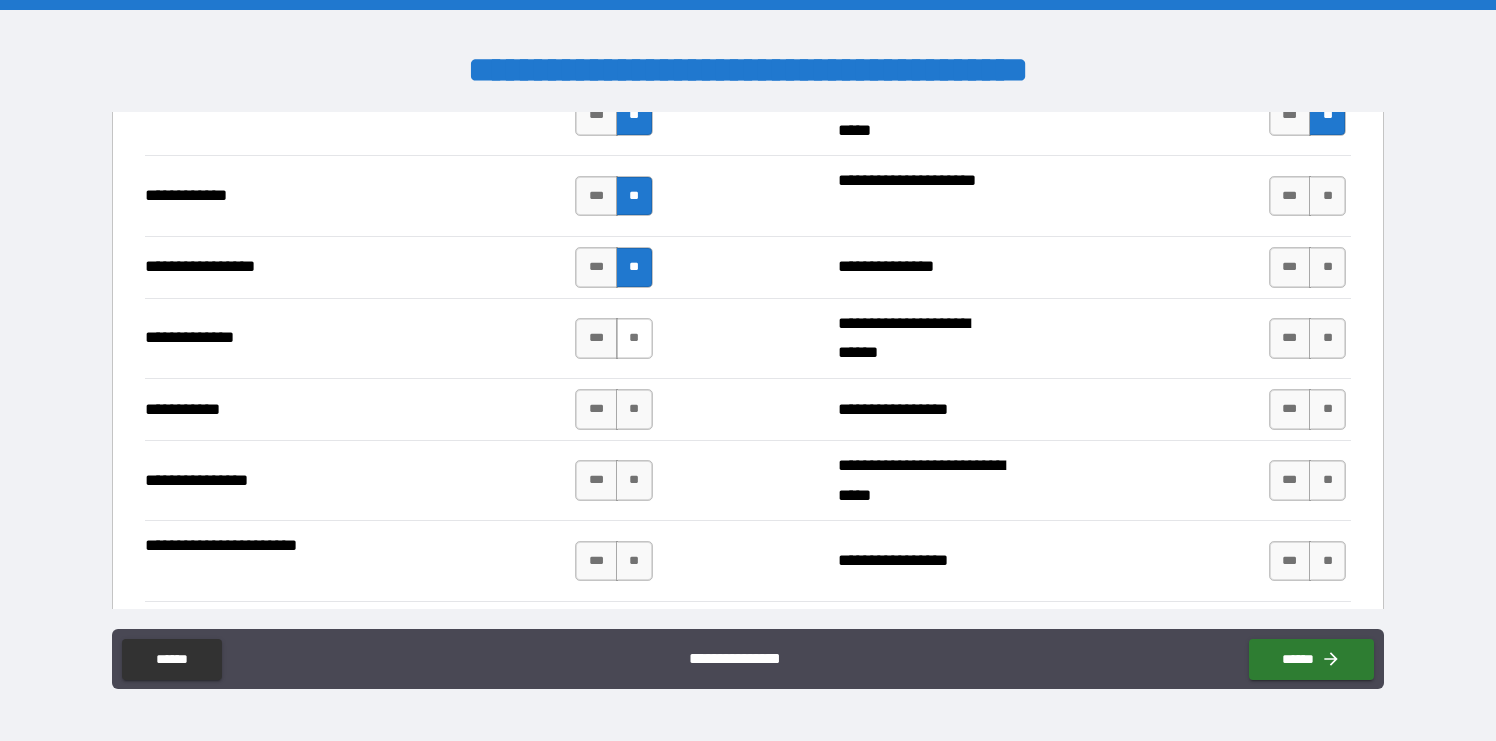 click on "**" at bounding box center (634, 338) 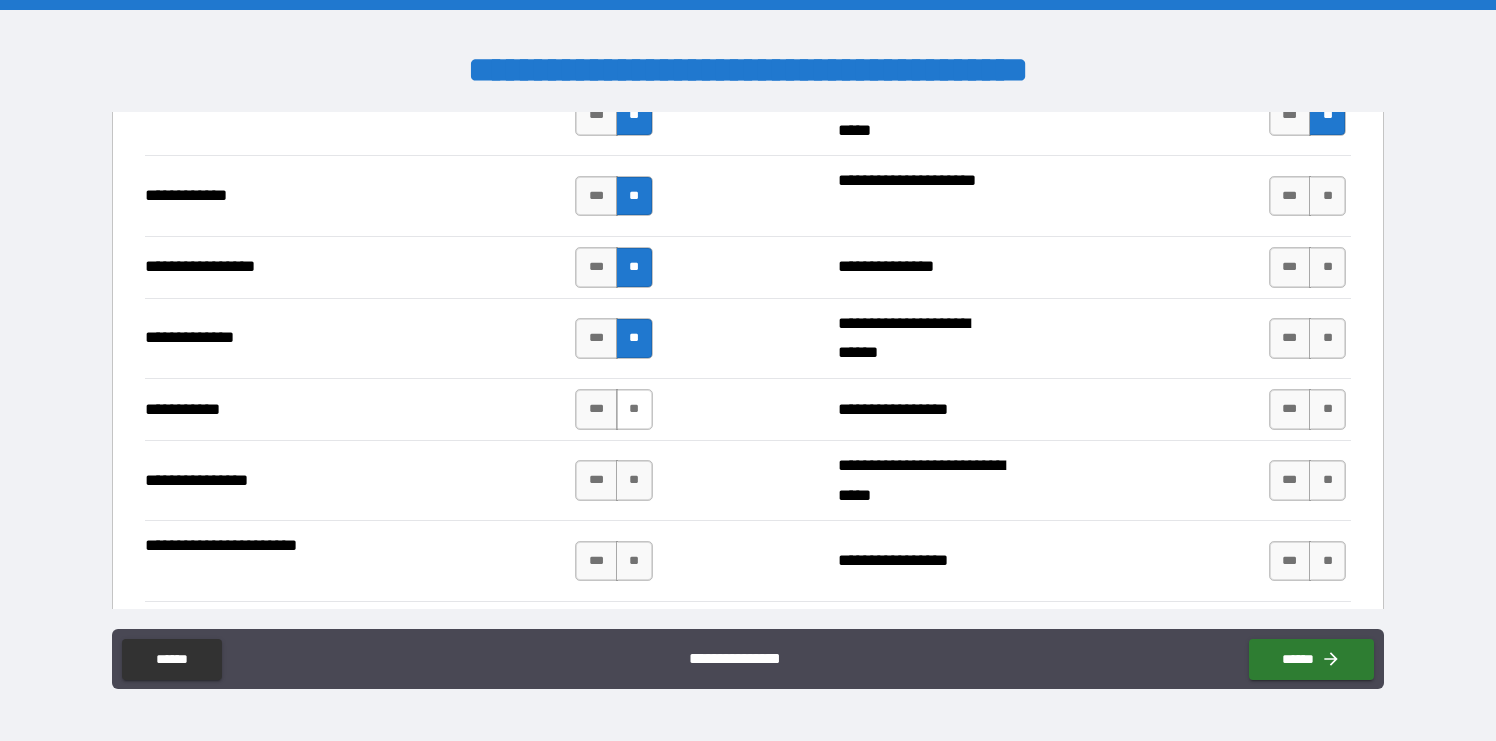 click on "**" at bounding box center (634, 409) 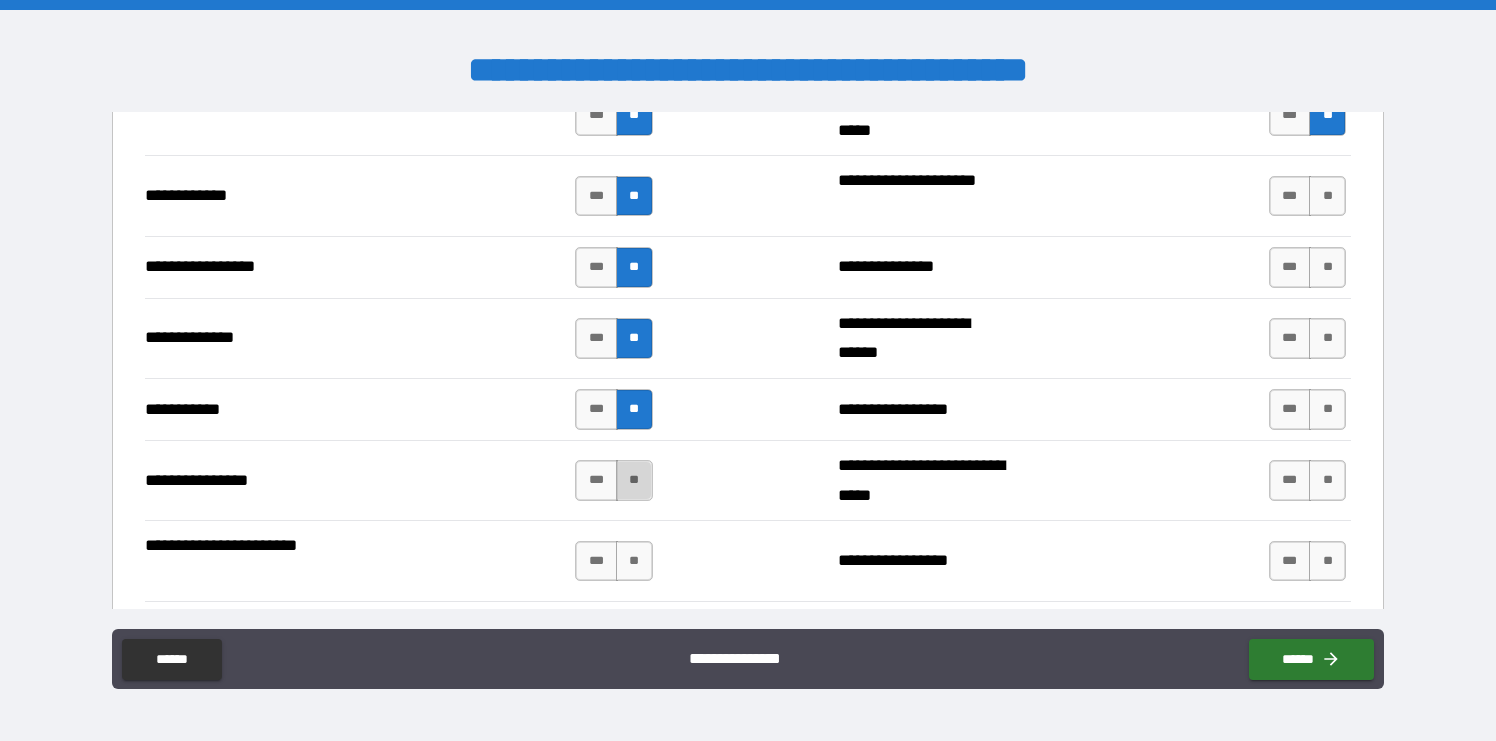 click on "**" at bounding box center [634, 480] 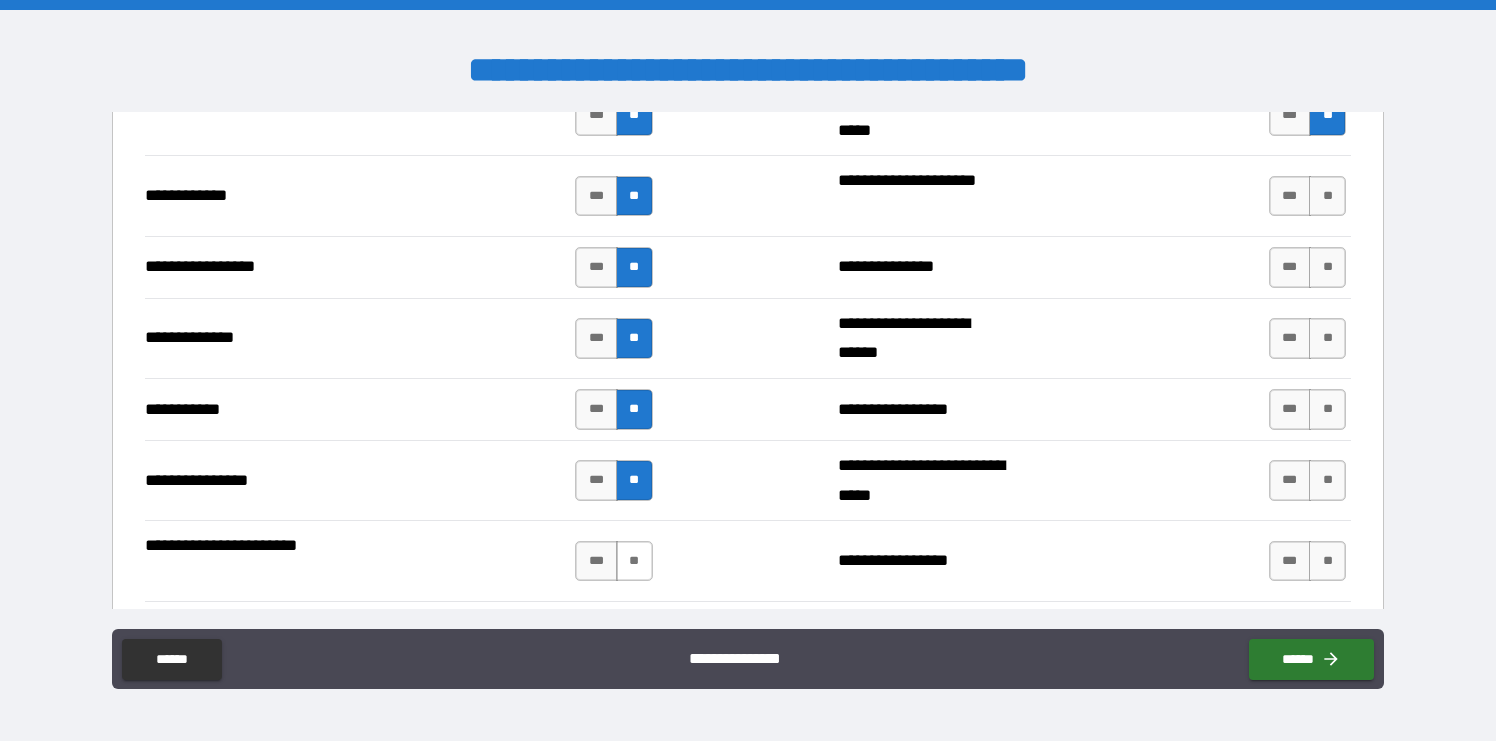 click on "**" at bounding box center [634, 561] 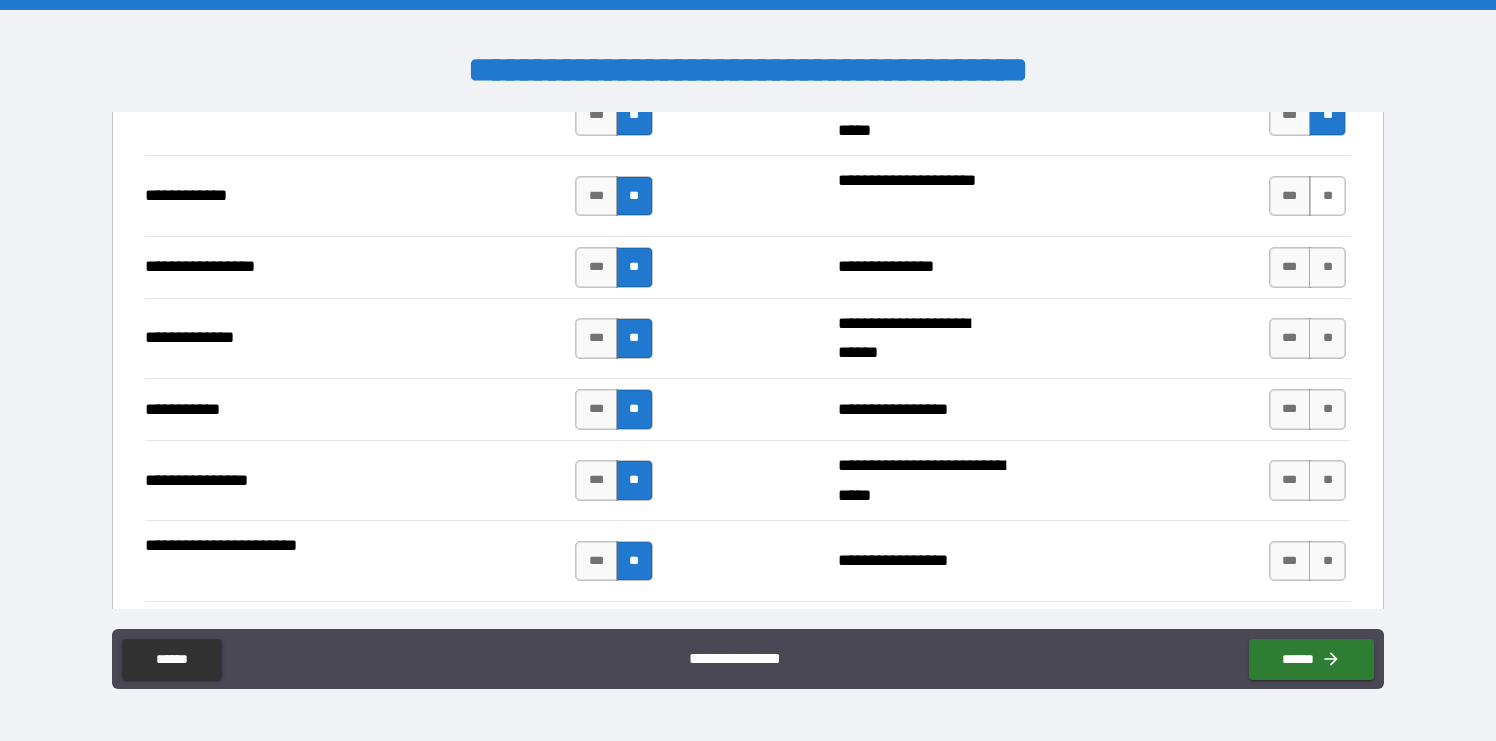 click on "**" at bounding box center [1327, 196] 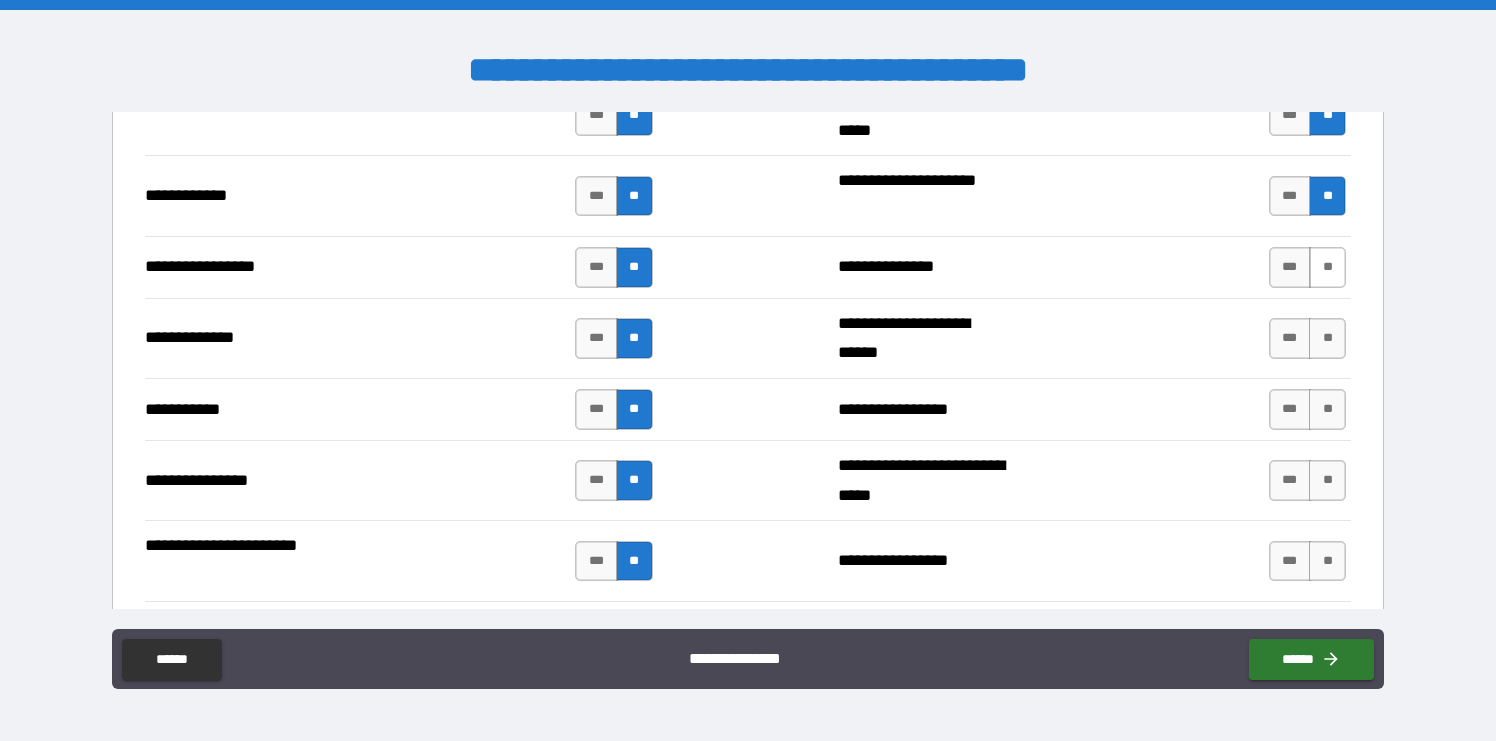 click on "**" at bounding box center [1327, 267] 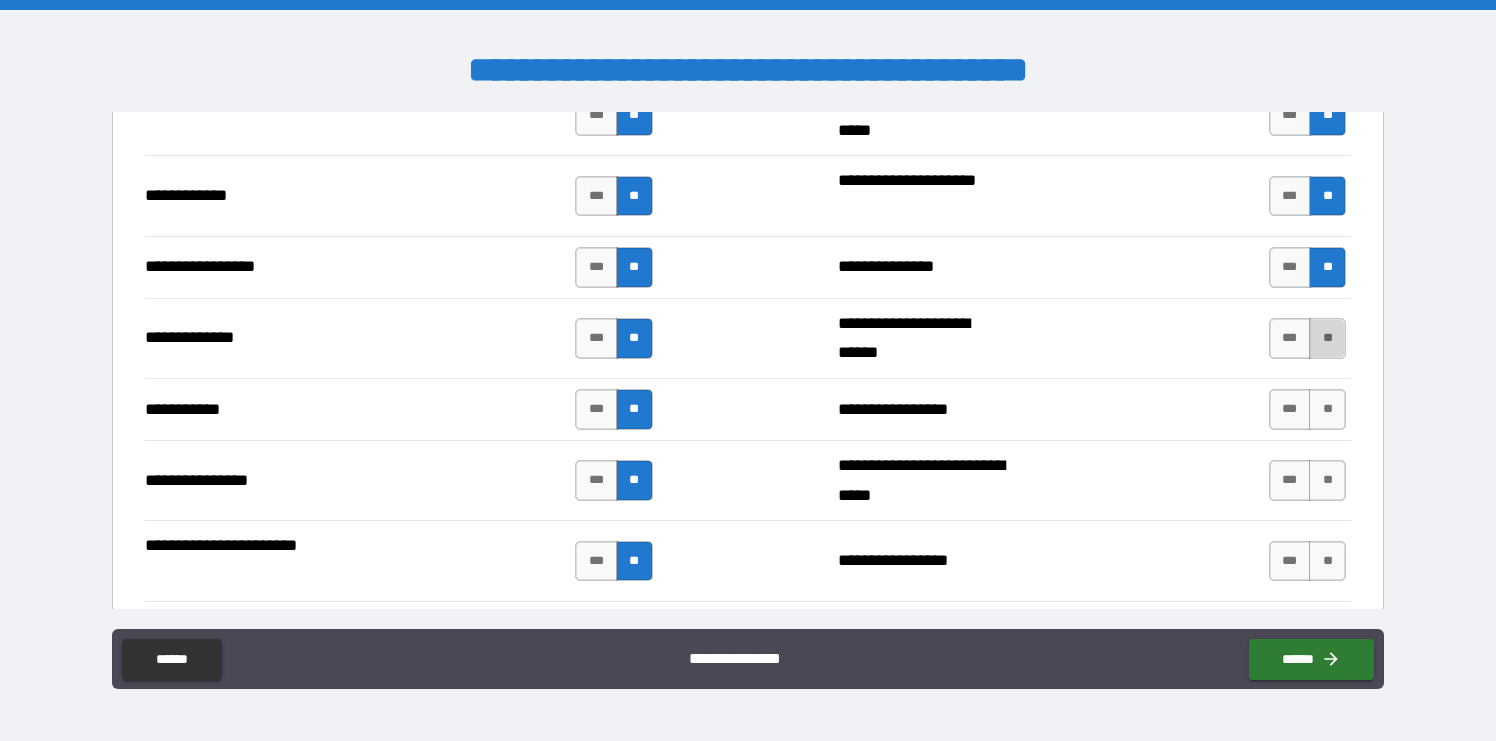 click on "**" at bounding box center (1327, 338) 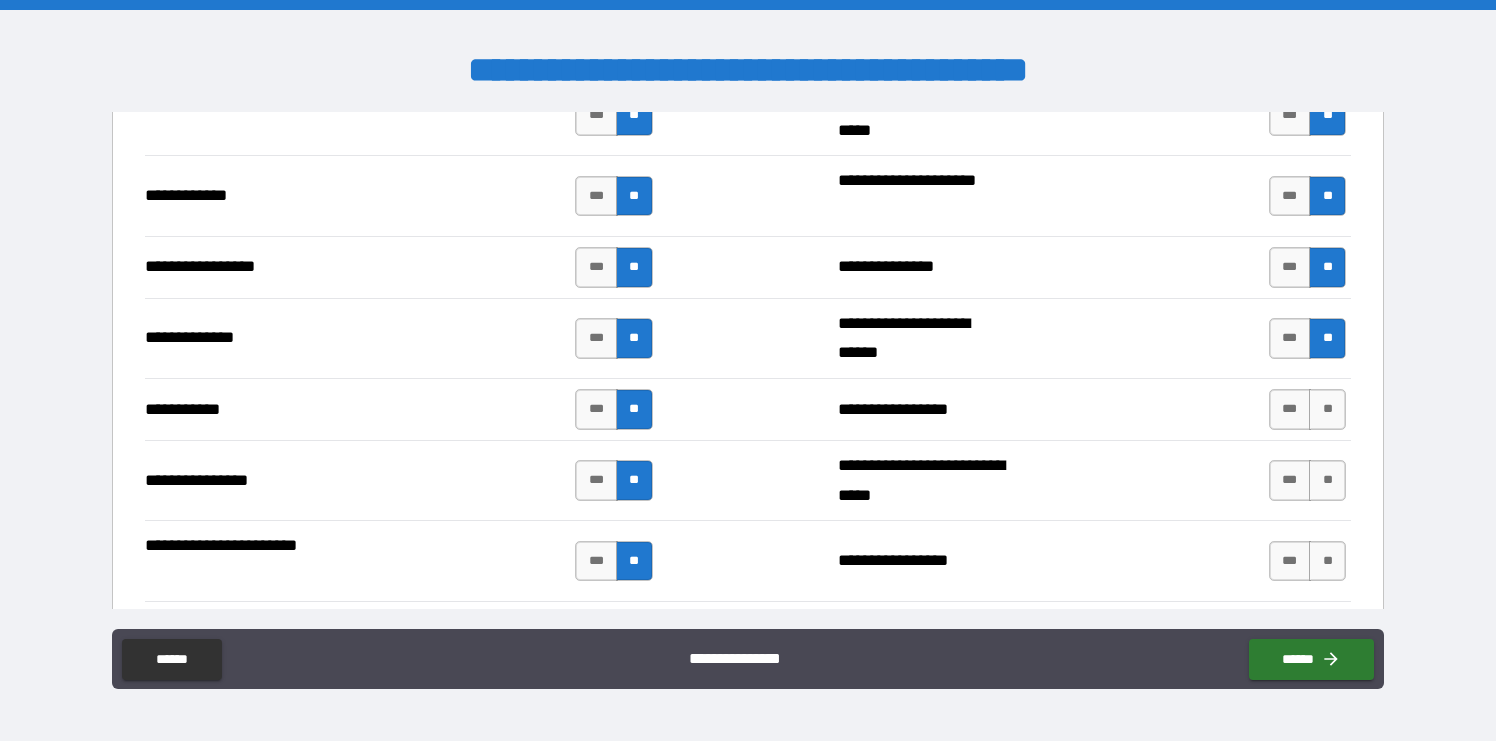 click on "[FIRST] [LAST] [STREET]" at bounding box center [748, 409] 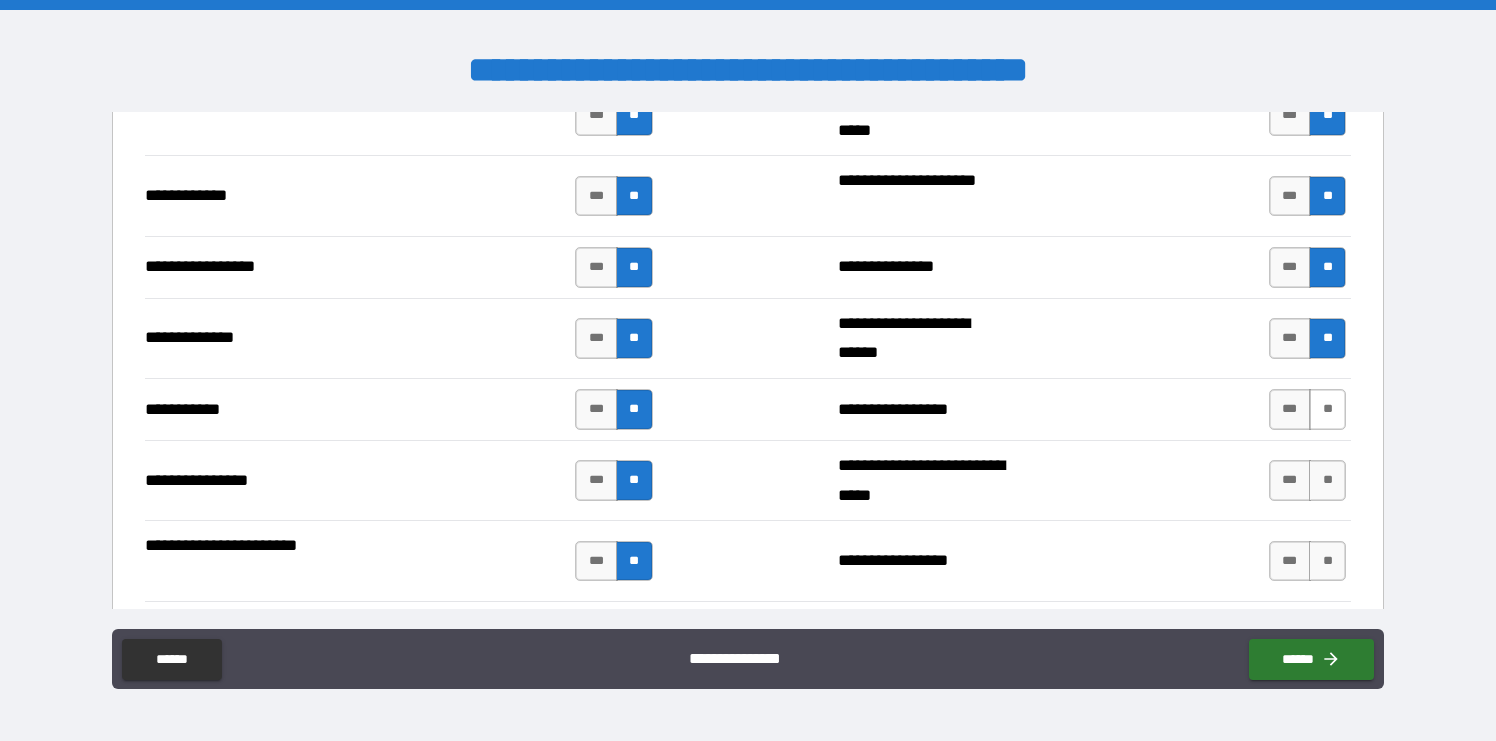 click on "**" at bounding box center [1327, 409] 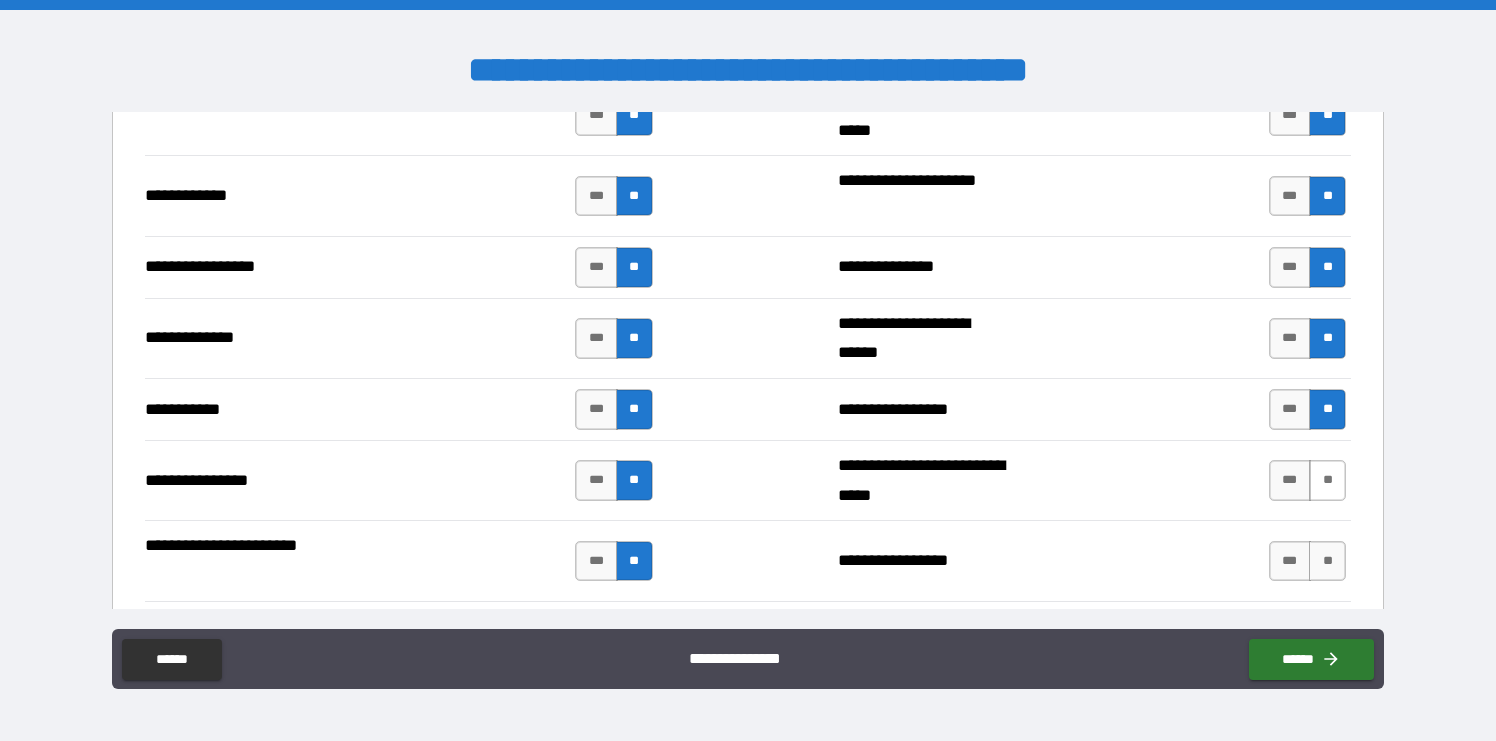 click on "**" at bounding box center (1327, 480) 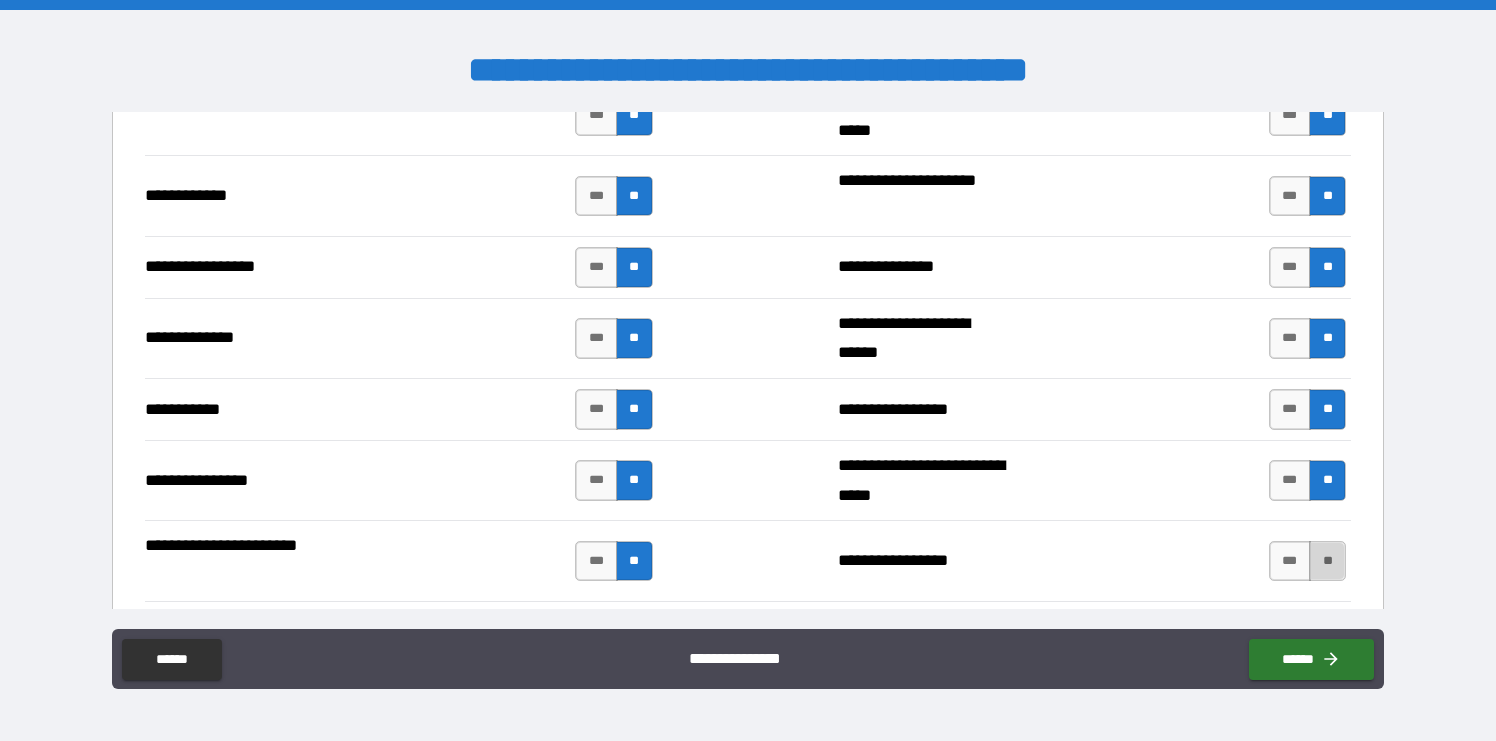 click on "**" at bounding box center (1327, 561) 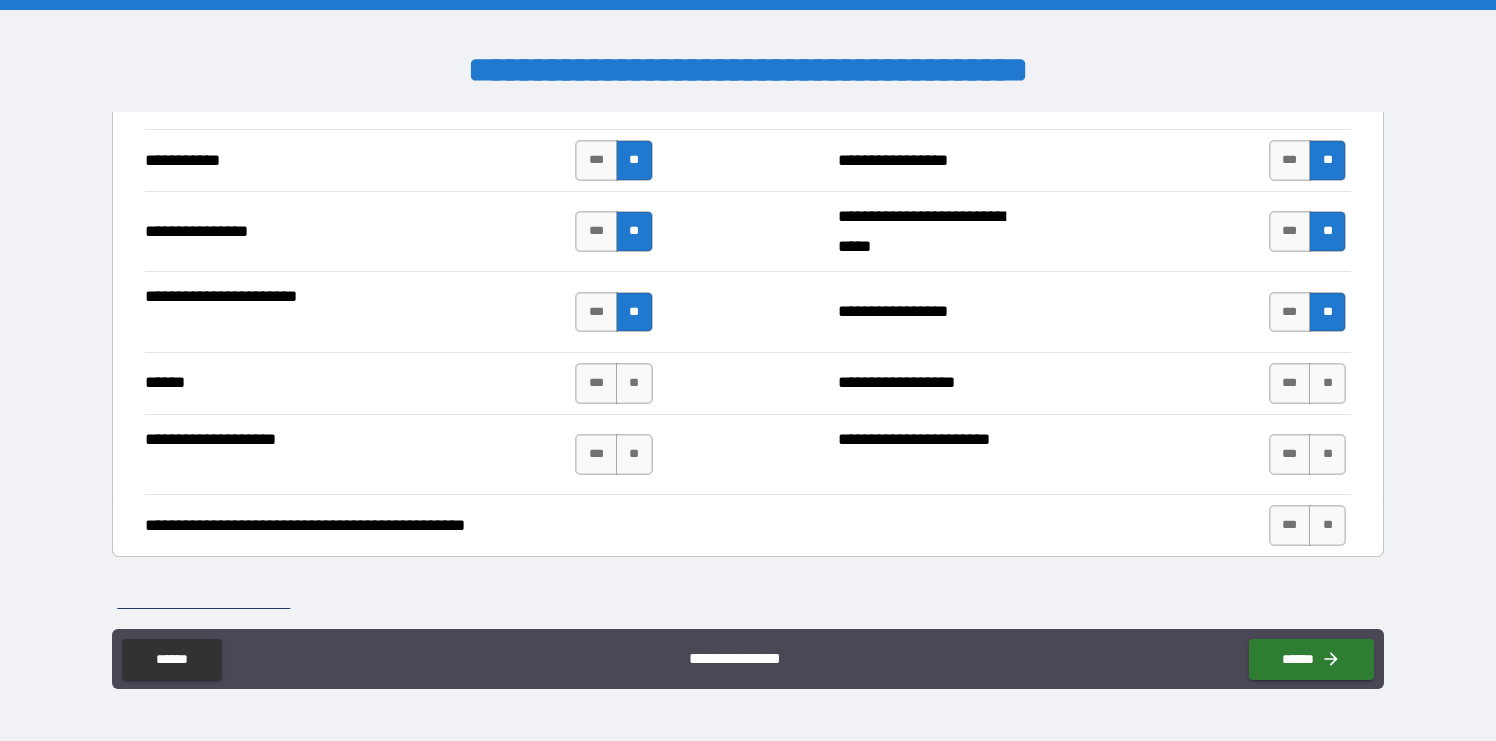 scroll, scrollTop: 3737, scrollLeft: 0, axis: vertical 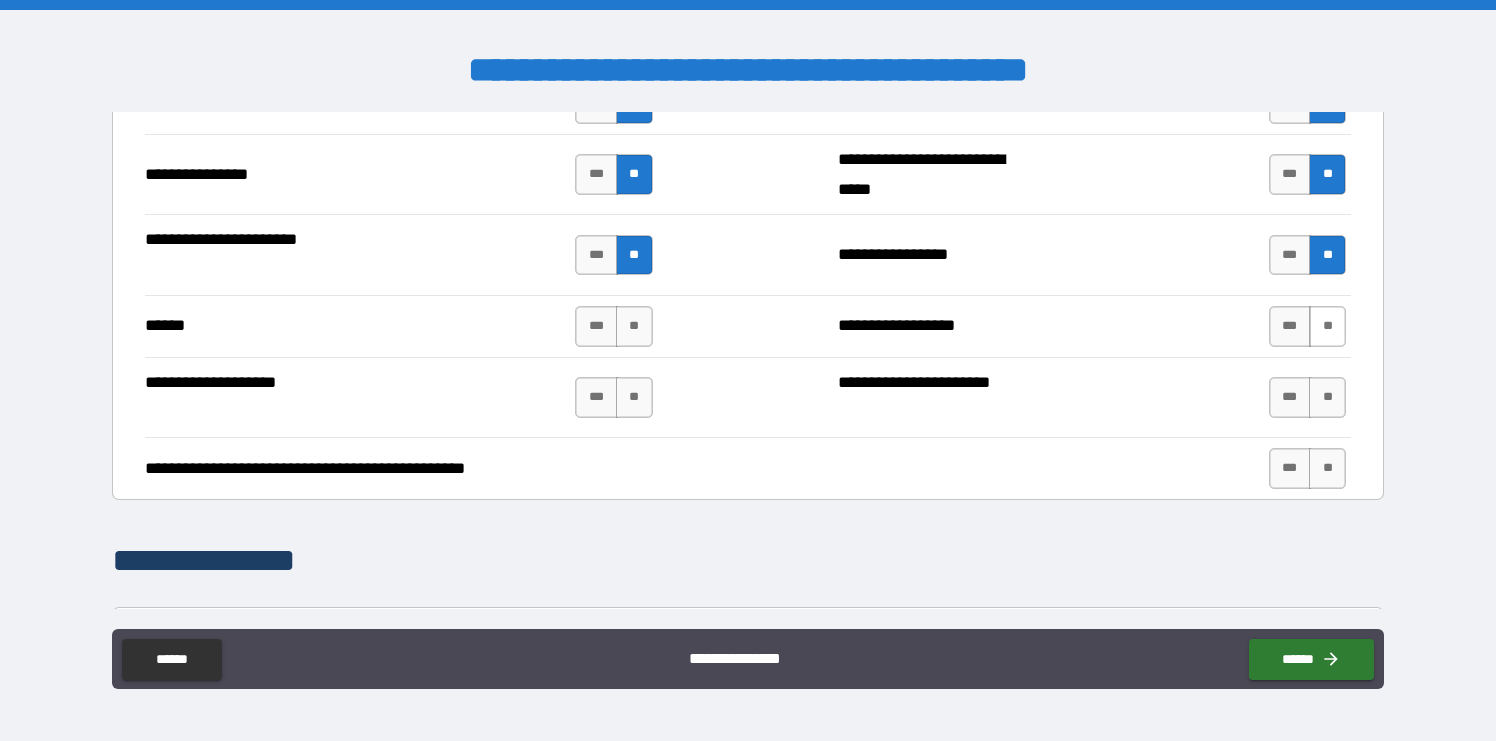 click on "**" at bounding box center (1327, 326) 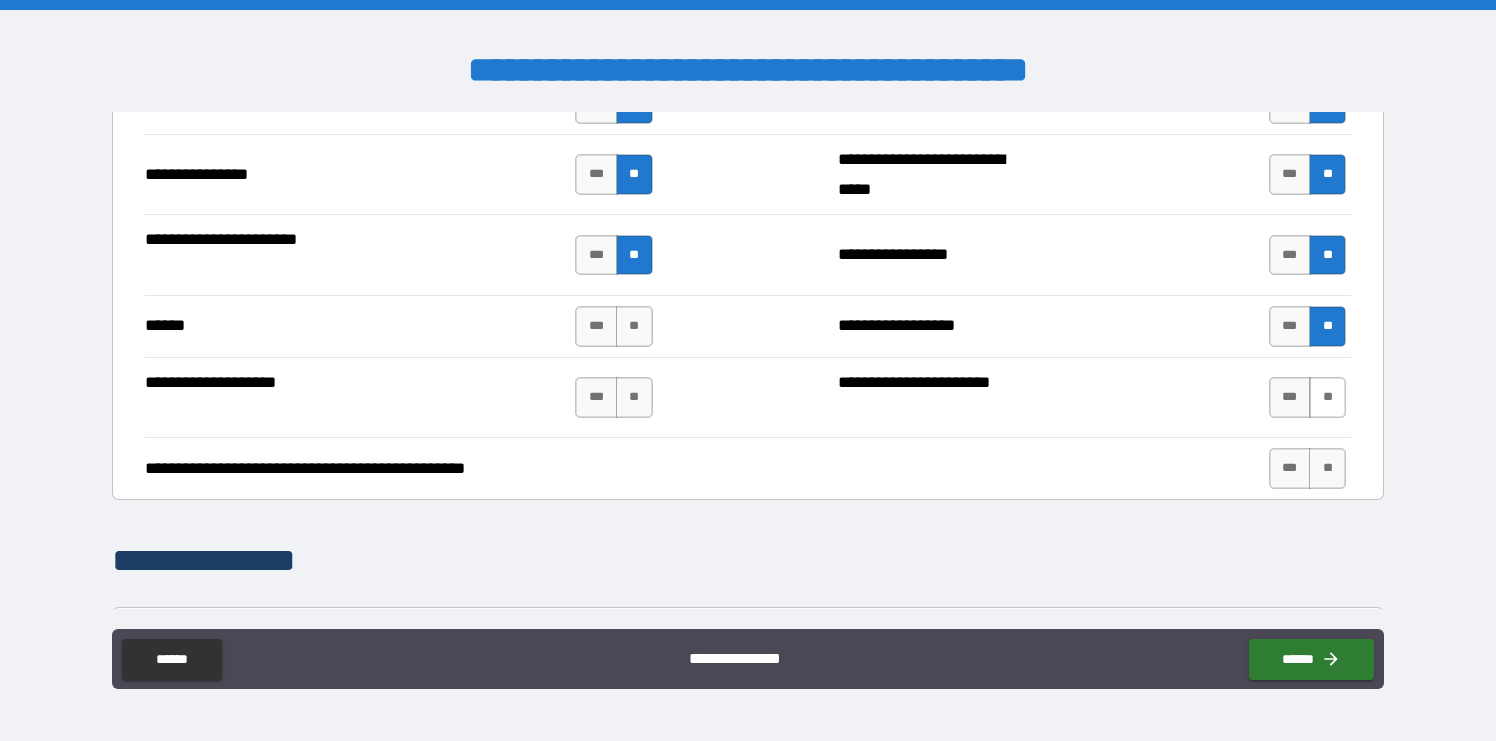click on "**" at bounding box center (1327, 397) 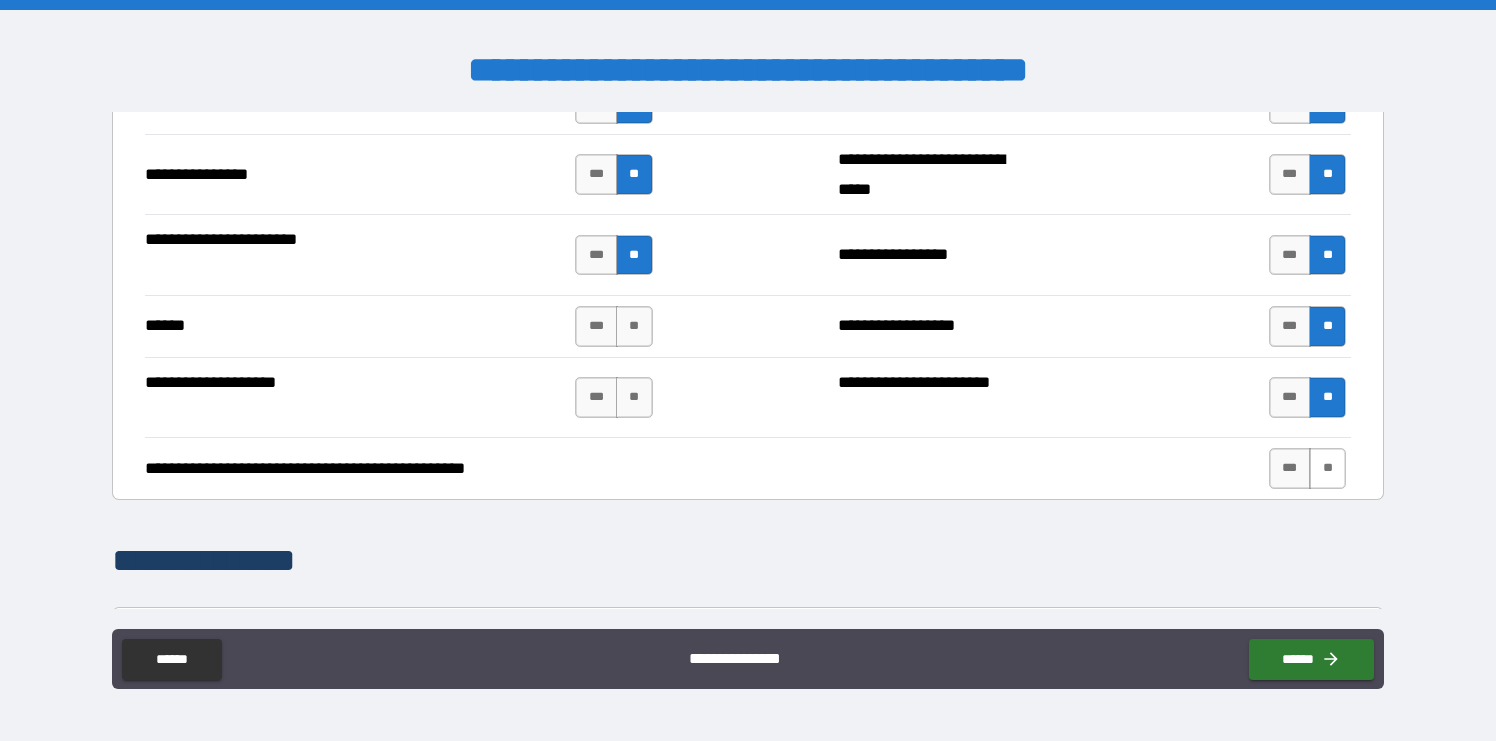 click on "**" at bounding box center [1327, 468] 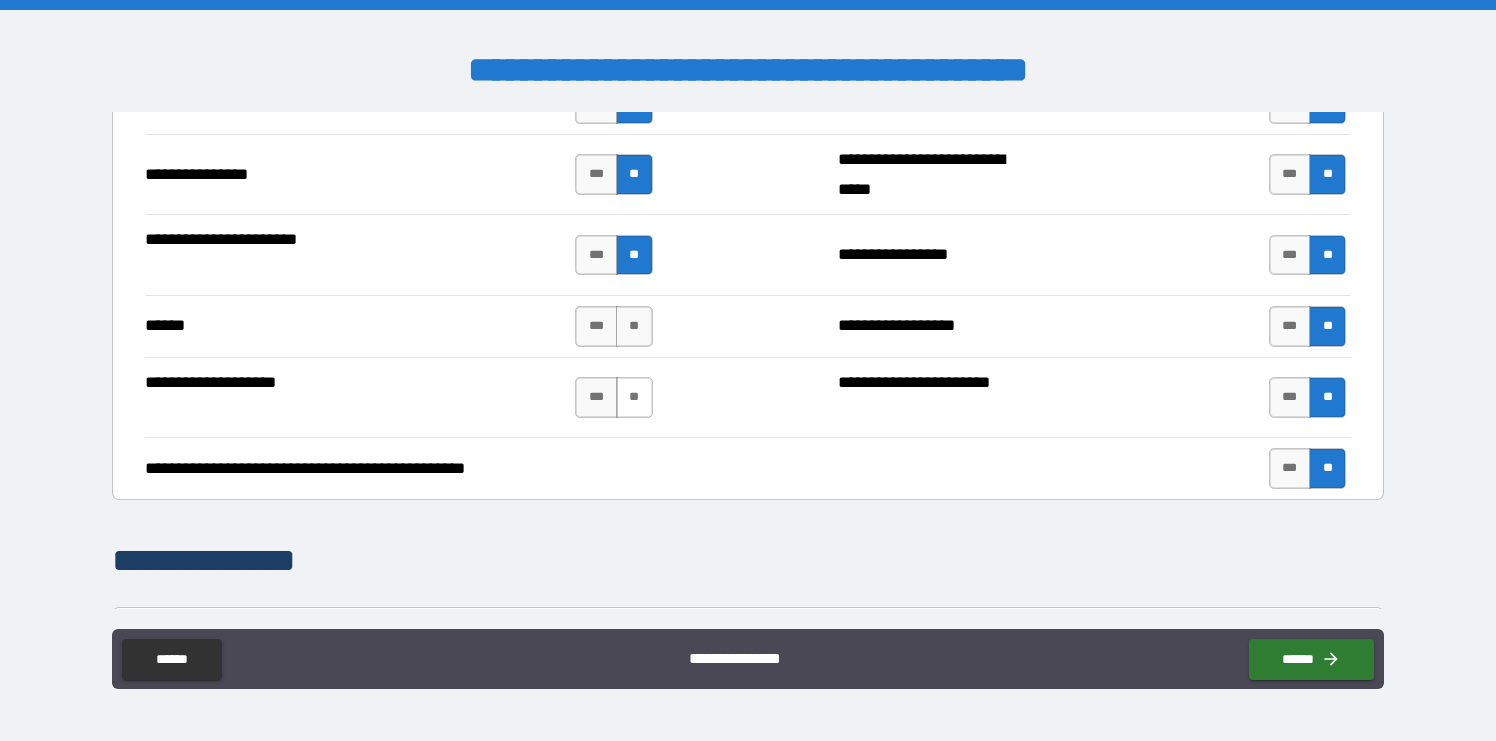 click on "**" at bounding box center (634, 397) 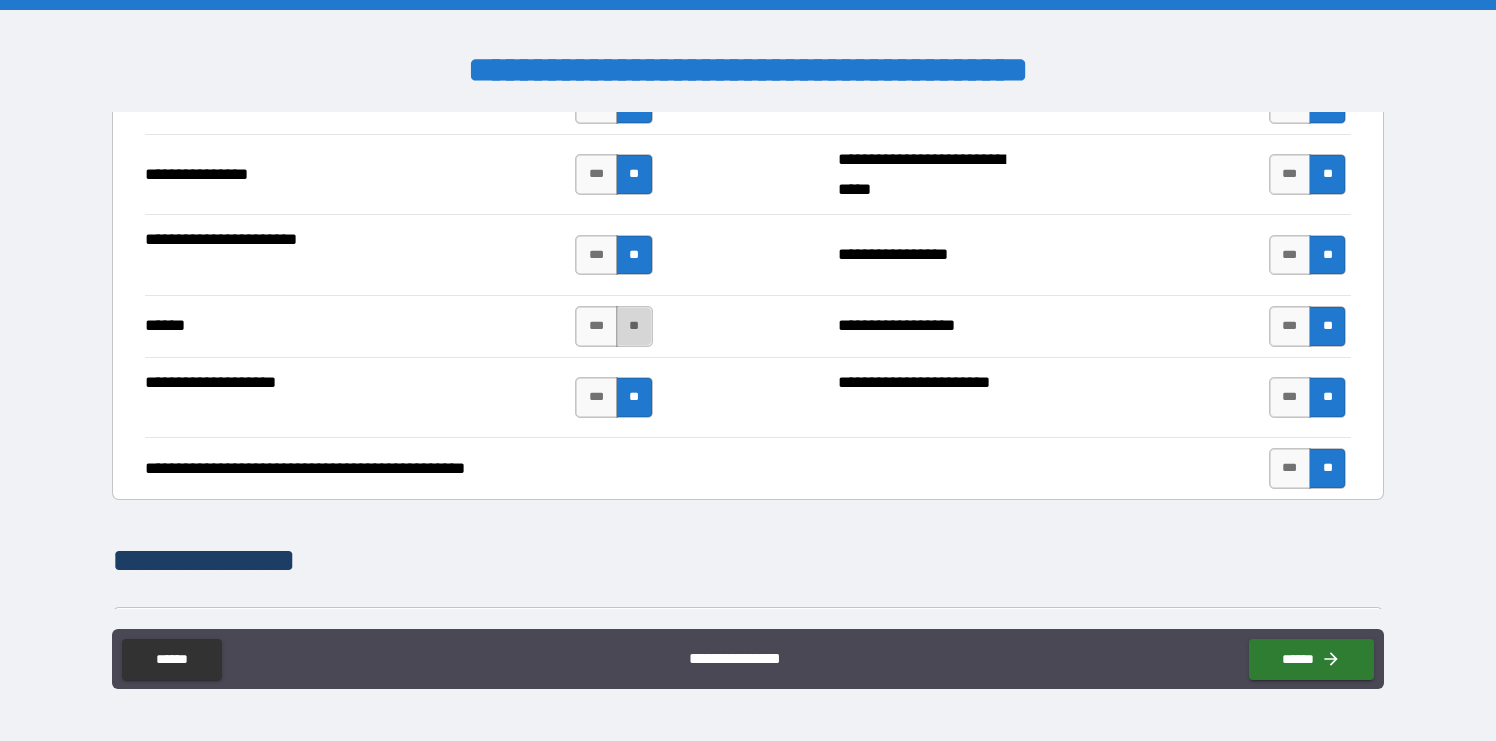 click on "**" at bounding box center (634, 326) 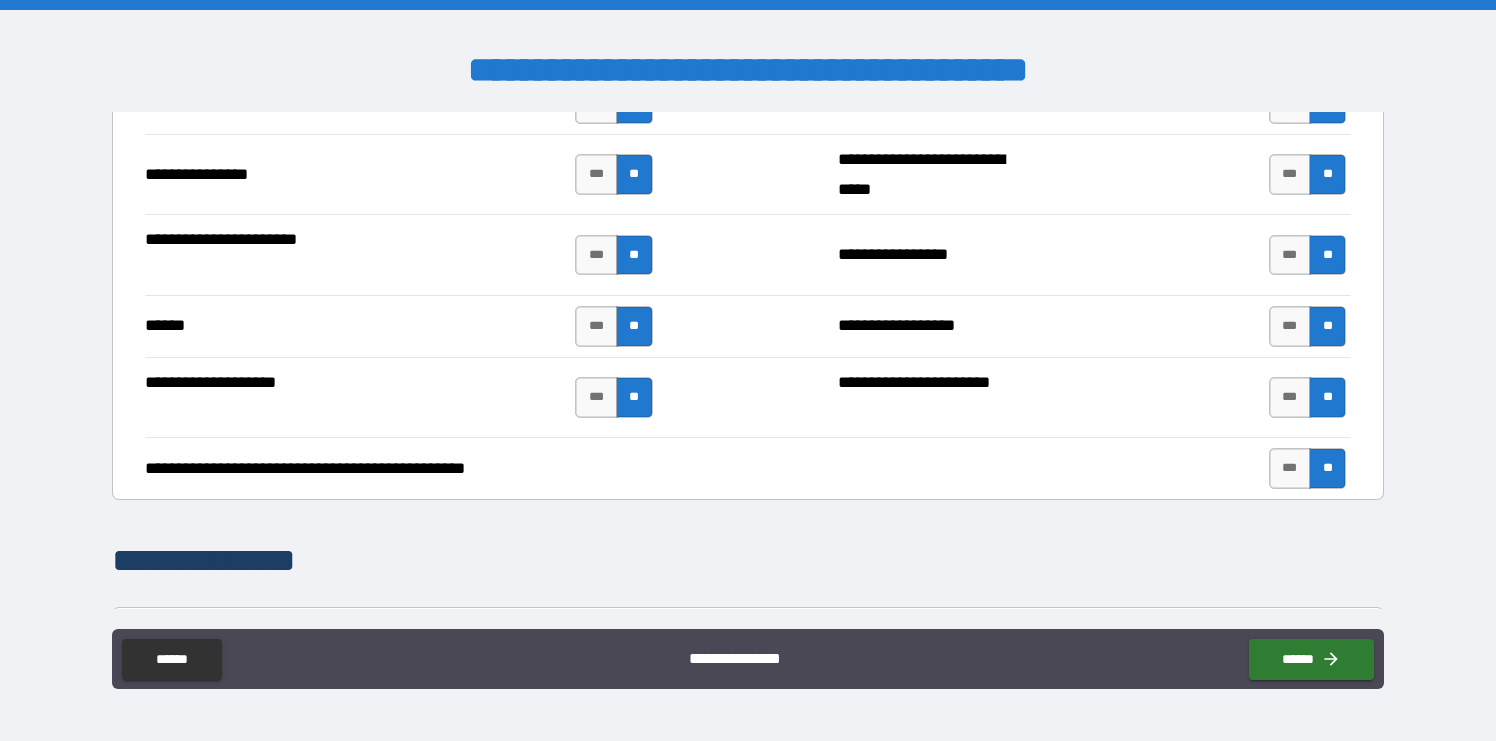 scroll, scrollTop: 4172, scrollLeft: 0, axis: vertical 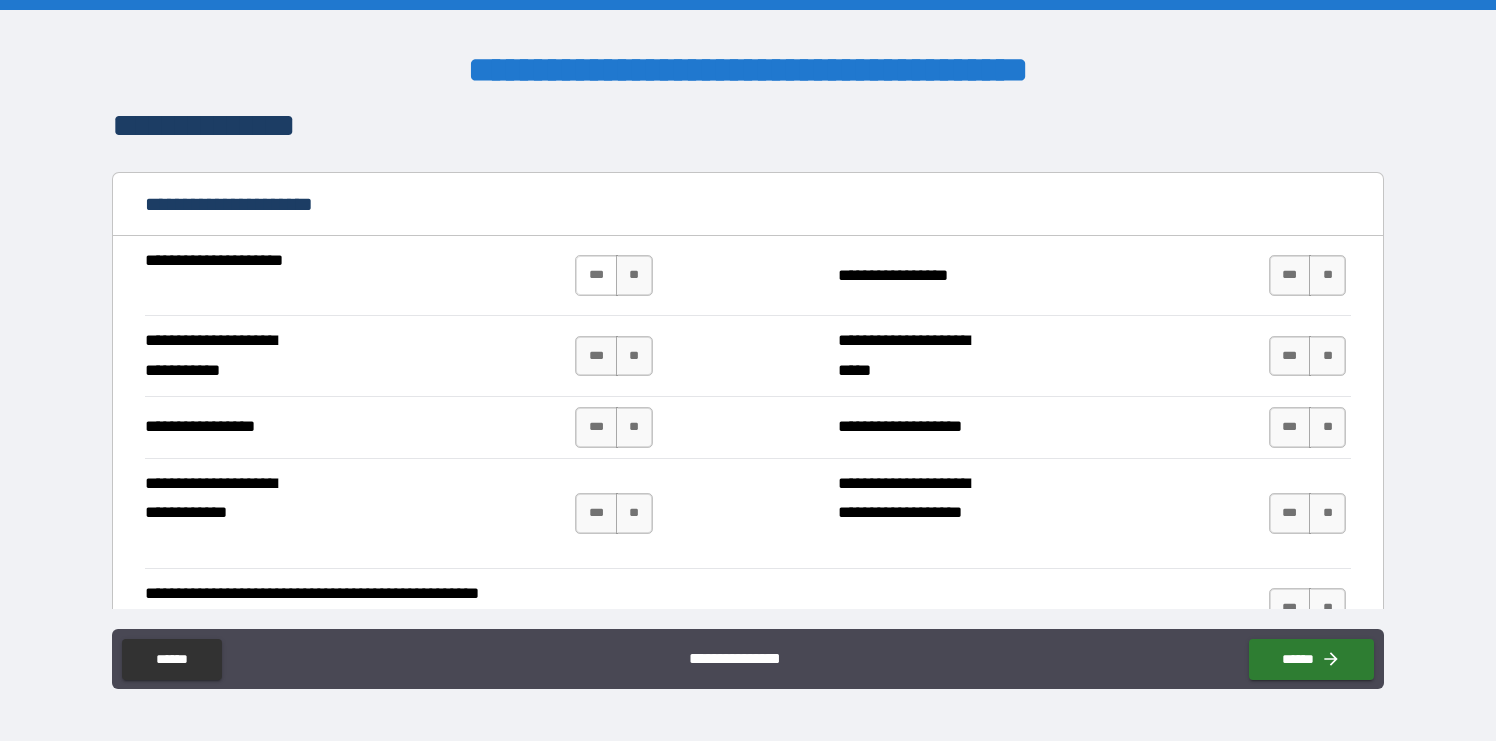 click on "***" at bounding box center (596, 275) 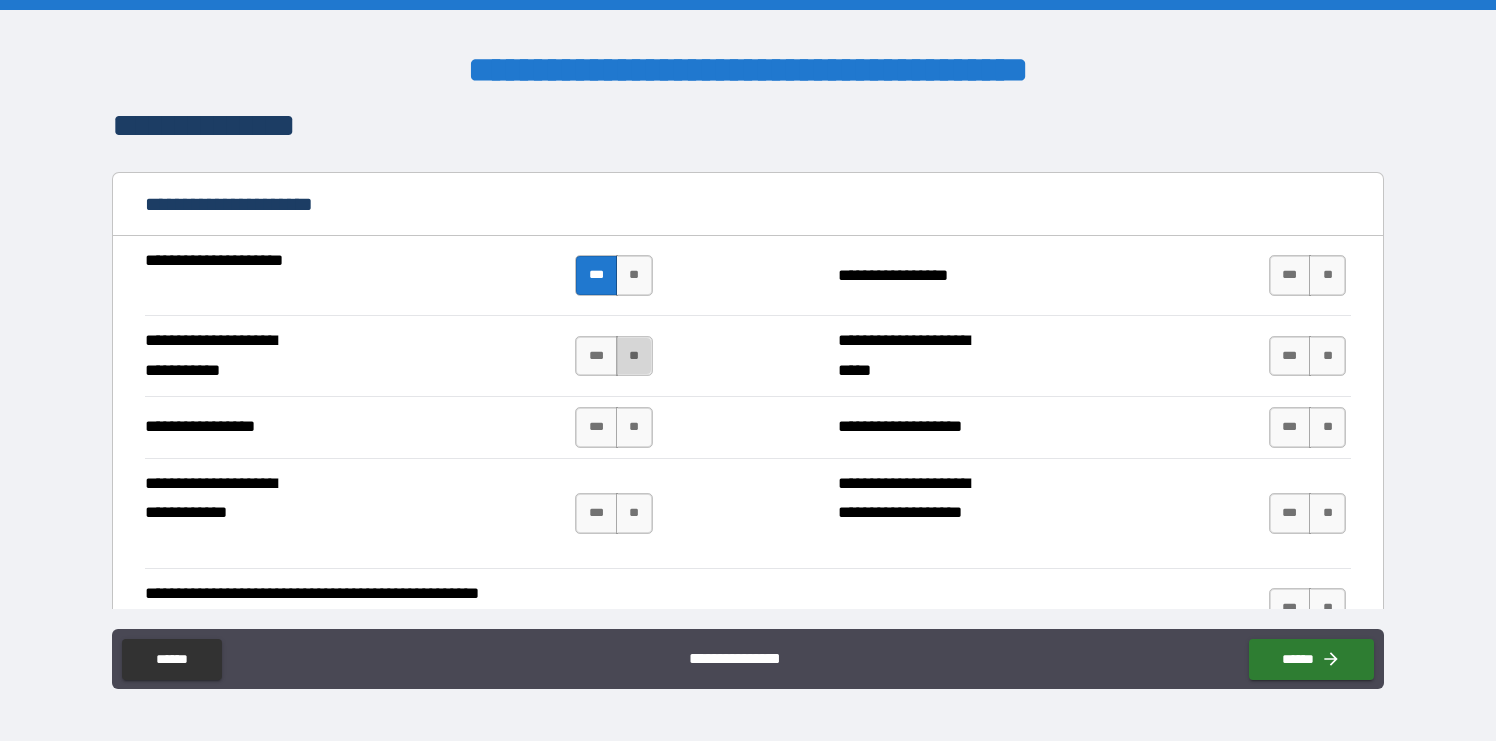 click on "**" at bounding box center [634, 356] 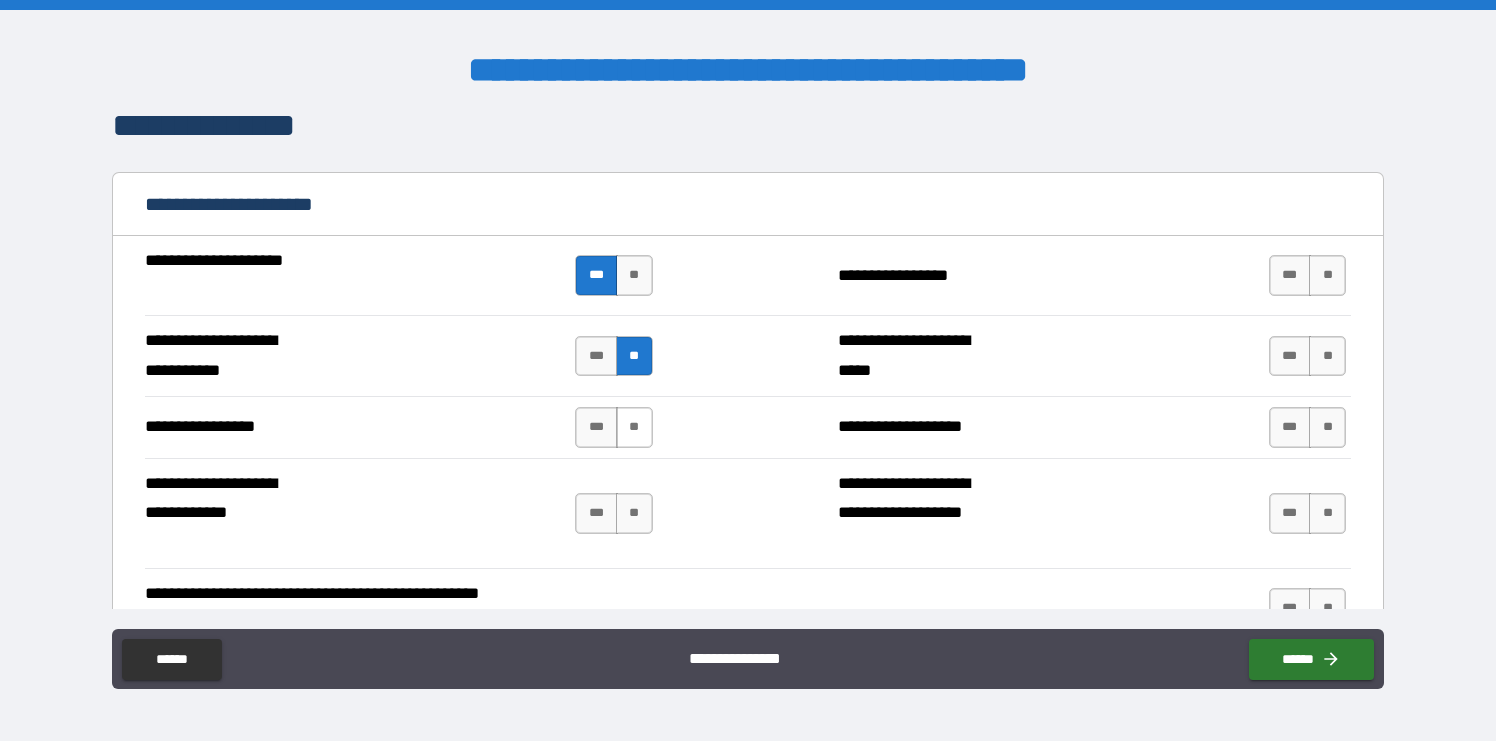 click on "**" at bounding box center (634, 427) 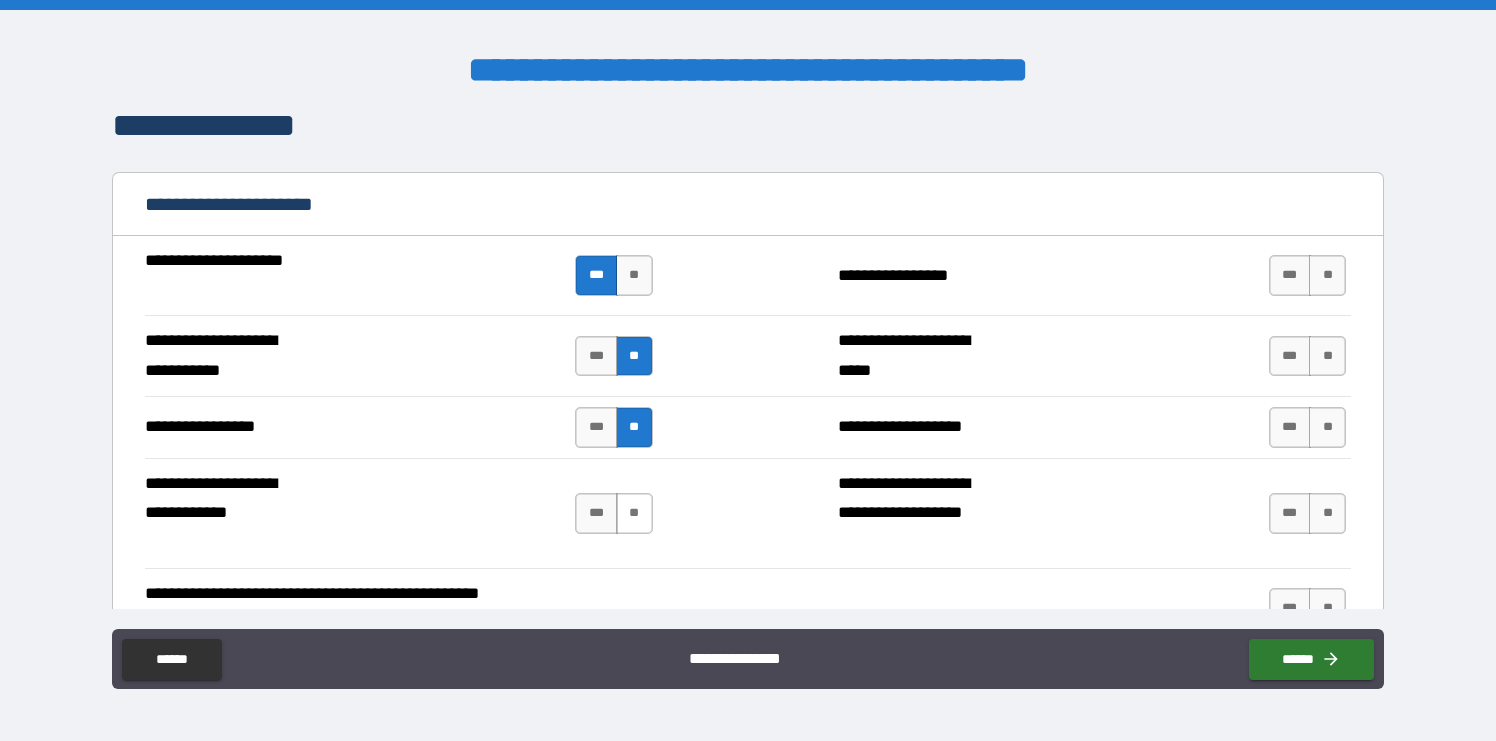 click on "**" at bounding box center [634, 513] 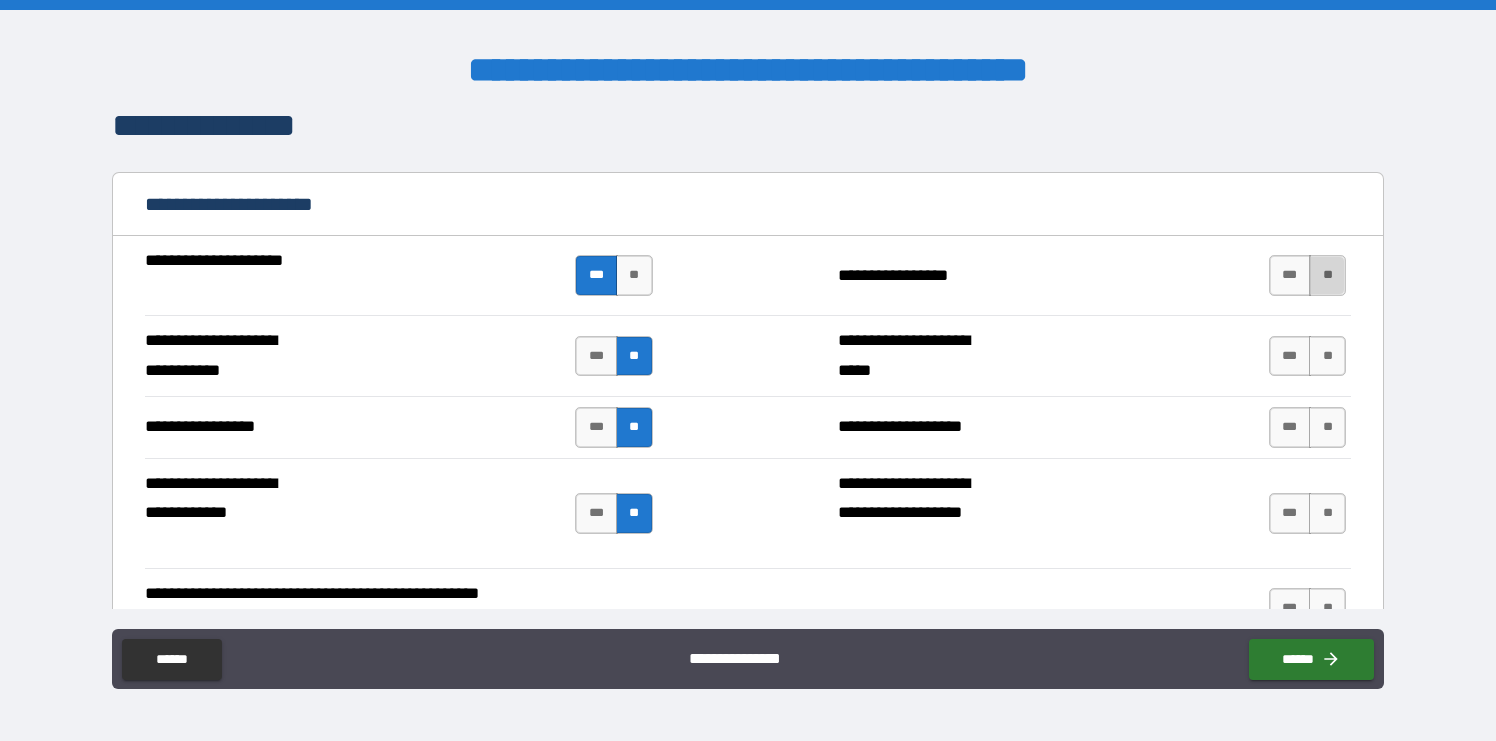 click on "**" at bounding box center [1327, 275] 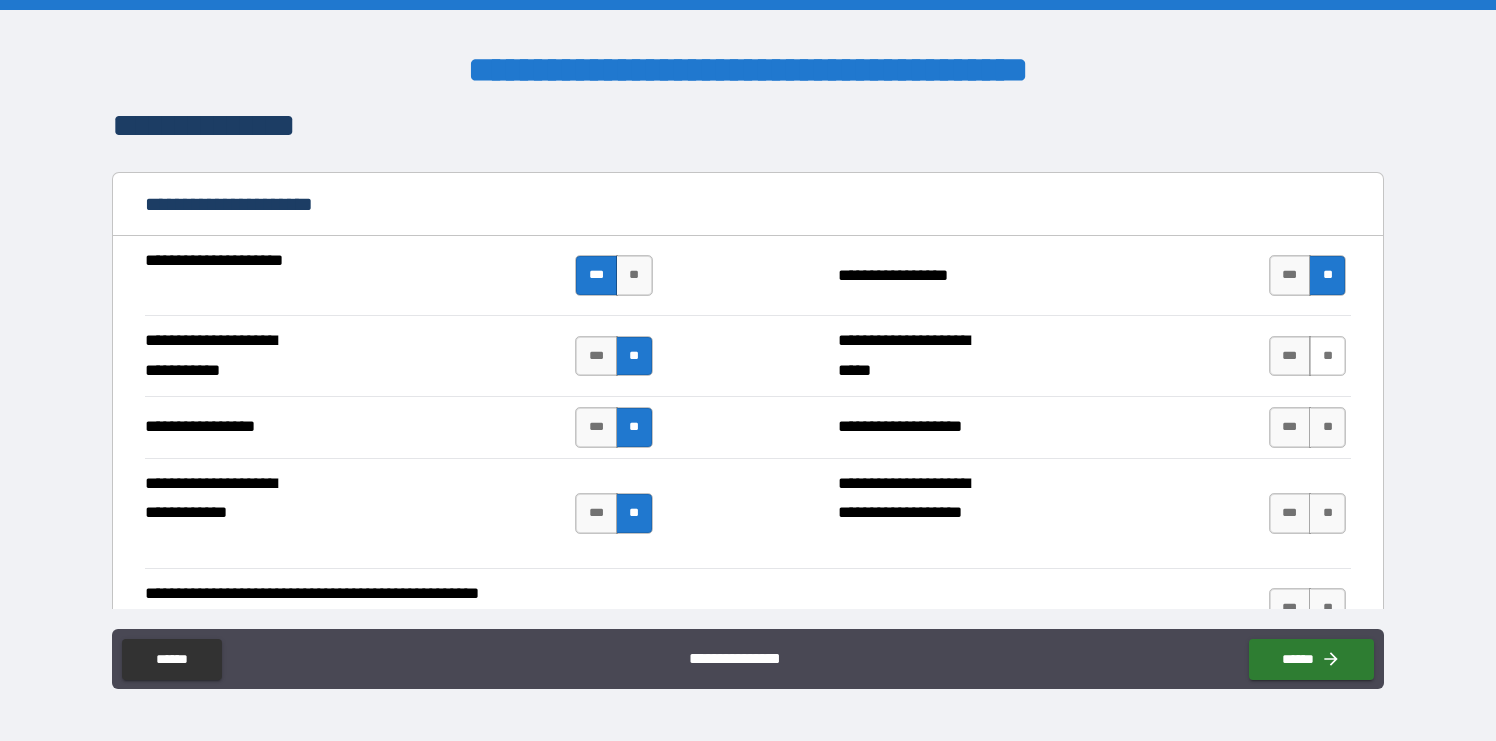 click on "**" at bounding box center (1327, 356) 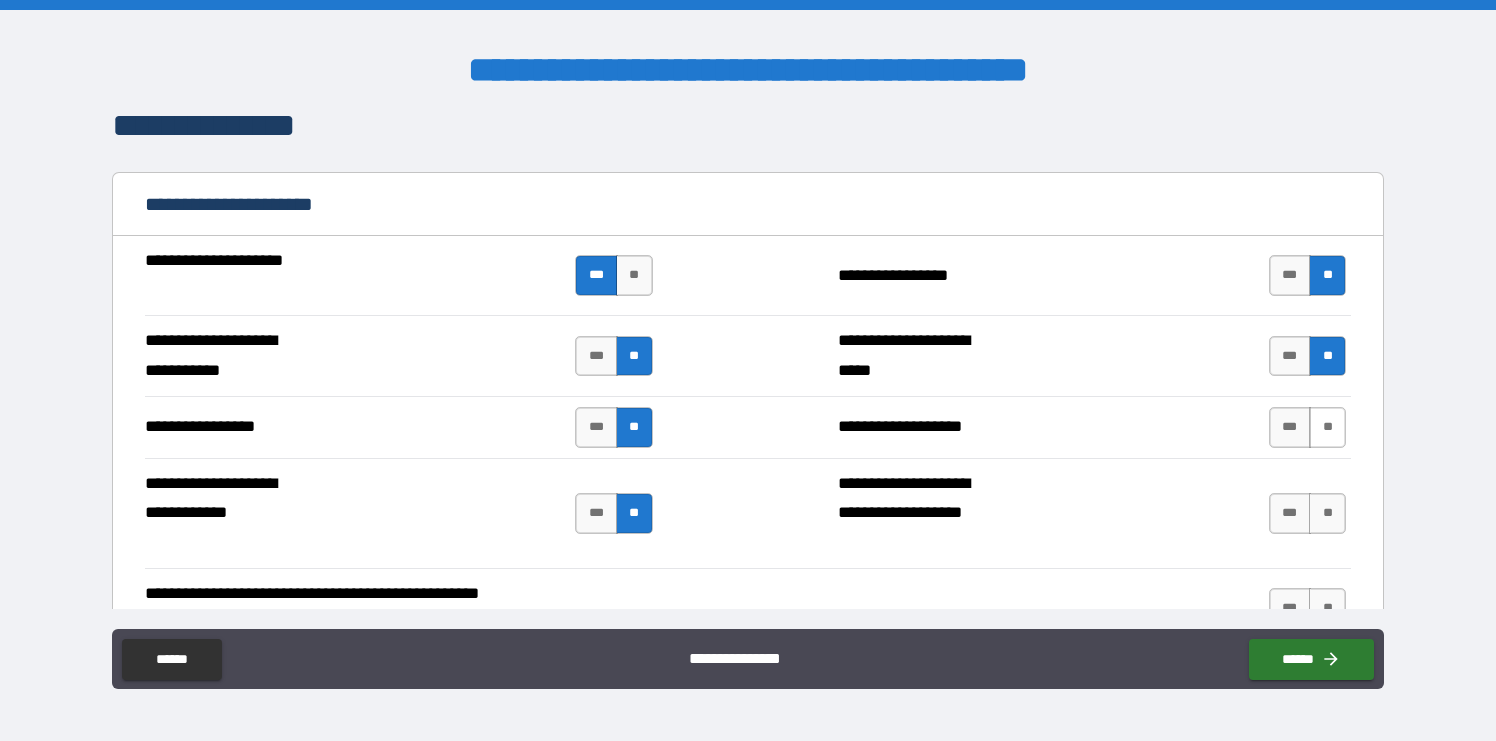 click on "**" at bounding box center (1327, 427) 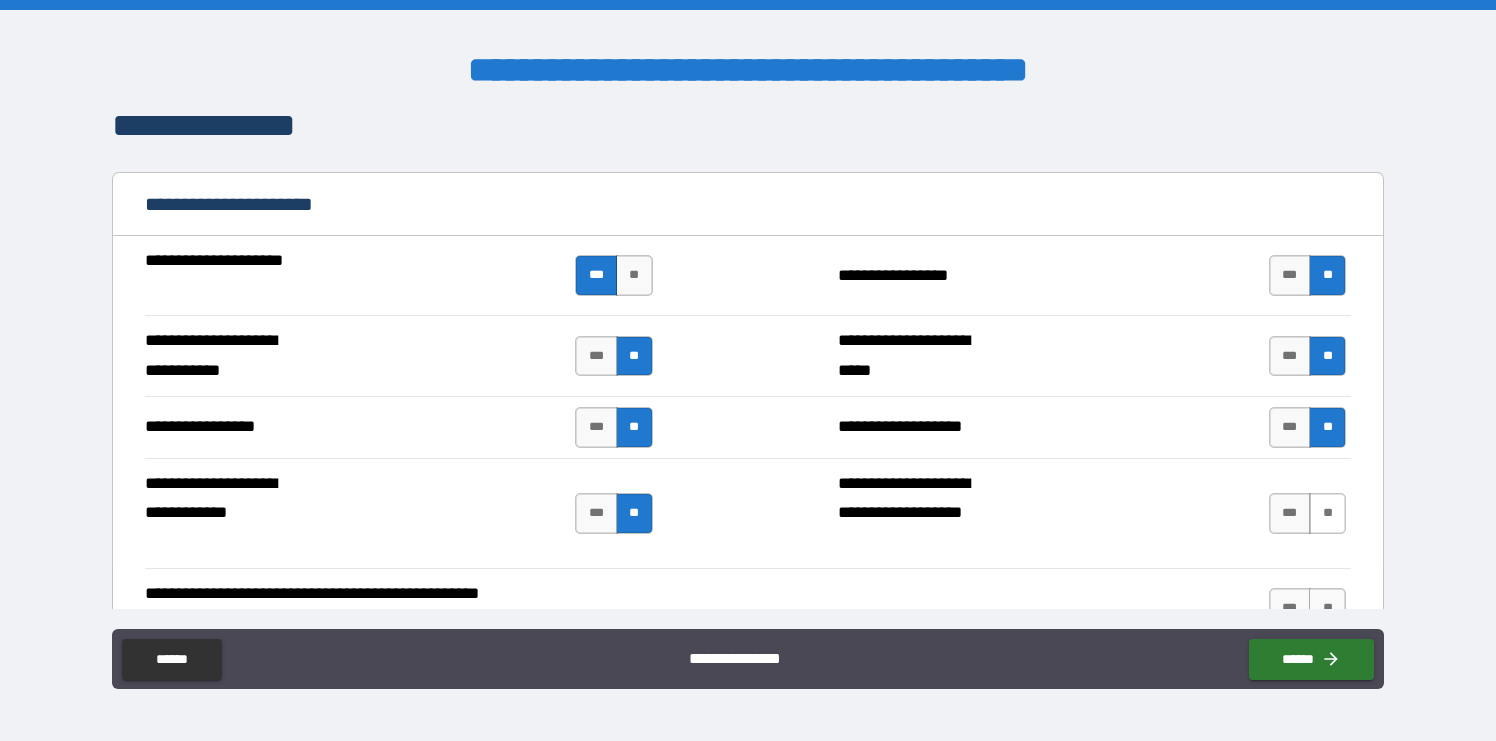 click on "**" at bounding box center (1327, 513) 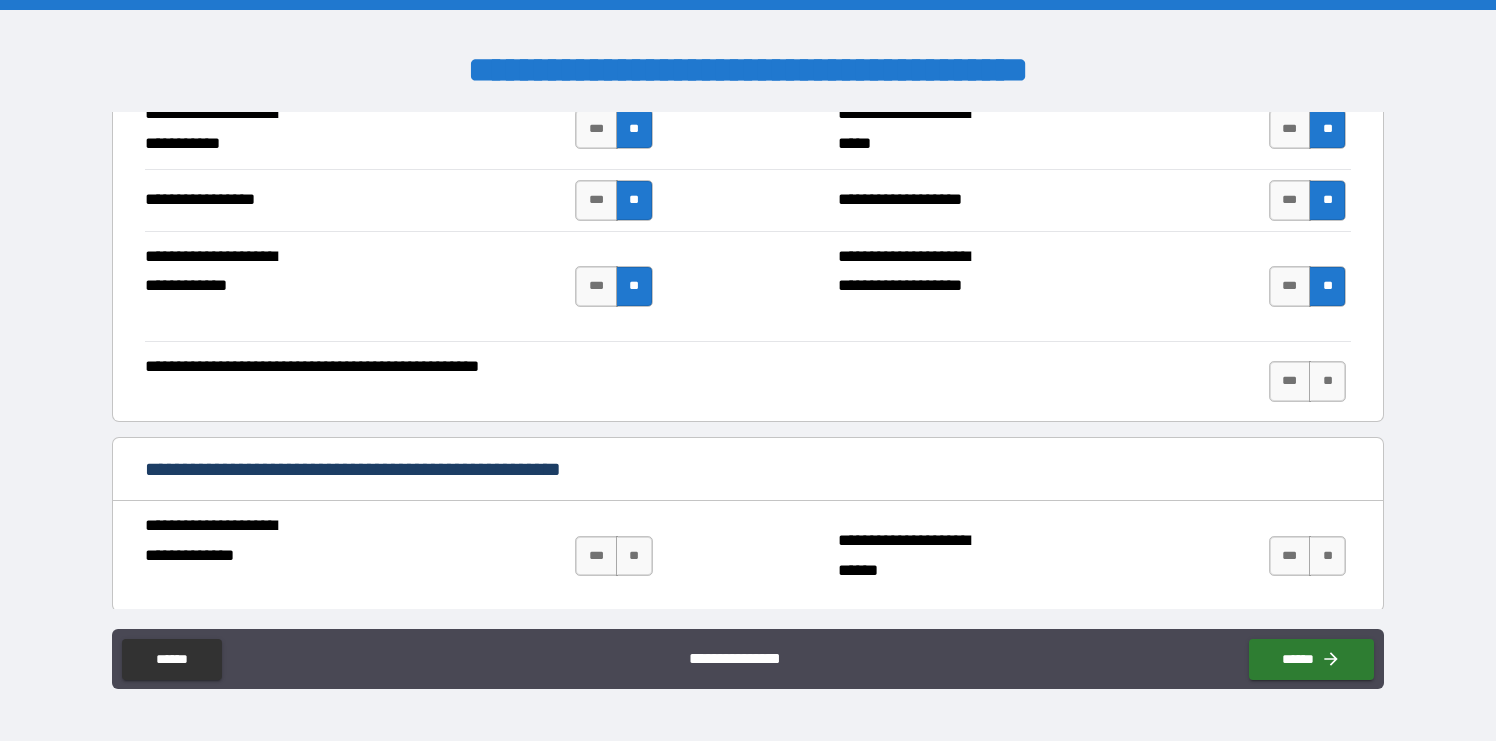 scroll, scrollTop: 4394, scrollLeft: 0, axis: vertical 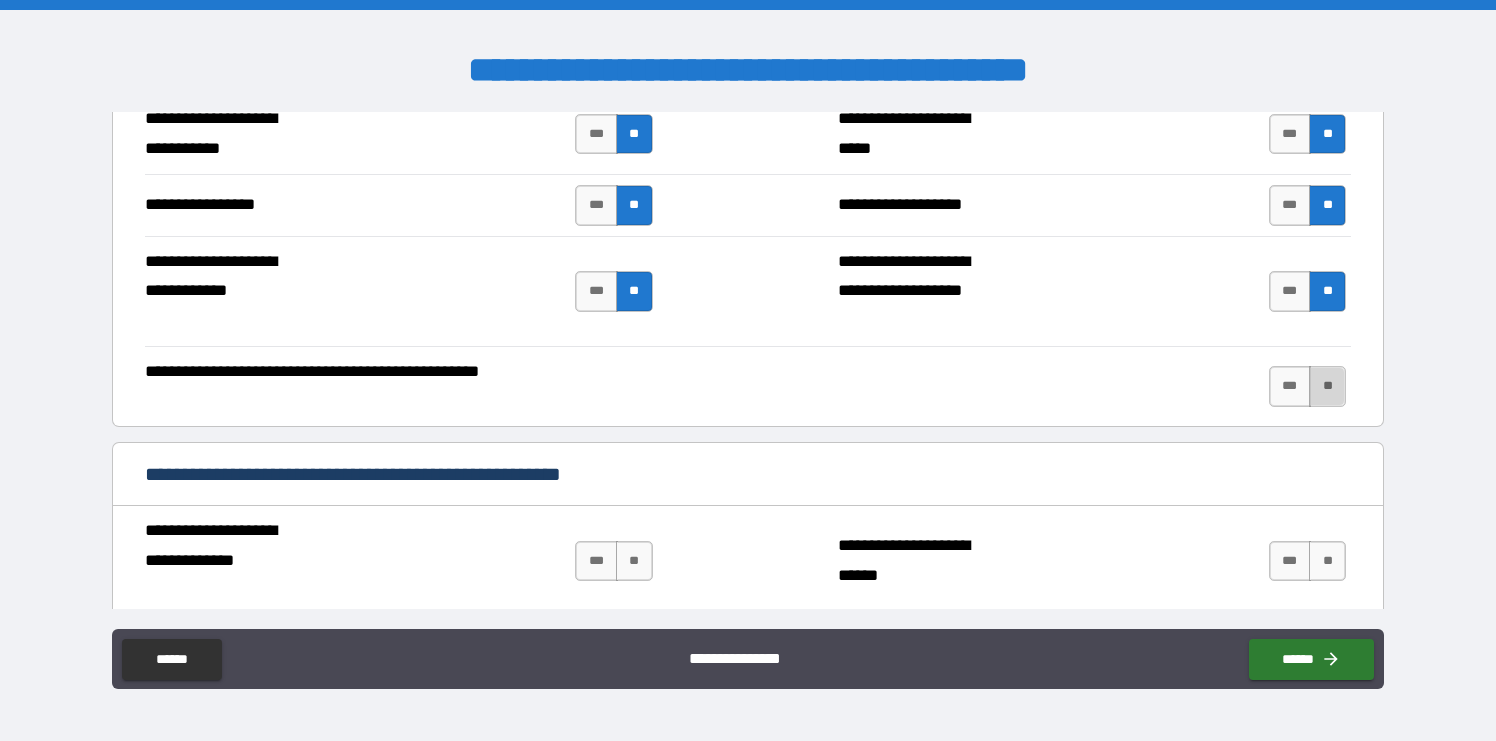 click on "**" at bounding box center [1327, 386] 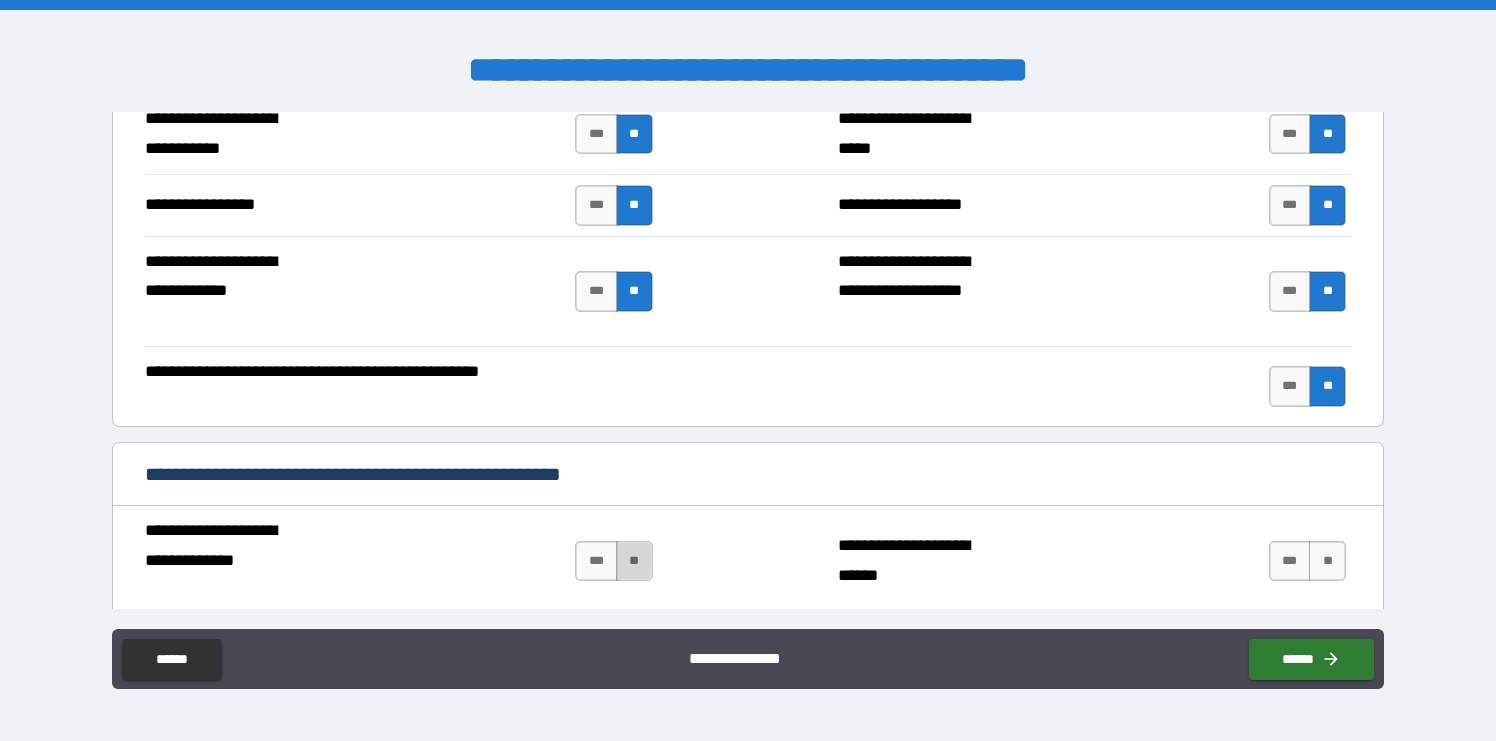 click on "**" at bounding box center (634, 561) 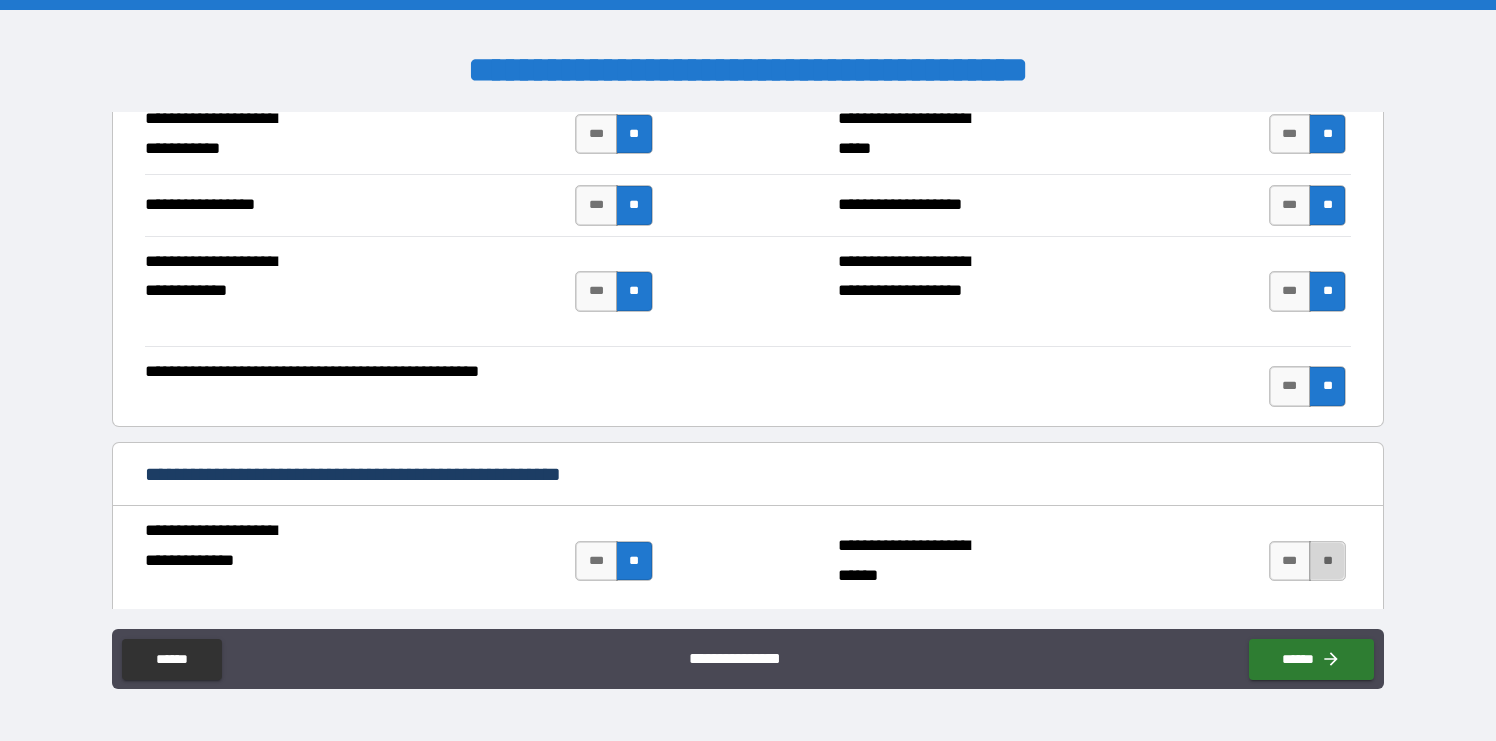 click on "**" at bounding box center (1327, 561) 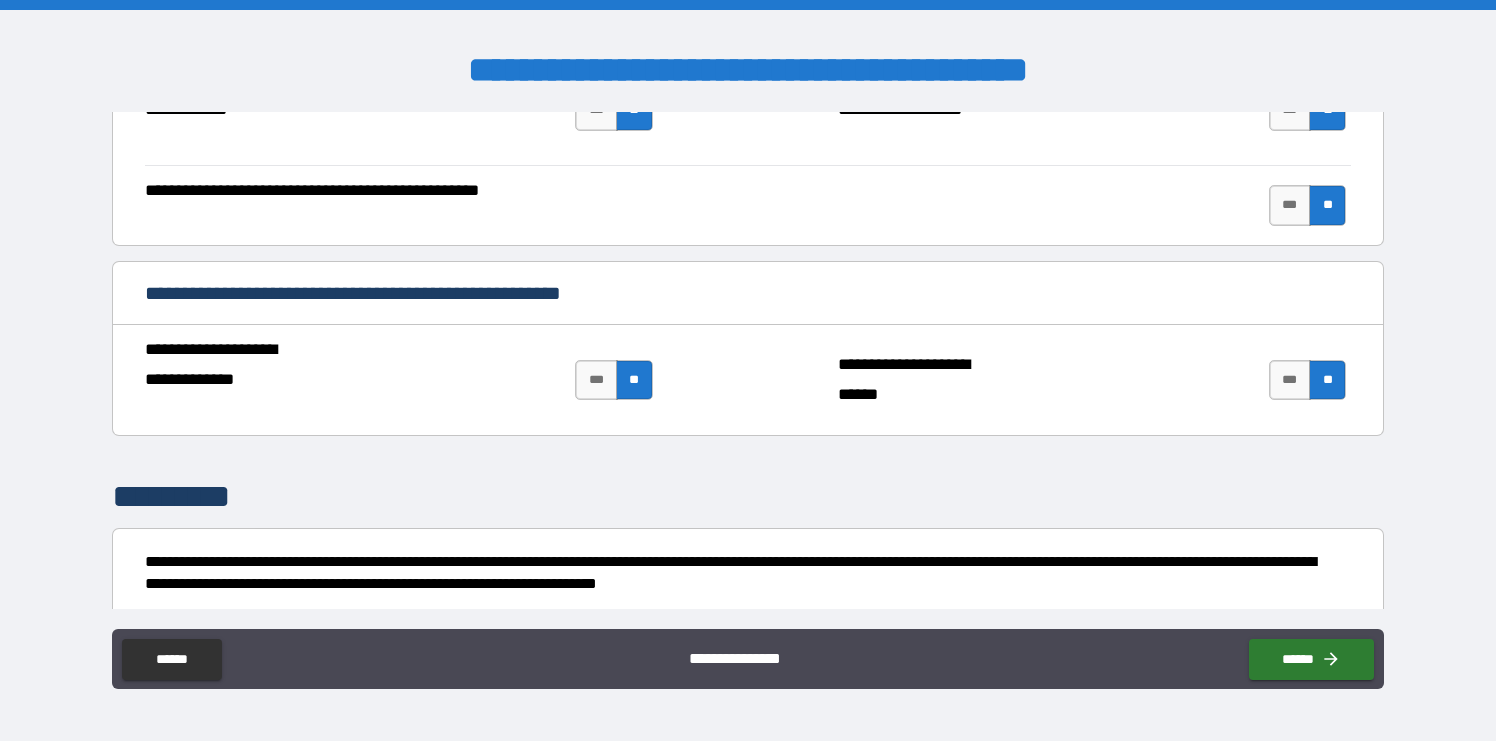 scroll, scrollTop: 4653, scrollLeft: 0, axis: vertical 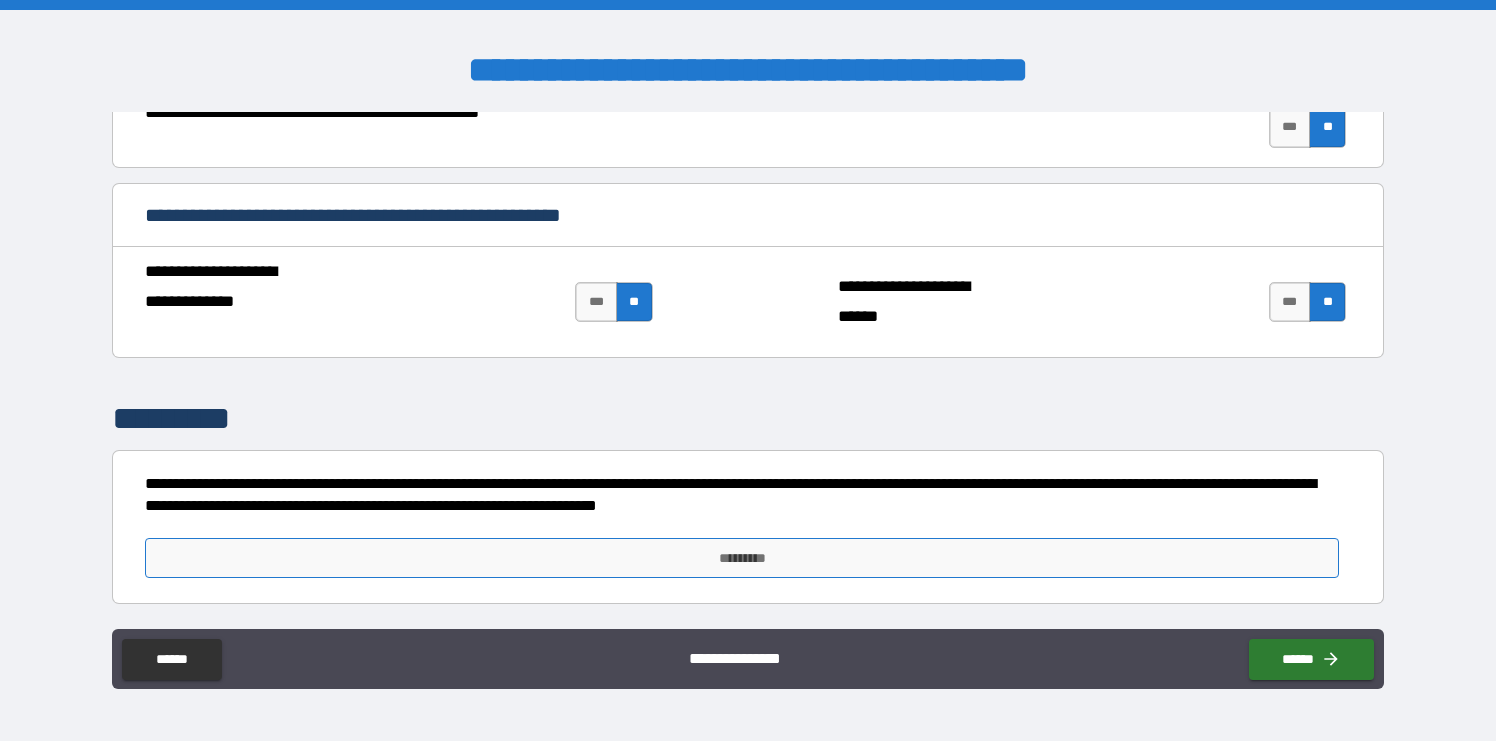 click on "*********" at bounding box center [742, 558] 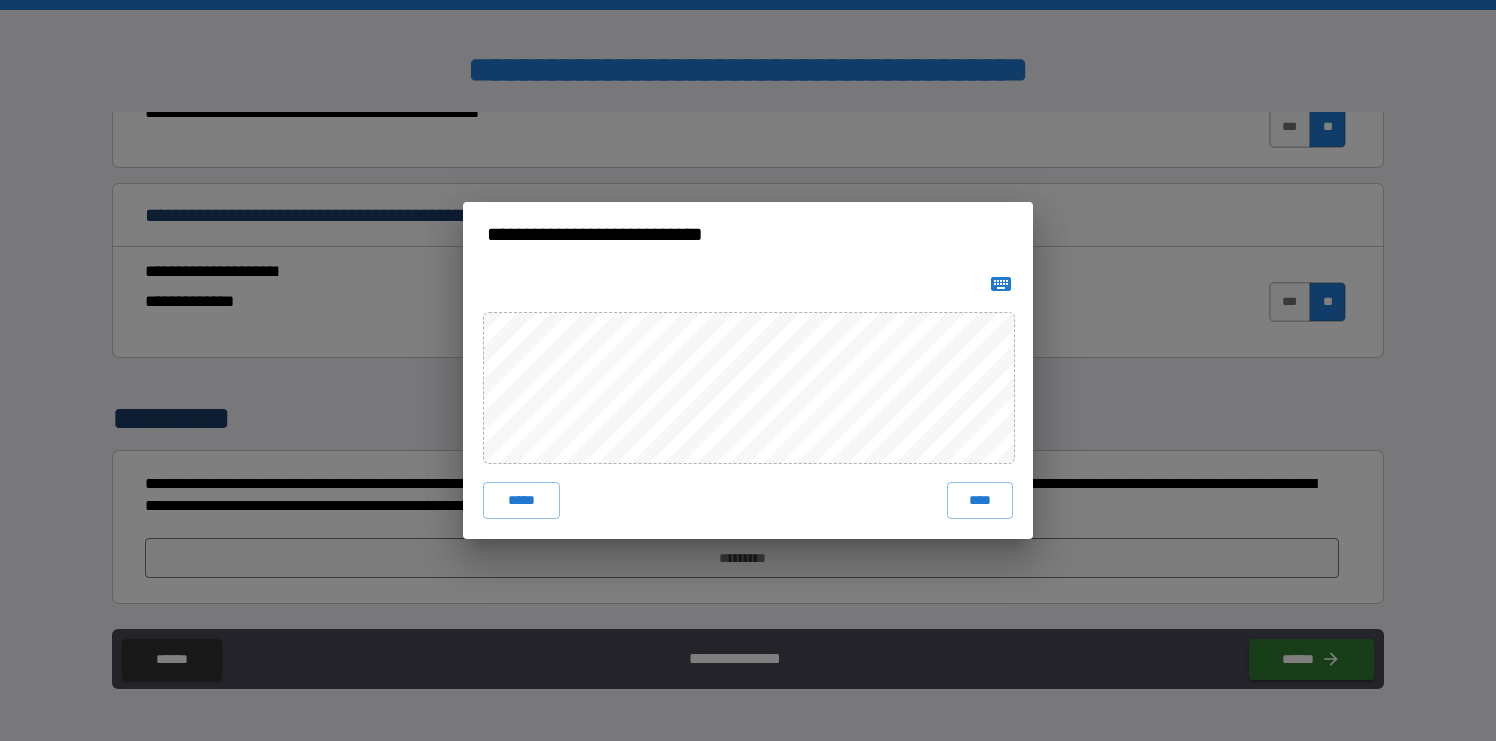 click 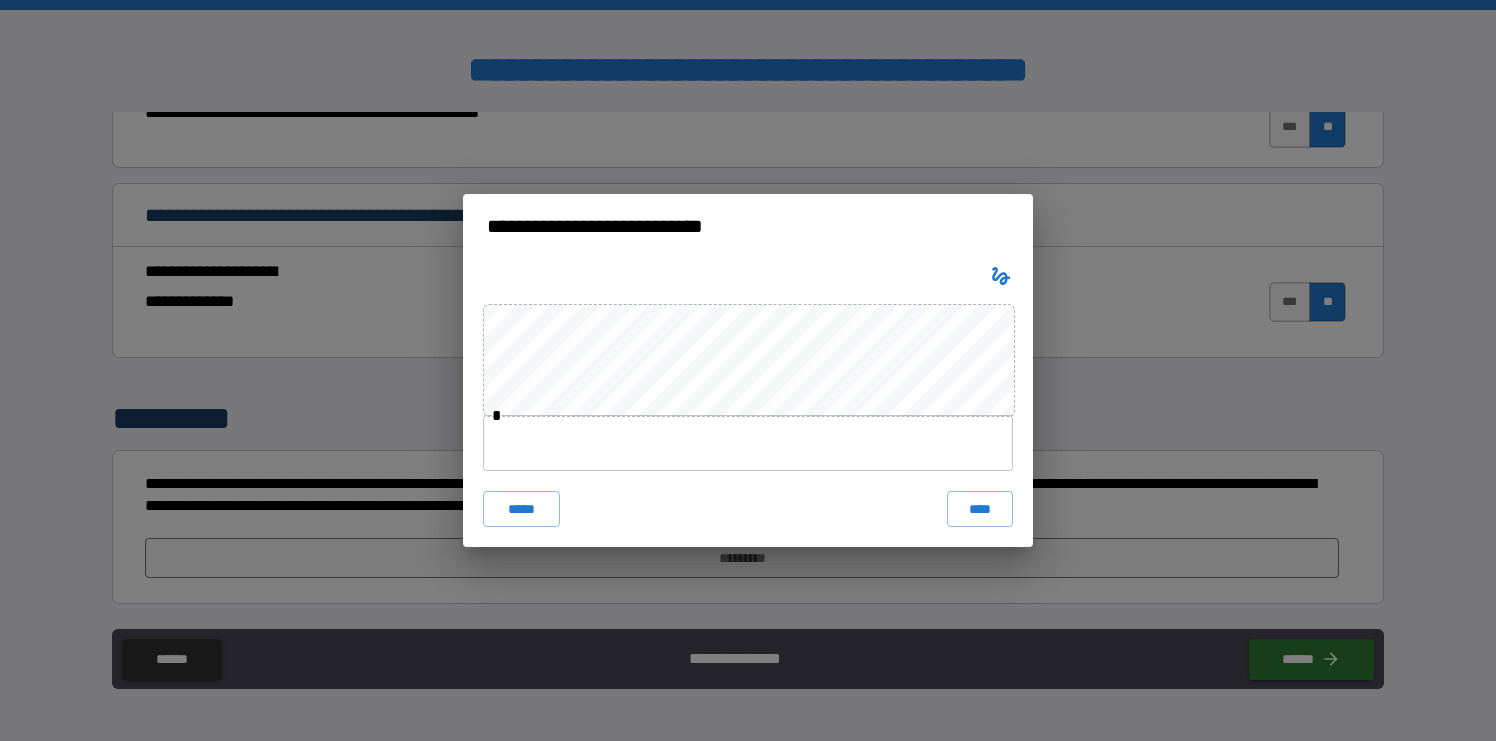 click at bounding box center (748, 443) 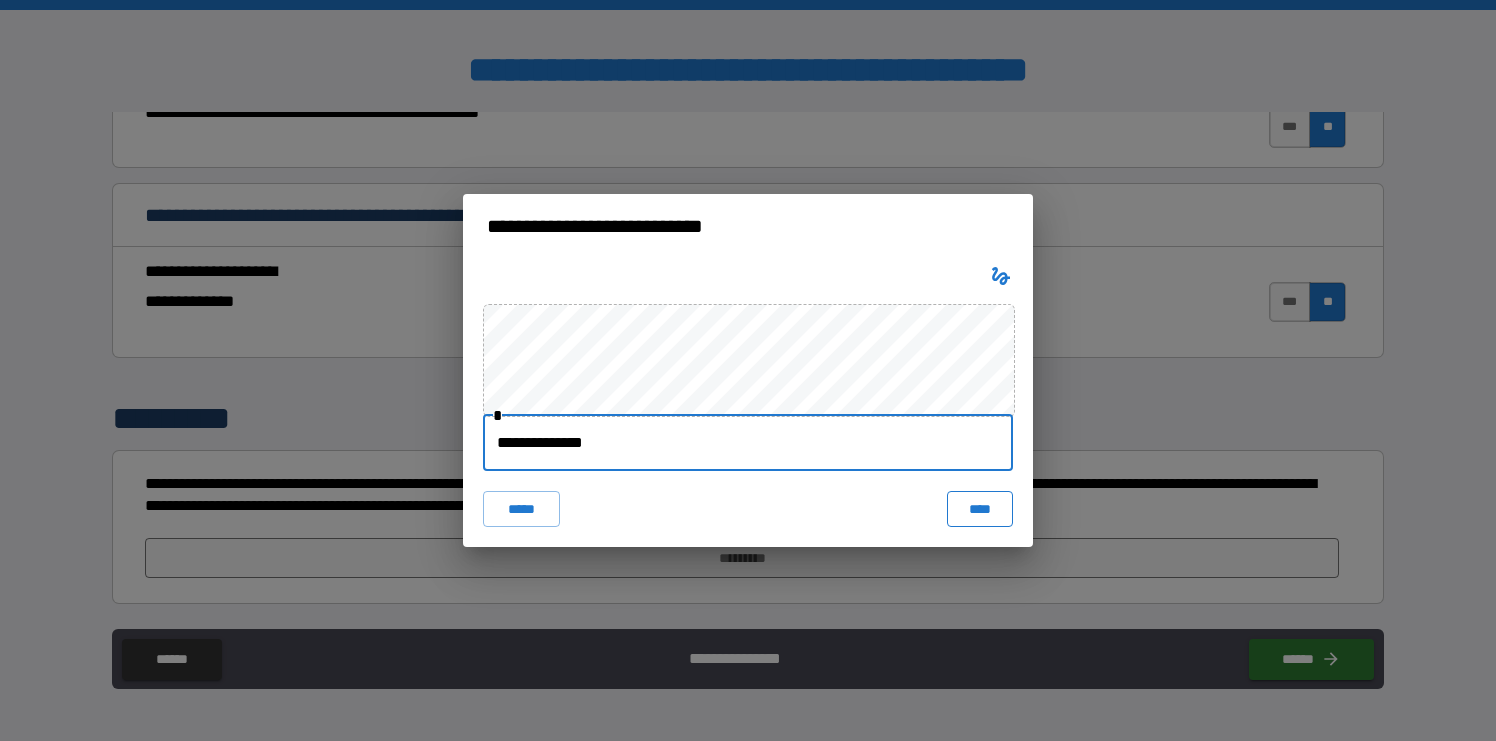 type on "**********" 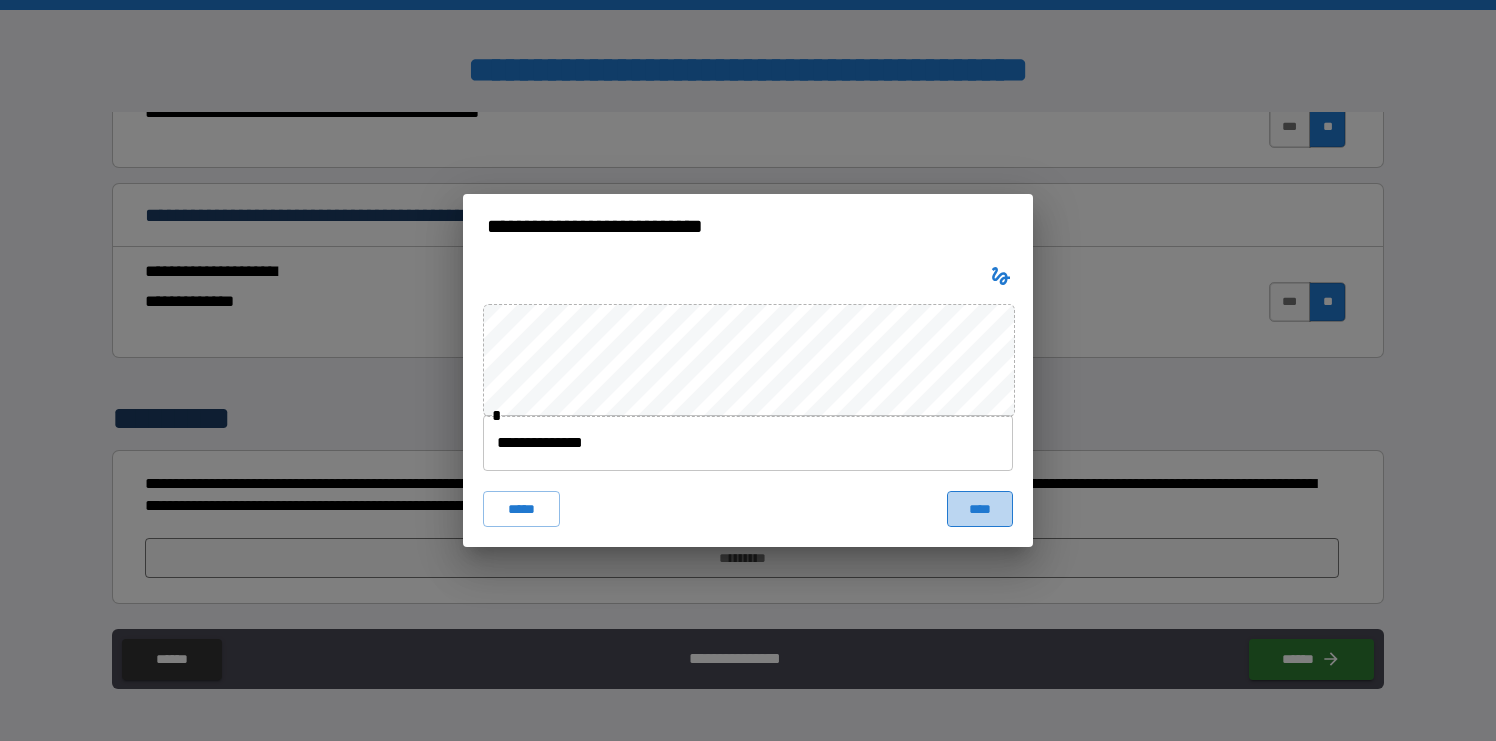 click on "****" at bounding box center (980, 509) 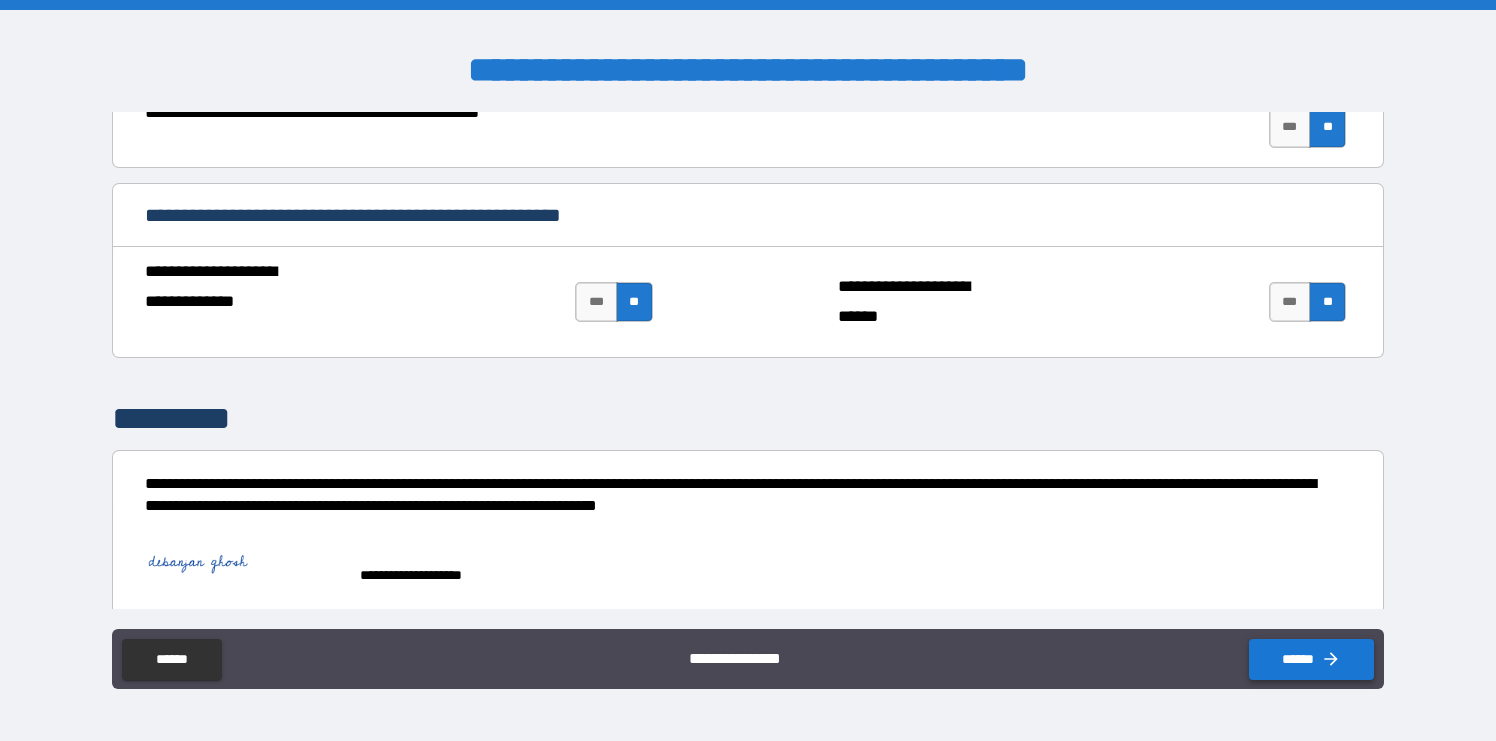 click on "******" at bounding box center [1311, 659] 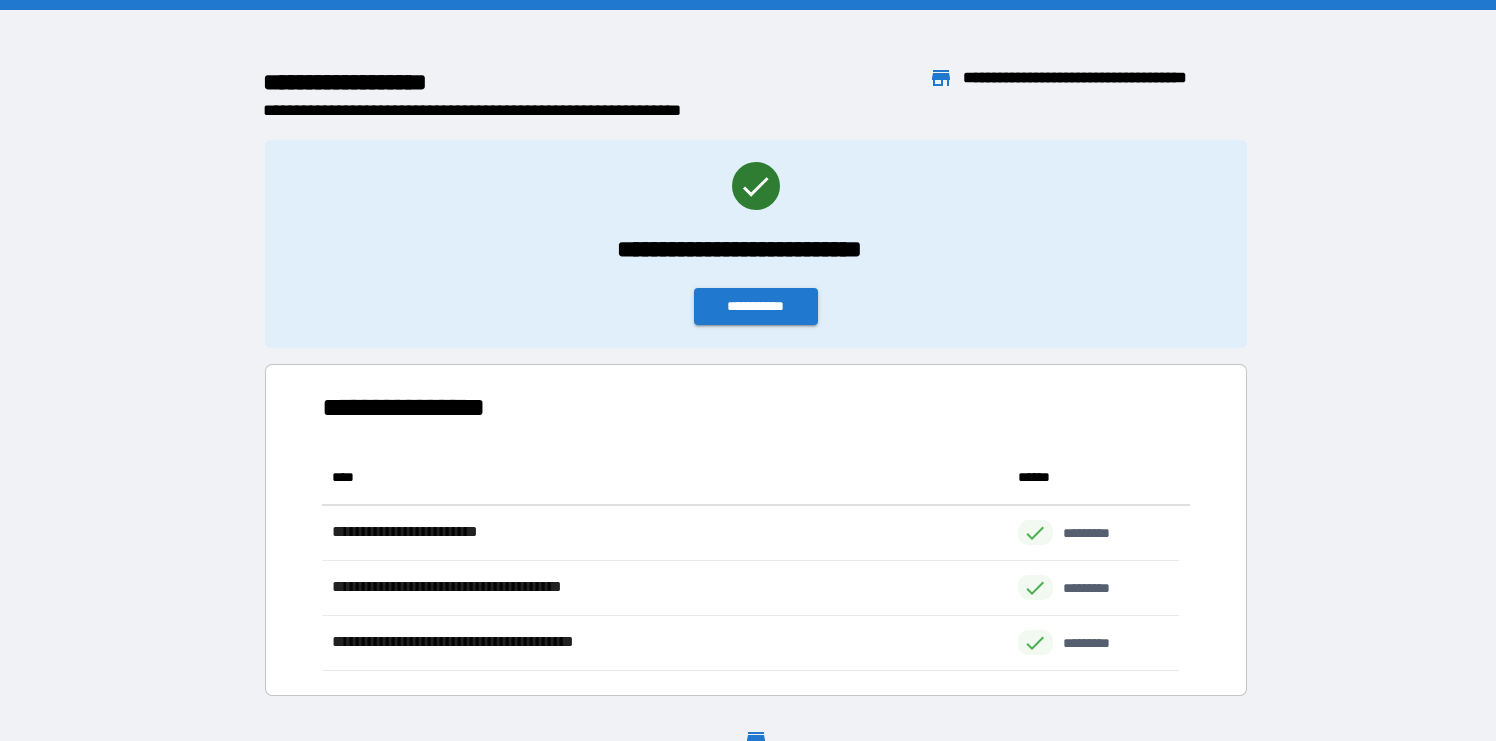 scroll, scrollTop: 16, scrollLeft: 15, axis: both 